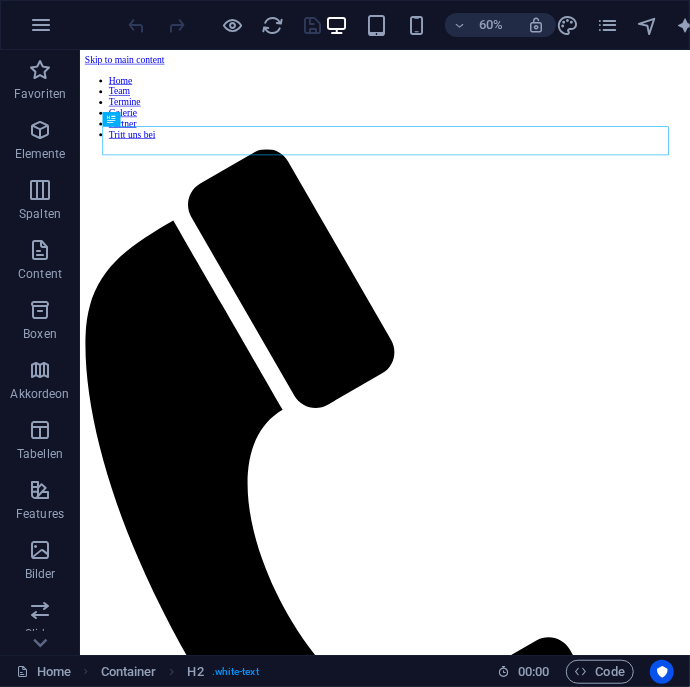scroll, scrollTop: 0, scrollLeft: 0, axis: both 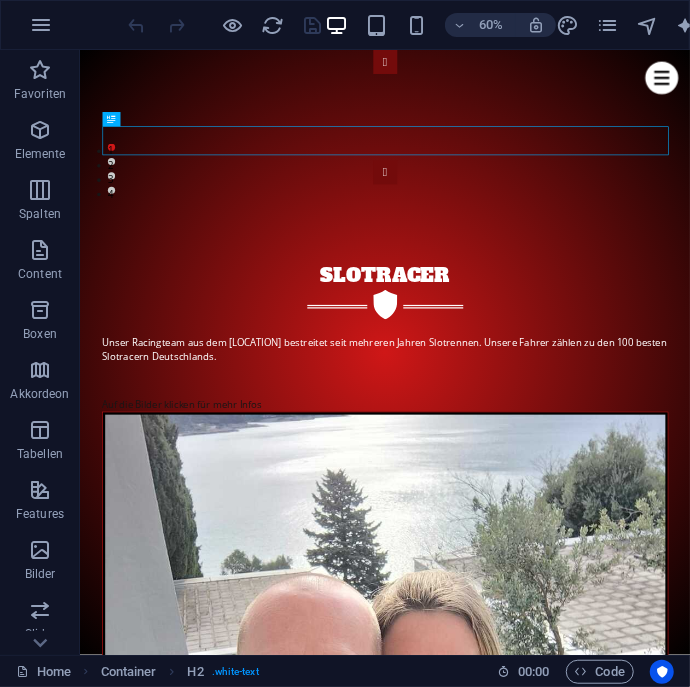 click on "Fahrer [FIRST]" at bounding box center [588, 5165] 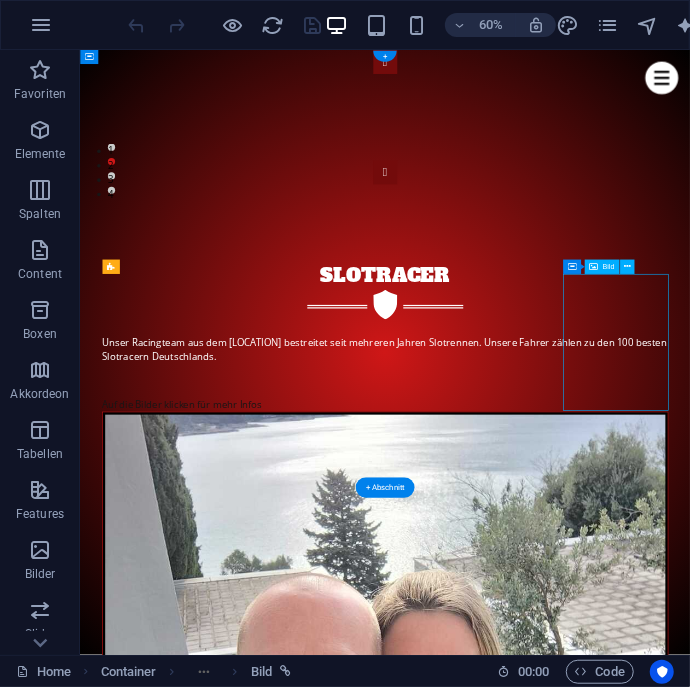 click on "Fahrer [FIRST] Fahrer [FIRST] Fahrer [FIRST] Fahrer [FIRST] Fahrer [FIRST]" at bounding box center [588, 3158] 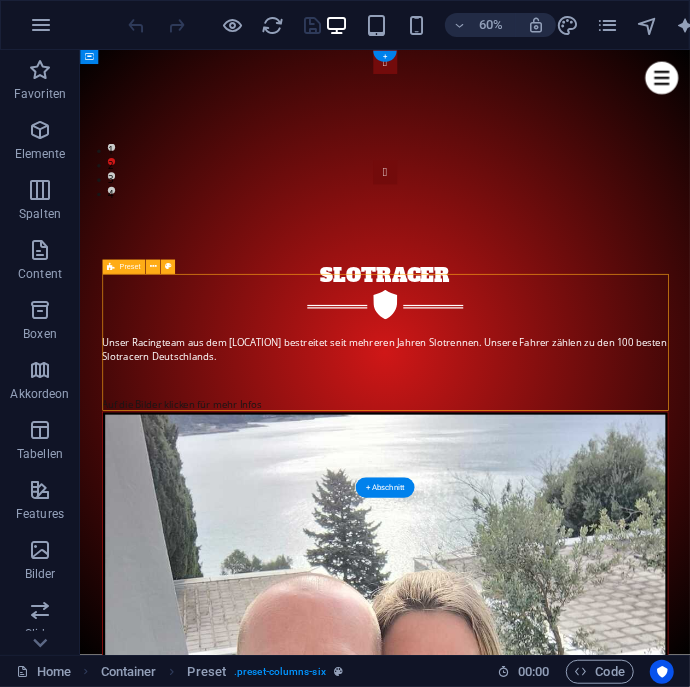 click on "Fahrer [FIRST]" at bounding box center [588, 1150] 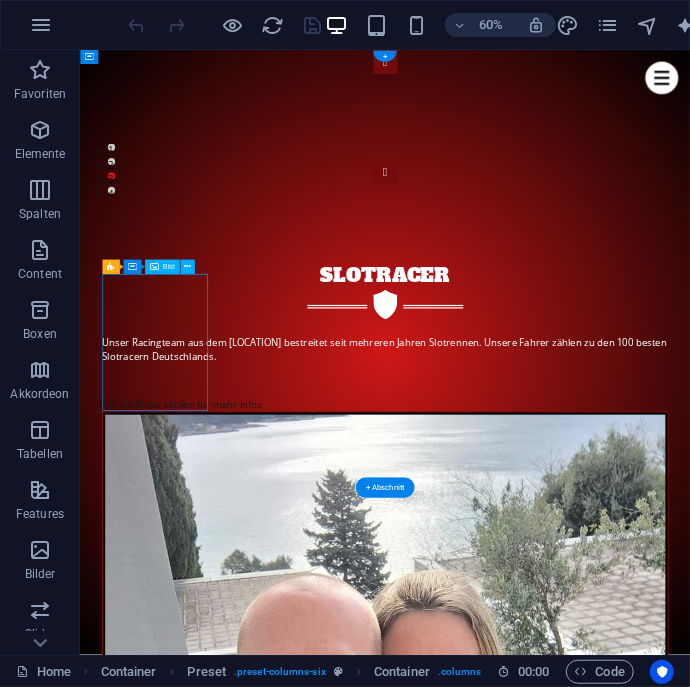 click on "1 2 3 4" at bounding box center [587, 162] 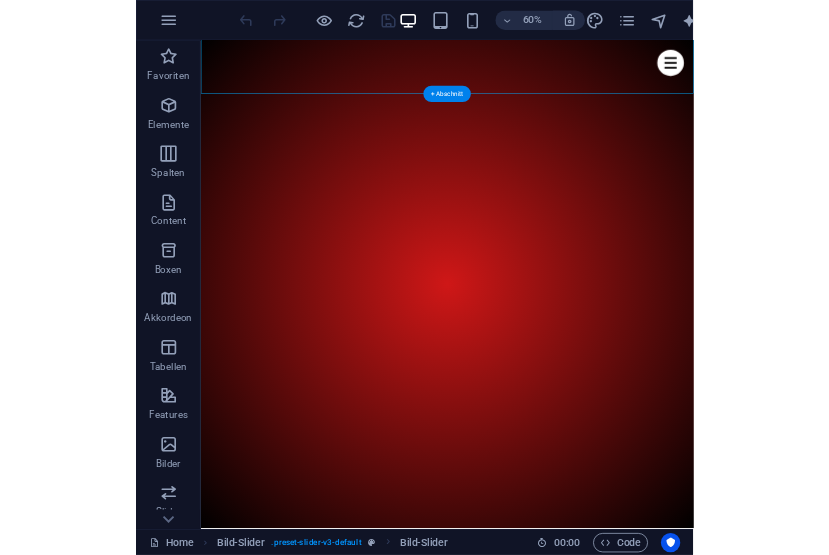 scroll, scrollTop: 440, scrollLeft: 0, axis: vertical 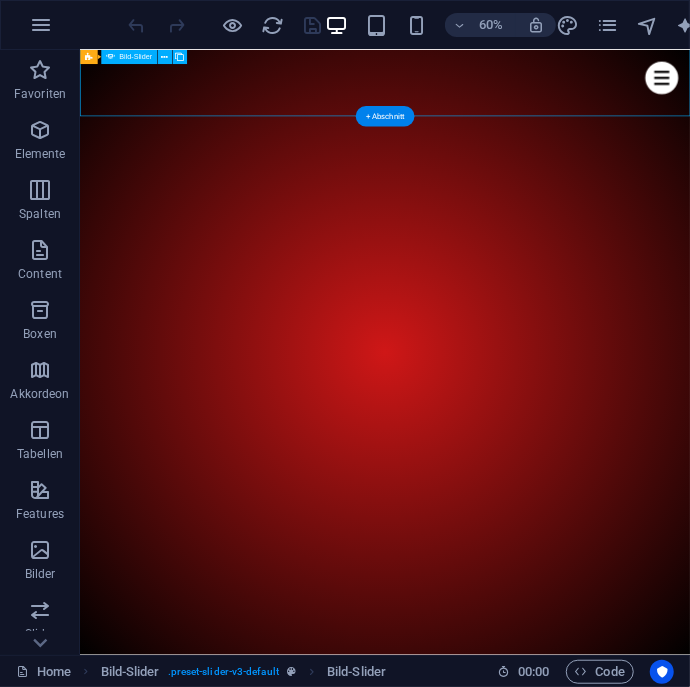 click on "Fahrer [FIRST] Fahrer [FIRST] Fahrer [FIRST] Fahrer [FIRST] Fahrer [FIRST]" at bounding box center (588, 8329) 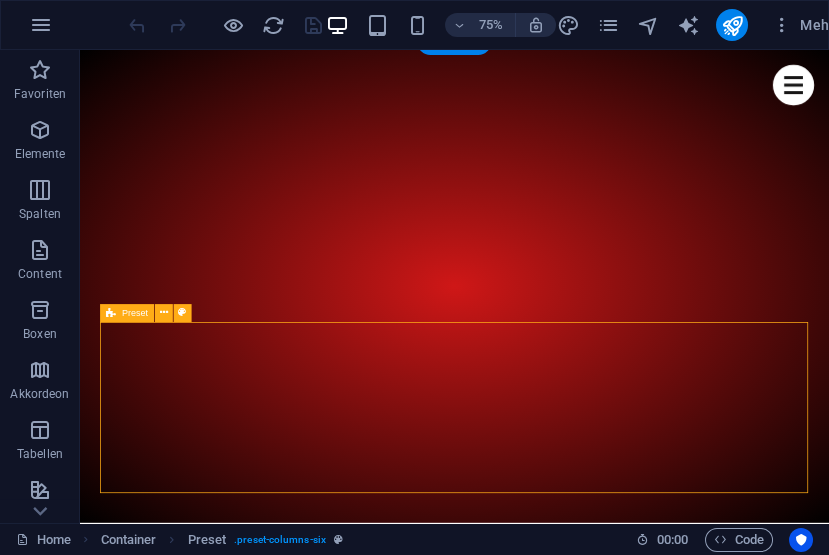 scroll, scrollTop: 684, scrollLeft: 0, axis: vertical 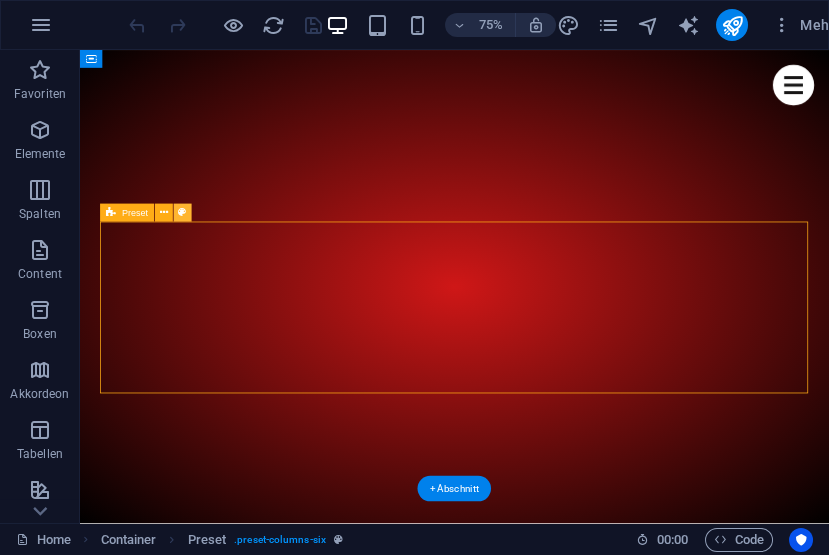 click at bounding box center (183, 213) 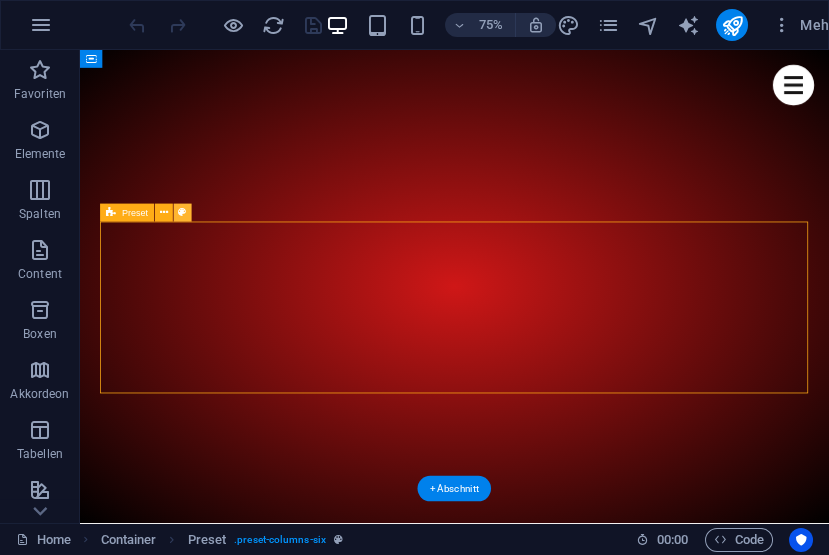 select on "px" 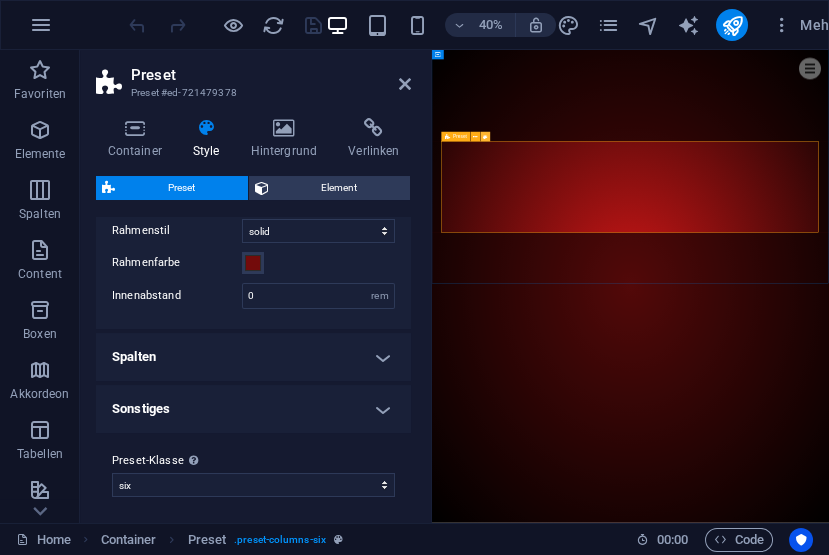 scroll, scrollTop: 124, scrollLeft: 0, axis: vertical 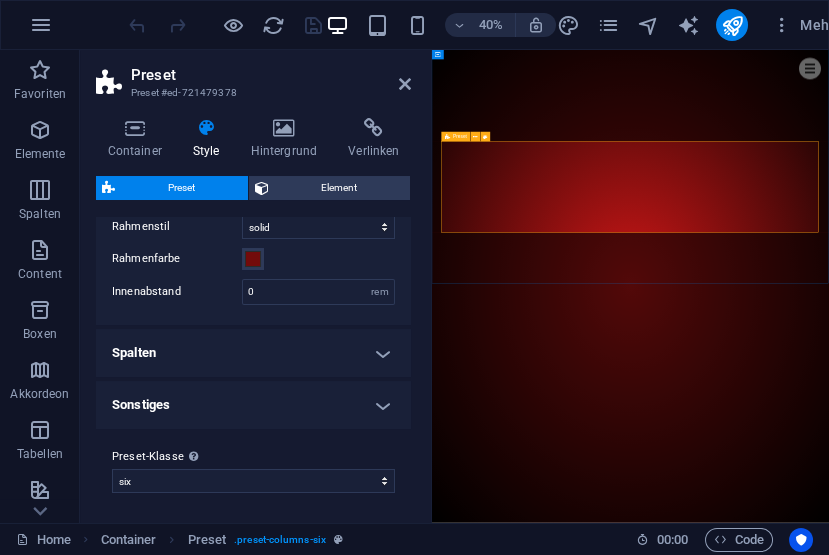 click on "Spalten" at bounding box center (253, 353) 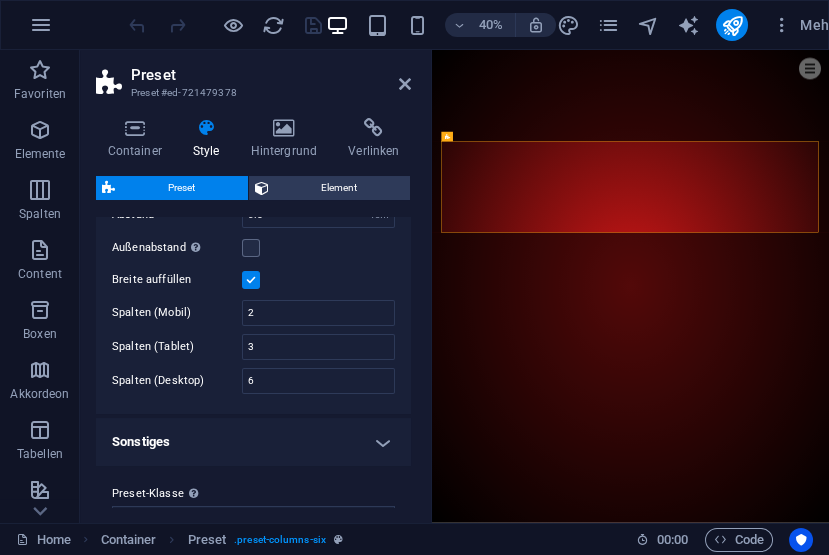 scroll, scrollTop: 342, scrollLeft: 0, axis: vertical 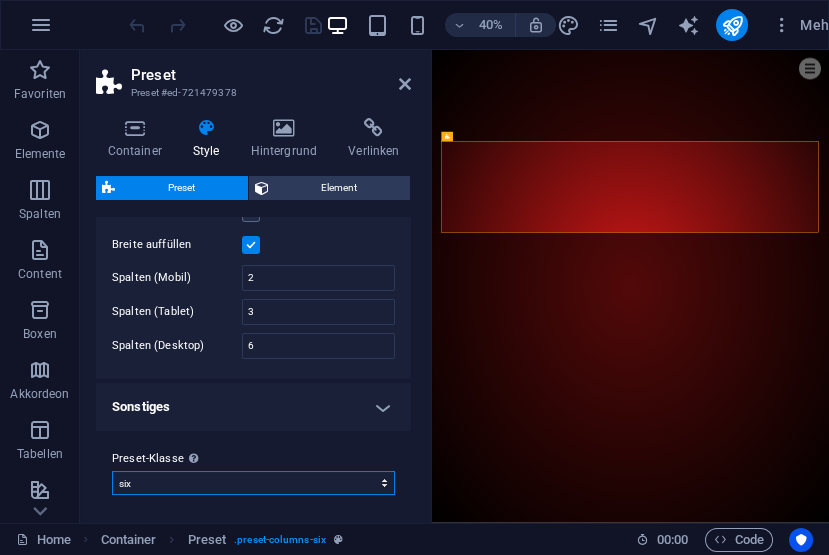 click on "six two four 5 Preset-Klasse hinzufügen" at bounding box center (253, 483) 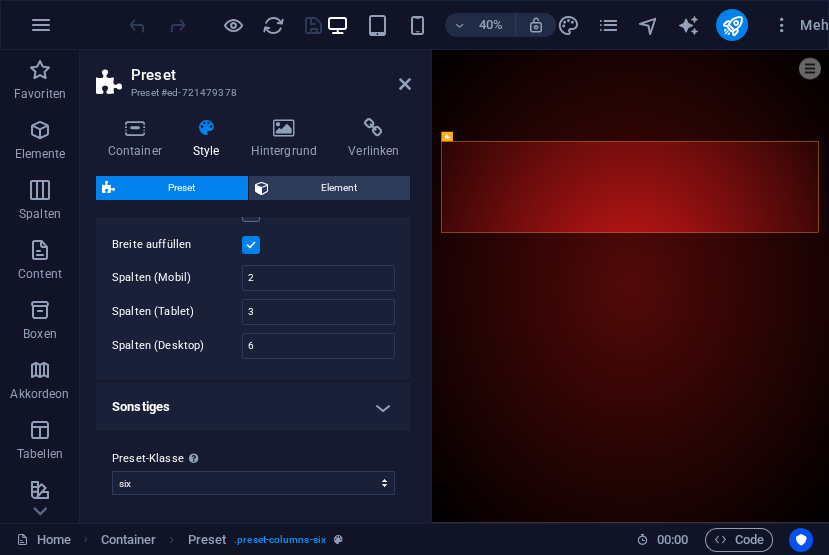 click on "Container Style Hintergrund Verlinken Größe Höhe Standard px rem % vh vw Mind. Höhe Keine px rem % vh vw Breite Standard px rem % em vh vw Mind. Breite Keine px rem % vh vw Inhaltsbreite Standard Breite ändern Breite Standard px rem % em vh vw Mind. Breite Keine px rem % vh vw Standard Abstand Abstand ändern Standard Inhaltsbreite und Abstände werden unter Design festgelegt. Design Layout (Flexbox) Ausrichtung Bestimmt, in welche Richtung das Spaltenverhalten Auswirkungen haben soll (flex-direction). Standard Hauptachse Beeinflusse, wie sich Elemente innerhalb dieses Containers entlang der Hauptsache verhalten sollen (justify-content). Standard Querachse Steuert die vertikale Ausrichtung der Elemente innerhalb des Containers (align-items). Standard Umbrechen Standard An Aus Füllen Steuert die Abstände und Ausrichtung von Elementen auf der Y-Achse bei mehreren Zeilen (align-content). Standard Barrierefreiheit Rolle Die ARIA-Rolle definiert den Zweck eines Elements.  Keine Alert Banner" at bounding box center (253, 312) 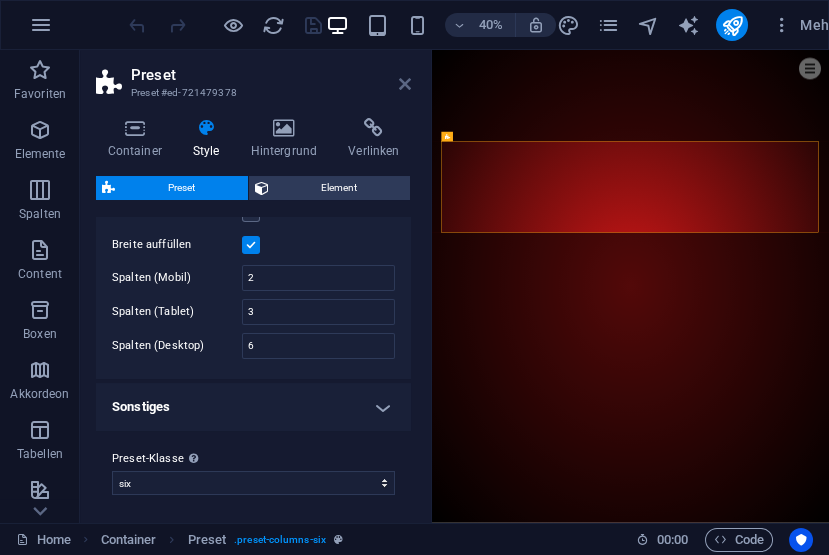click at bounding box center (405, 84) 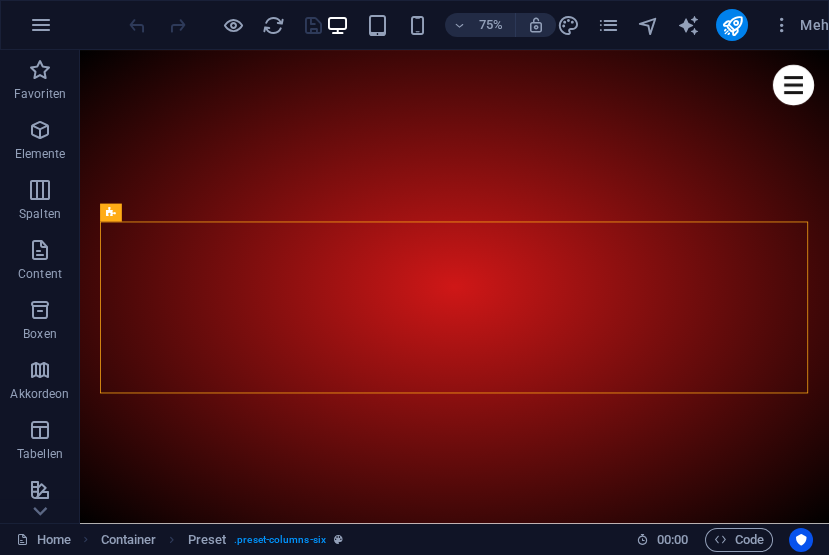click on "Fahrer [FIRST]" at bounding box center [580, 7081] 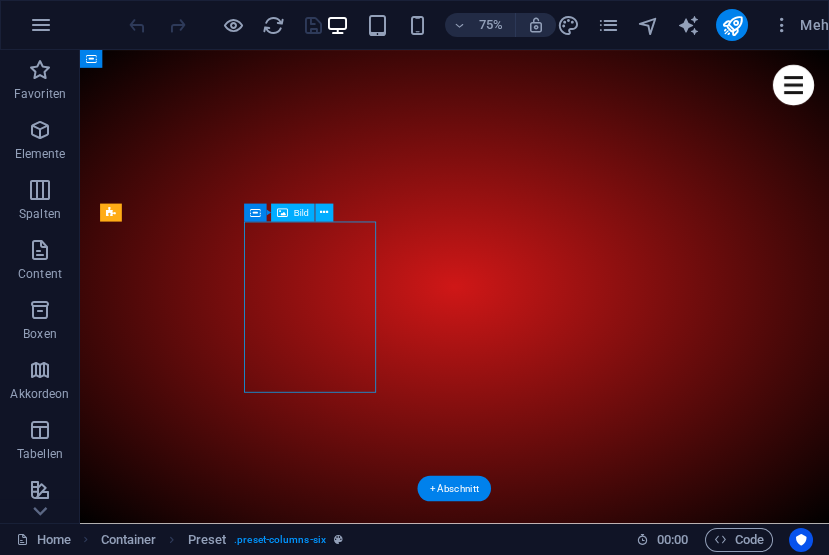 click on "Fahrer [FIRST]" at bounding box center [580, 7081] 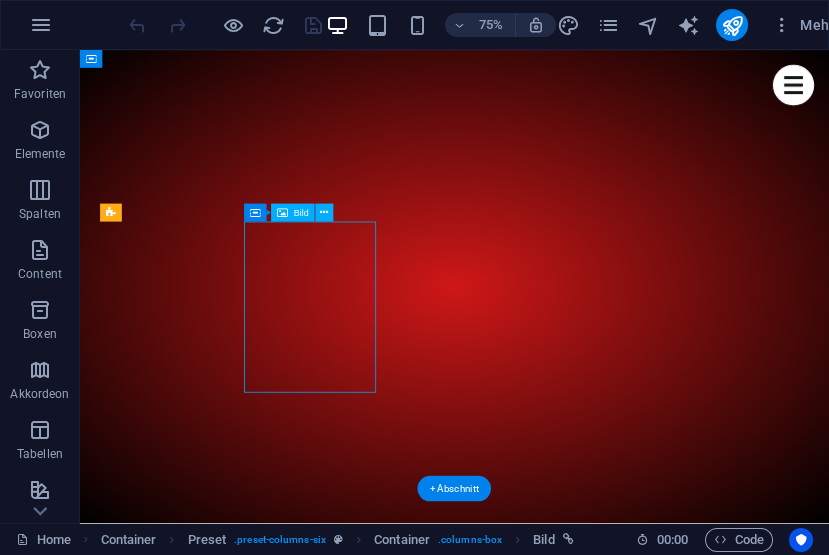 click on "Fahrer [FIRST] Fahrer [FIRST] Fahrer [FIRST] Fahrer [FIRST] Fahrer [FIRST]" at bounding box center [580, 8085] 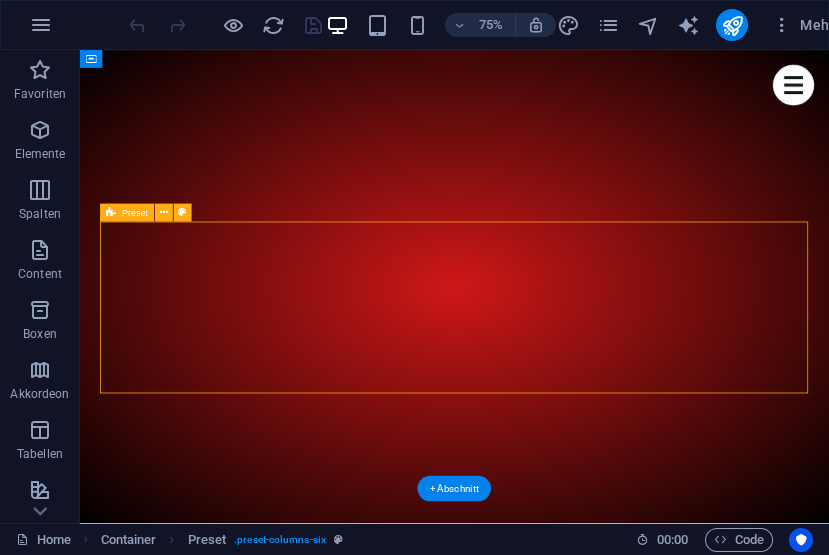 click on "Fahrer [FIRST]" at bounding box center (580, 7081) 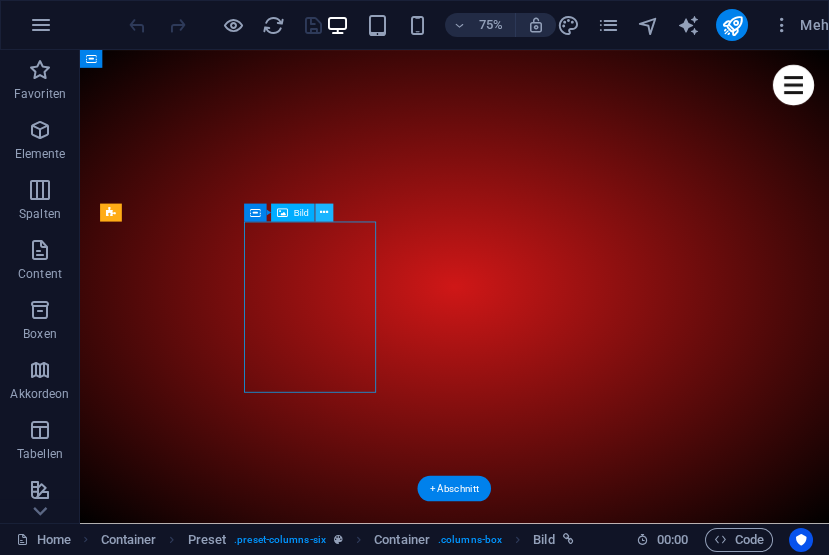 click at bounding box center (325, 213) 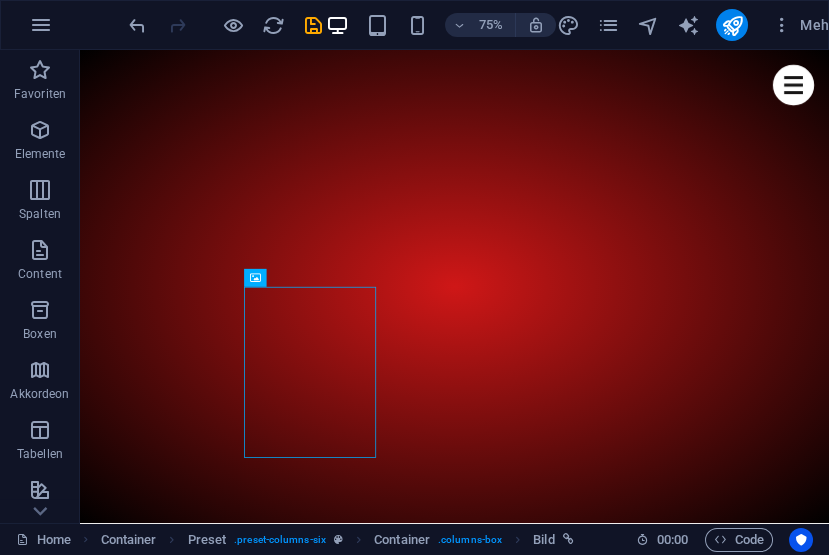 scroll, scrollTop: 869, scrollLeft: 0, axis: vertical 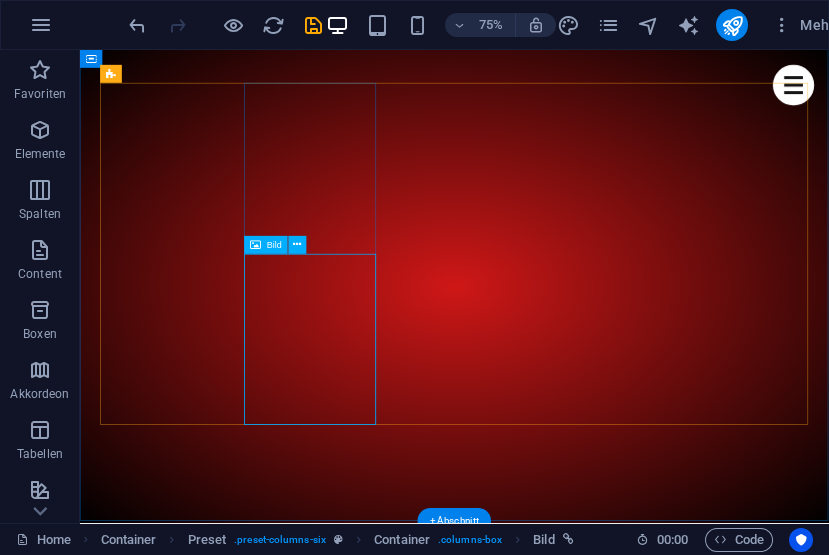 click on "Preset" at bounding box center (111, 74) 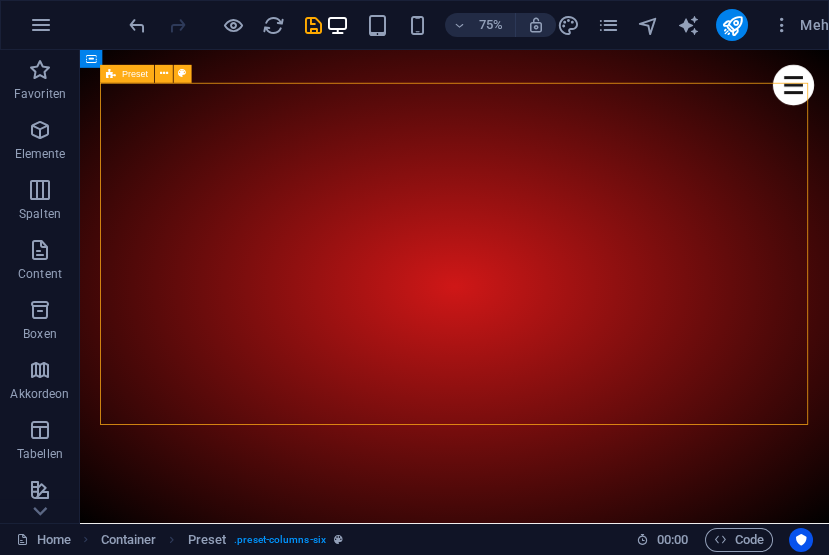 click on "Preset" at bounding box center (135, 73) 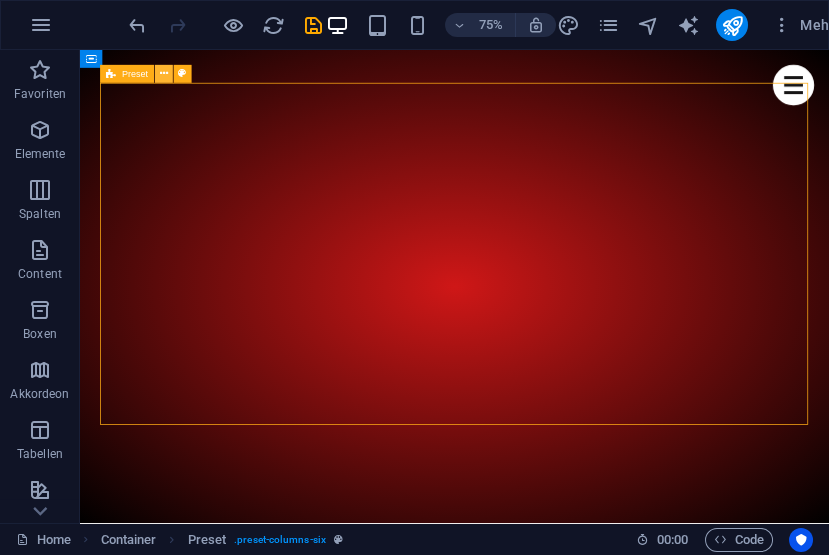 click at bounding box center [164, 74] 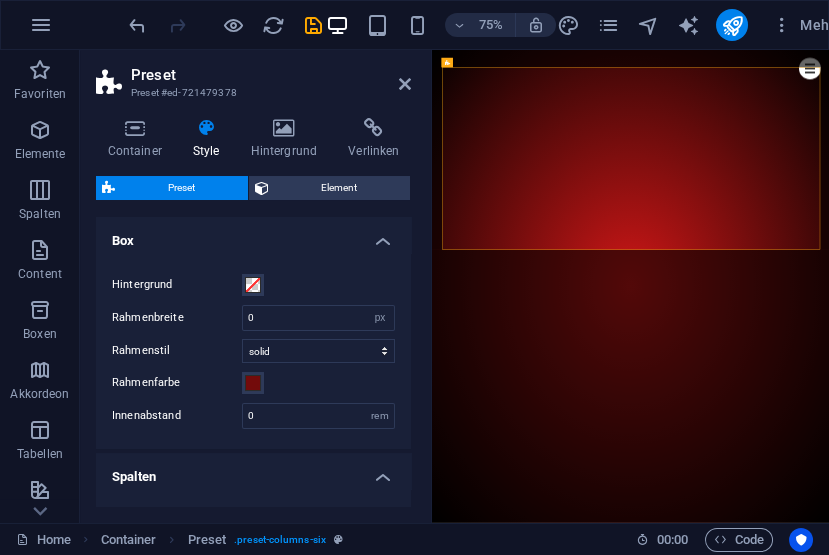 scroll, scrollTop: 866, scrollLeft: 0, axis: vertical 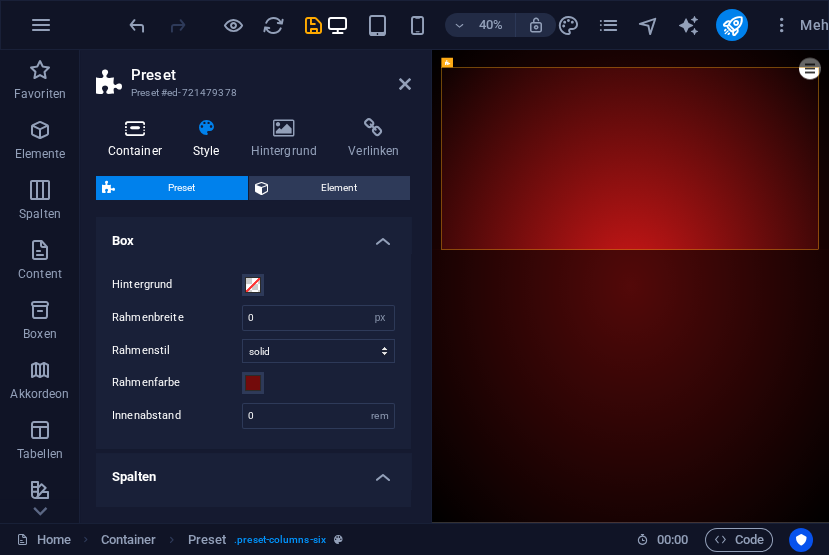 click at bounding box center [134, 128] 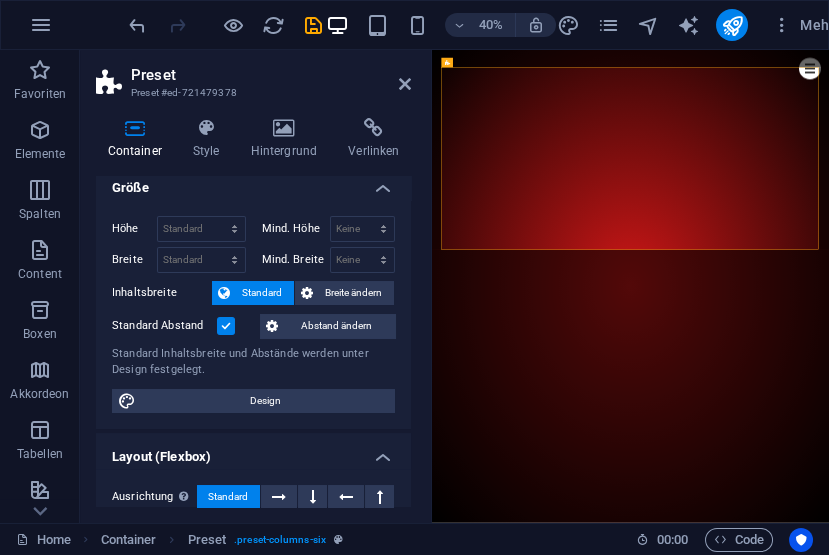 scroll, scrollTop: 0, scrollLeft: 0, axis: both 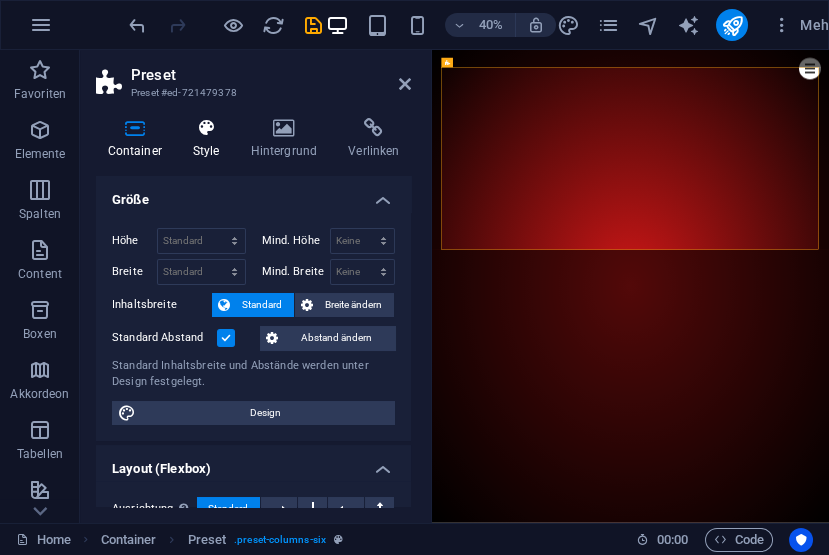 click on "Style" at bounding box center [210, 139] 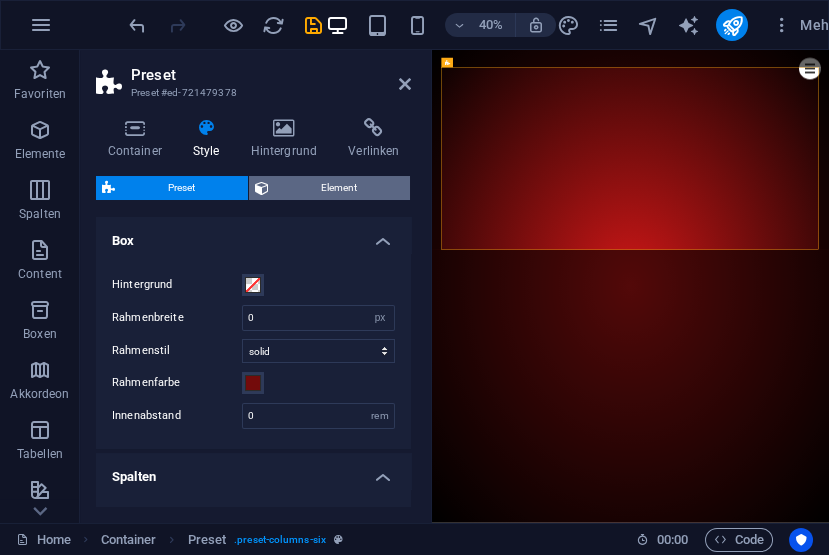 click on "Element" at bounding box center [340, 188] 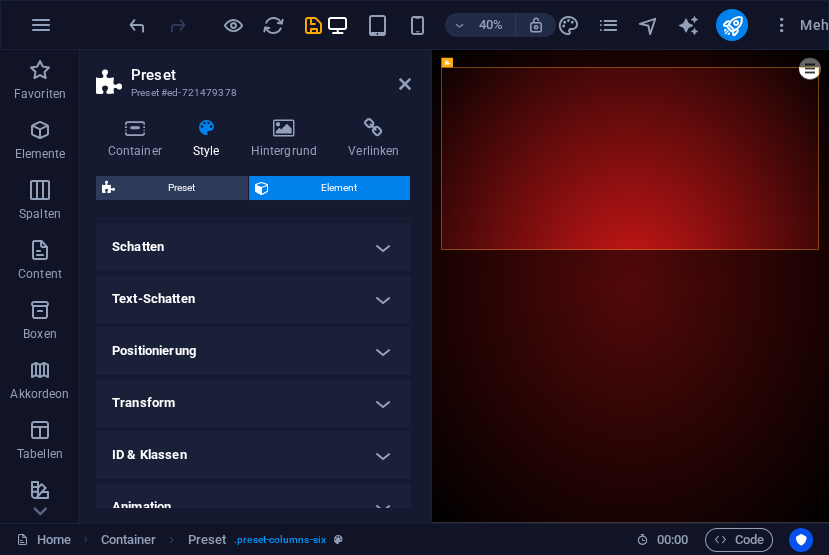 scroll, scrollTop: 584, scrollLeft: 0, axis: vertical 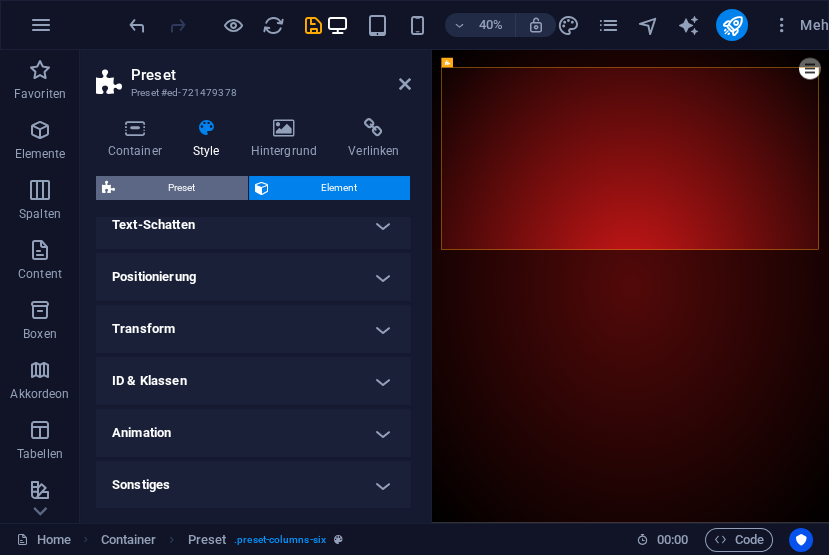 click on "Preset" at bounding box center (181, 188) 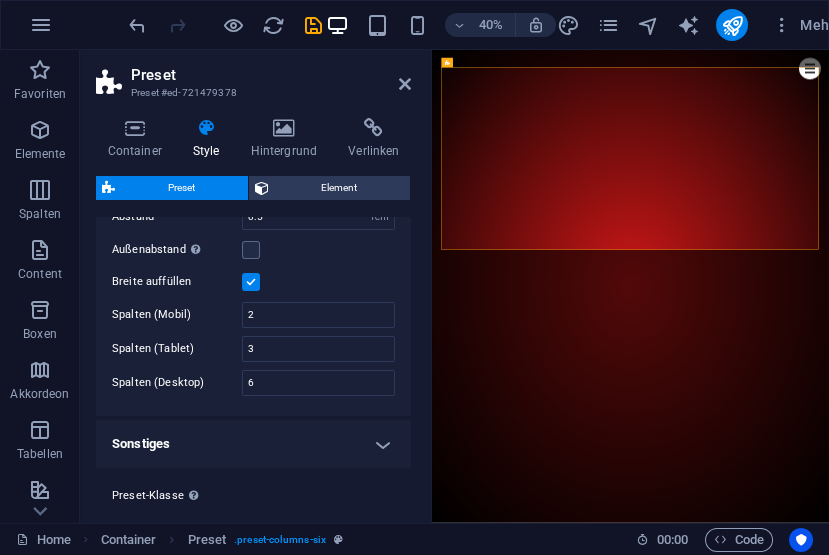scroll, scrollTop: 342, scrollLeft: 0, axis: vertical 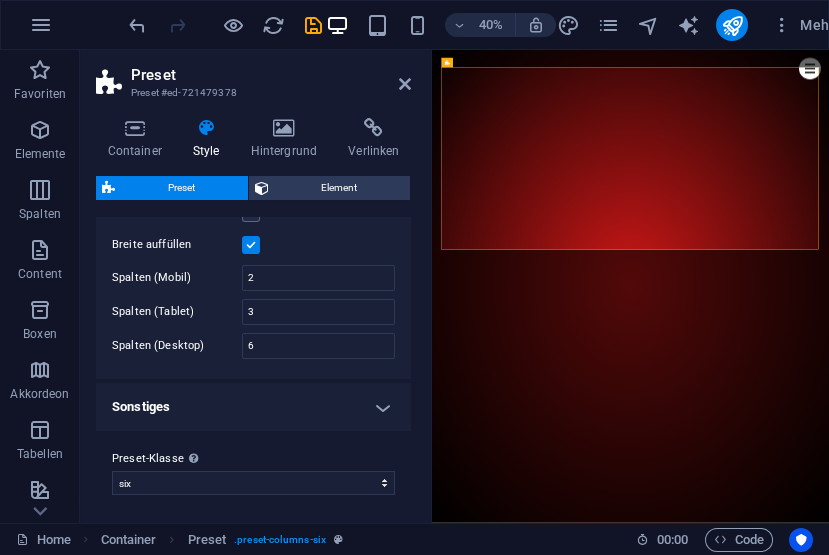 click on "Sonstiges" at bounding box center [253, 407] 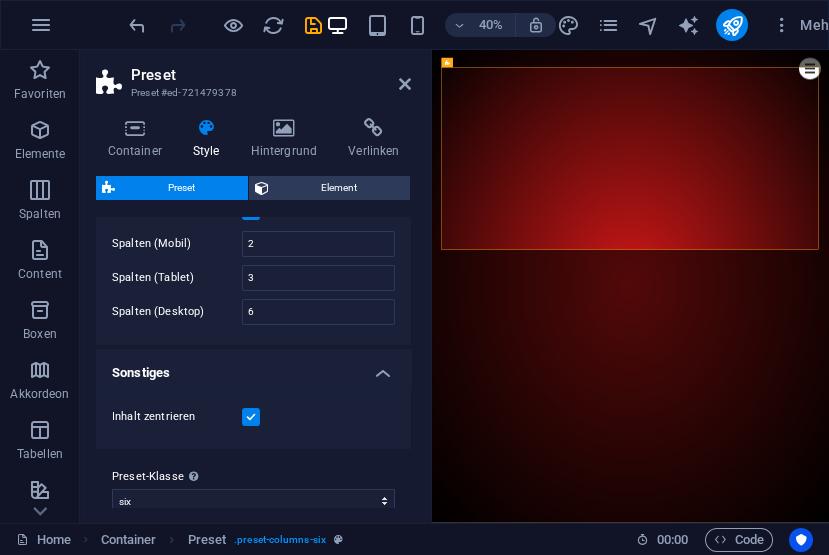 scroll, scrollTop: 394, scrollLeft: 0, axis: vertical 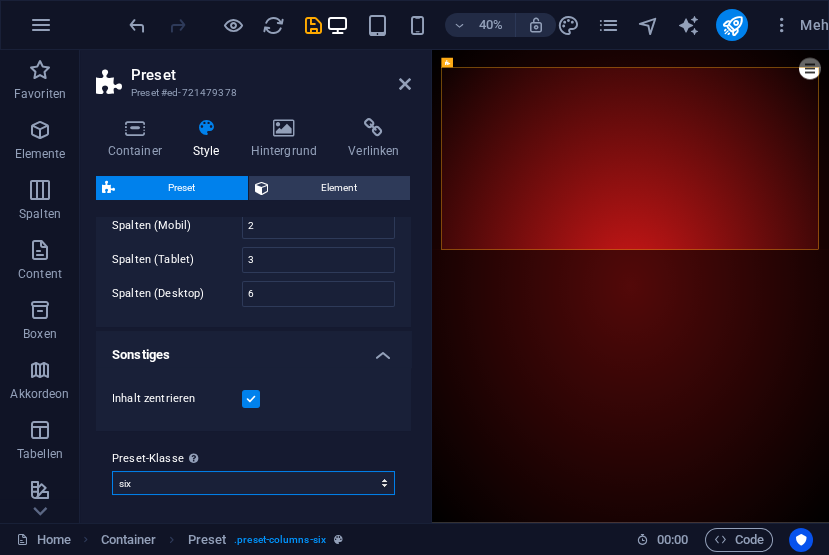 click on "six two four 5 Preset-Klasse hinzufügen" at bounding box center (253, 483) 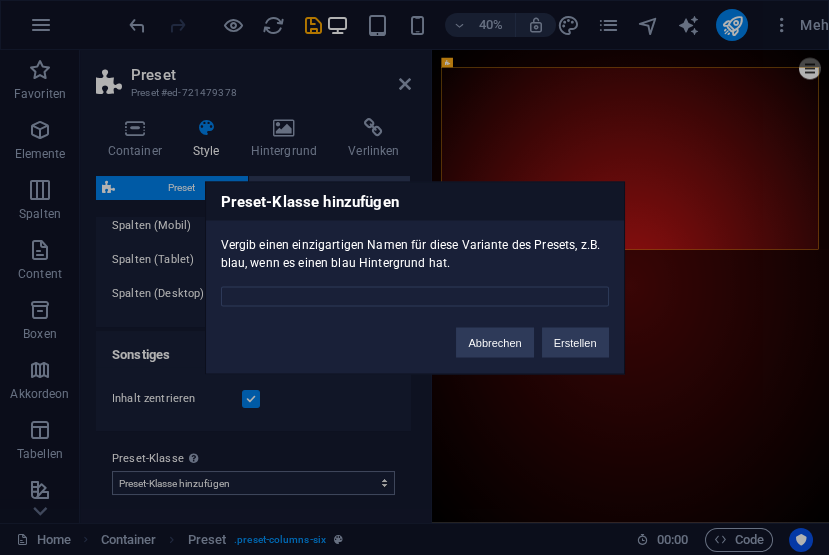 select on "preset-columns-six" 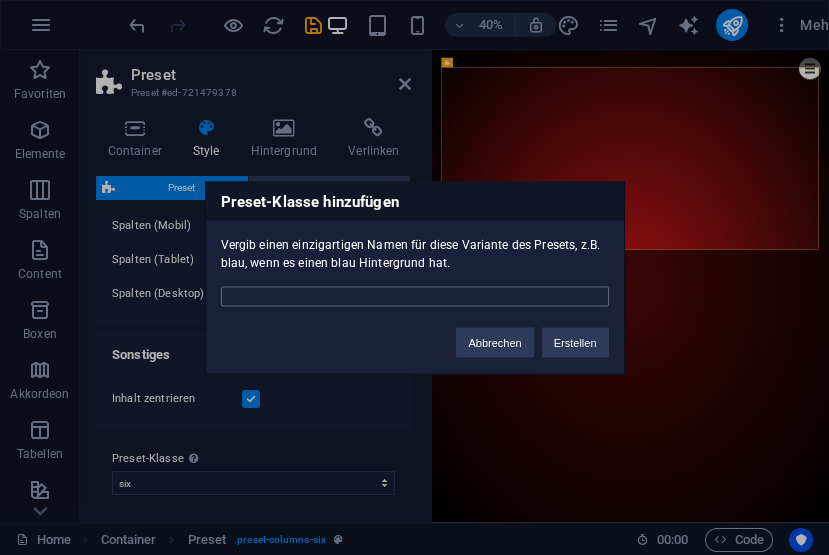 click at bounding box center (415, 296) 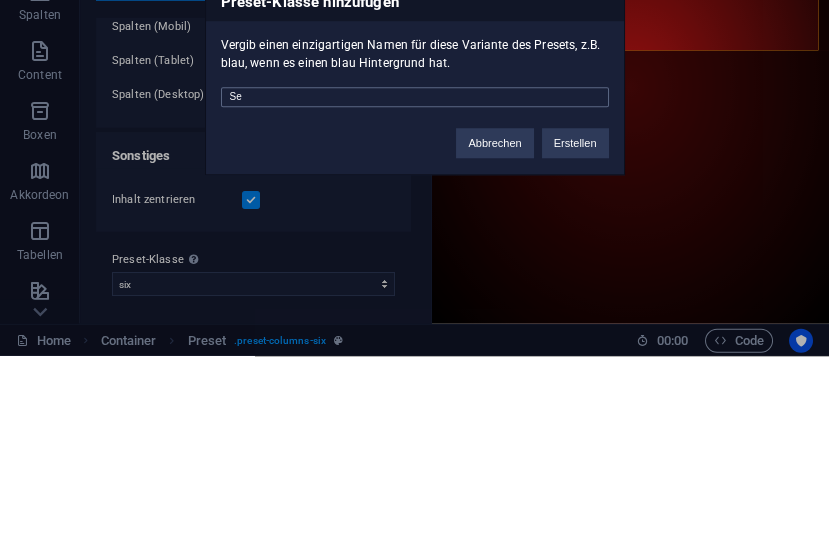 type on "S" 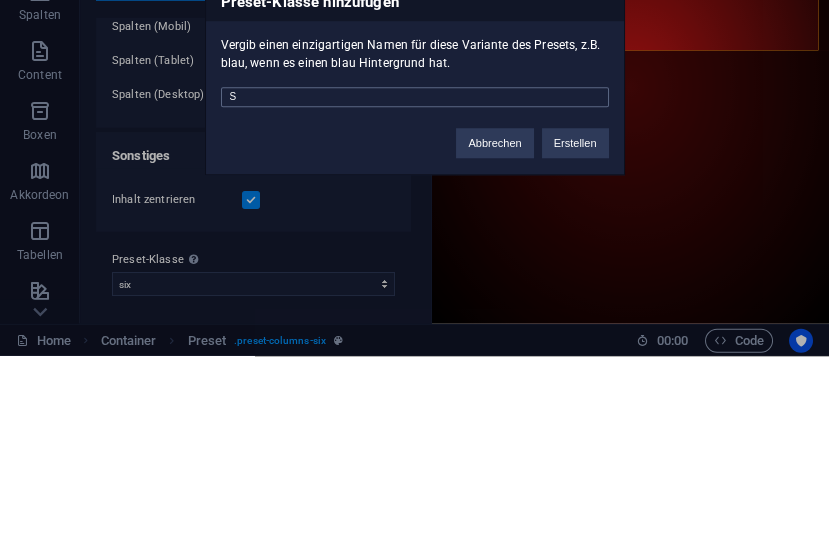 type 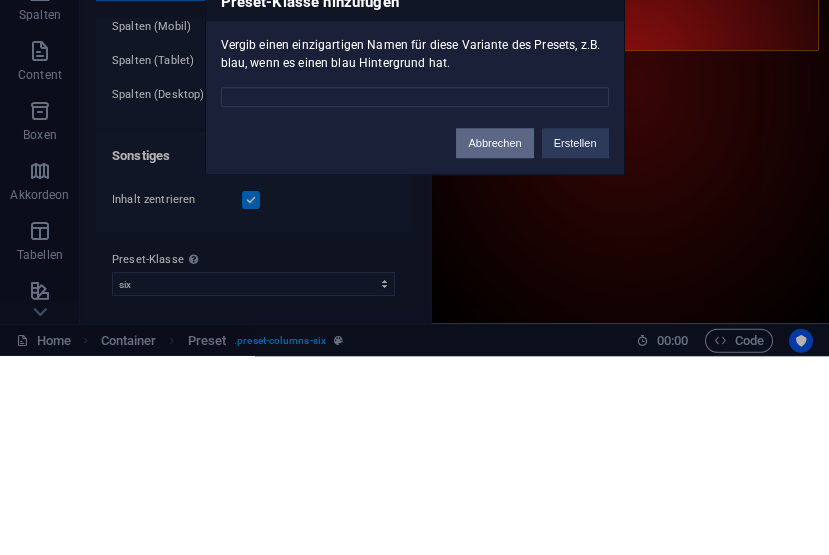 click on "Abbrechen" at bounding box center (494, 342) 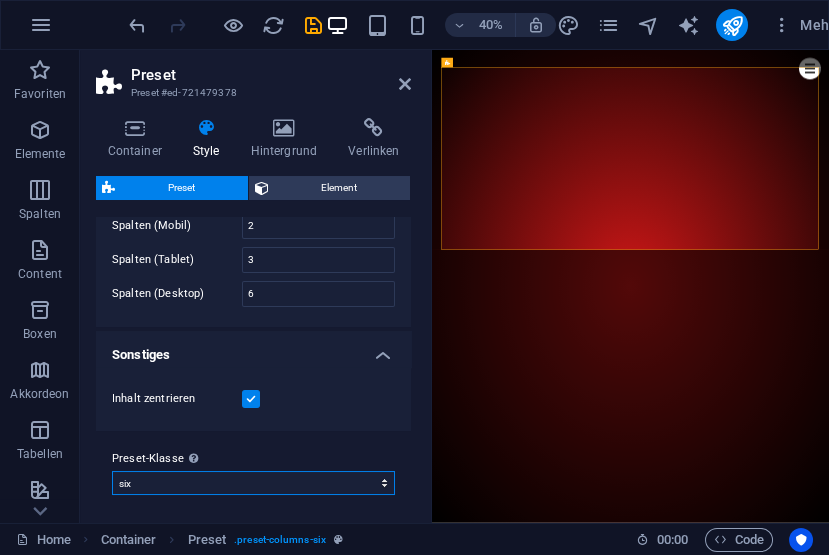 click on "six two four 5 Preset-Klasse hinzufügen" at bounding box center [253, 483] 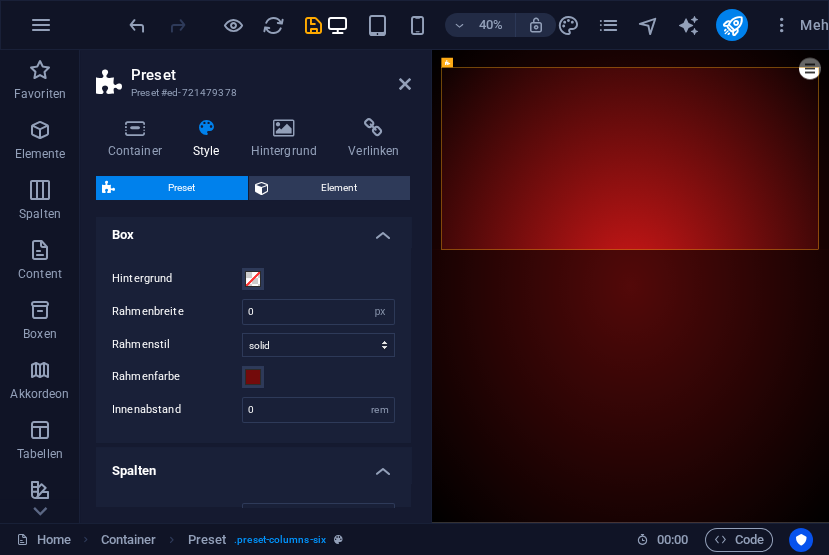 scroll, scrollTop: 0, scrollLeft: 0, axis: both 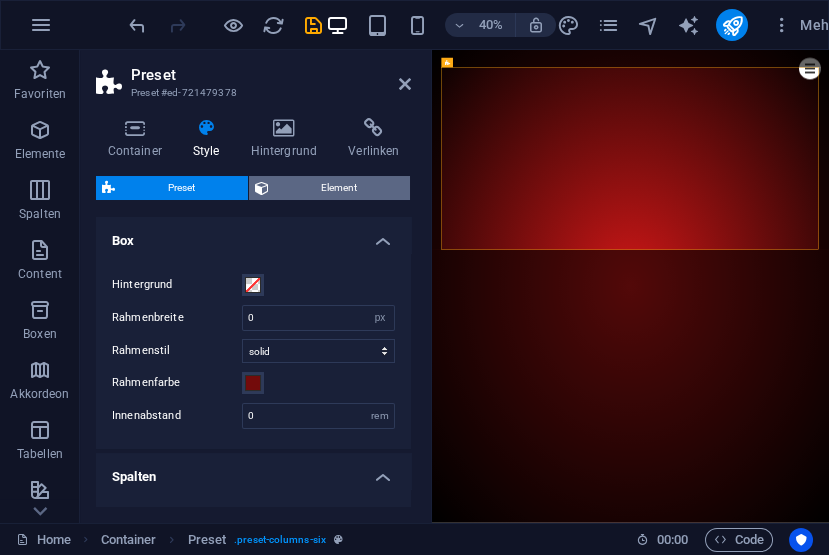 click on "Element" at bounding box center [340, 188] 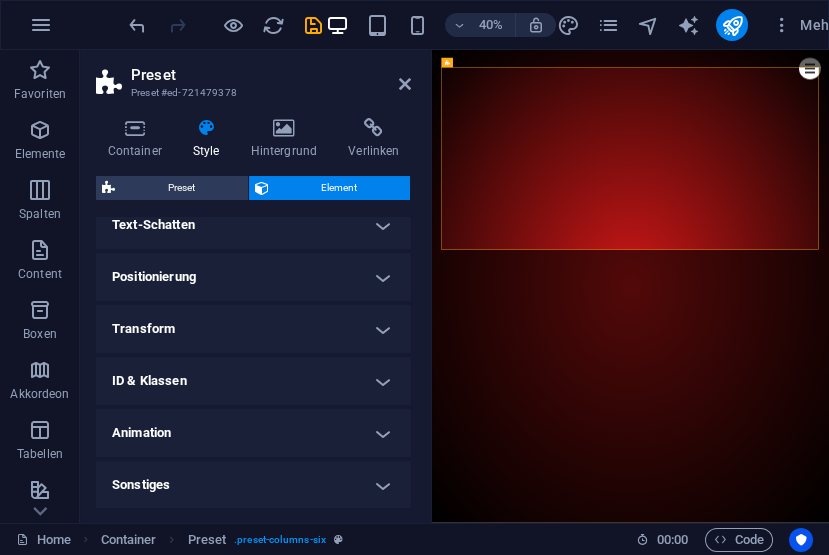 click on "Positionierung" at bounding box center (253, 277) 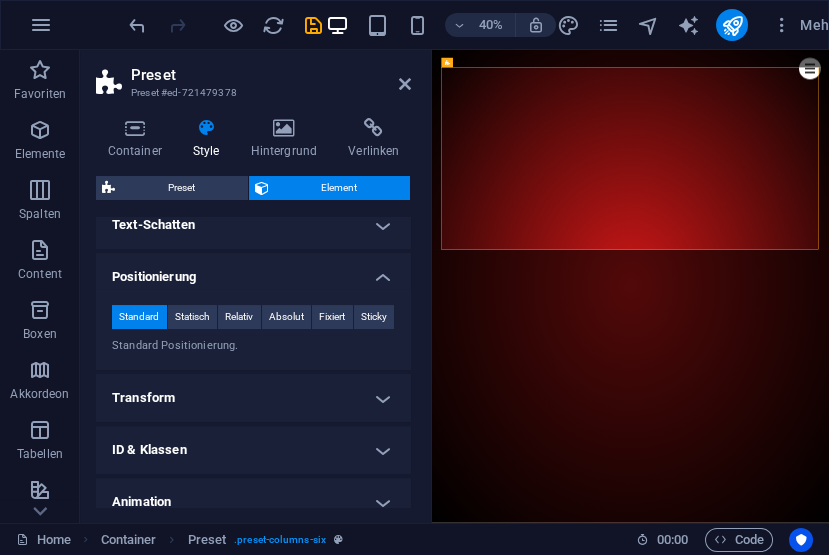 click on "Positionierung" at bounding box center [253, 271] 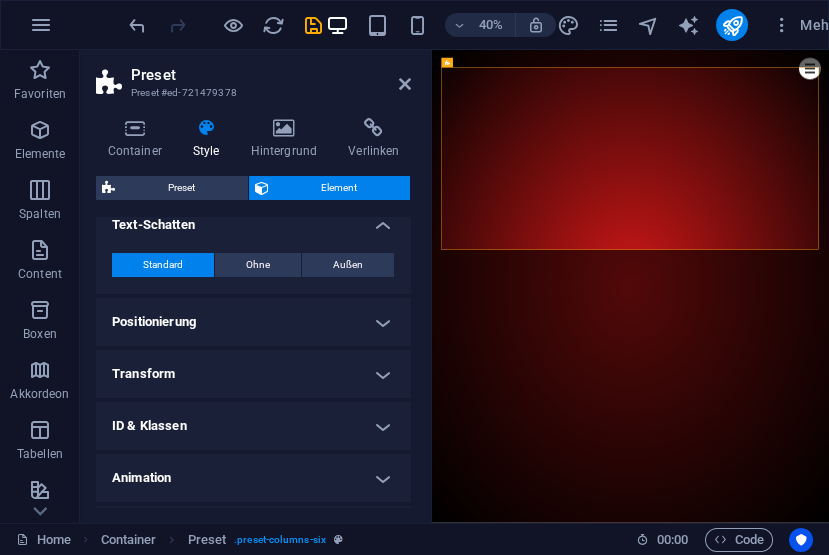 click on "Text-Schatten" at bounding box center [253, 219] 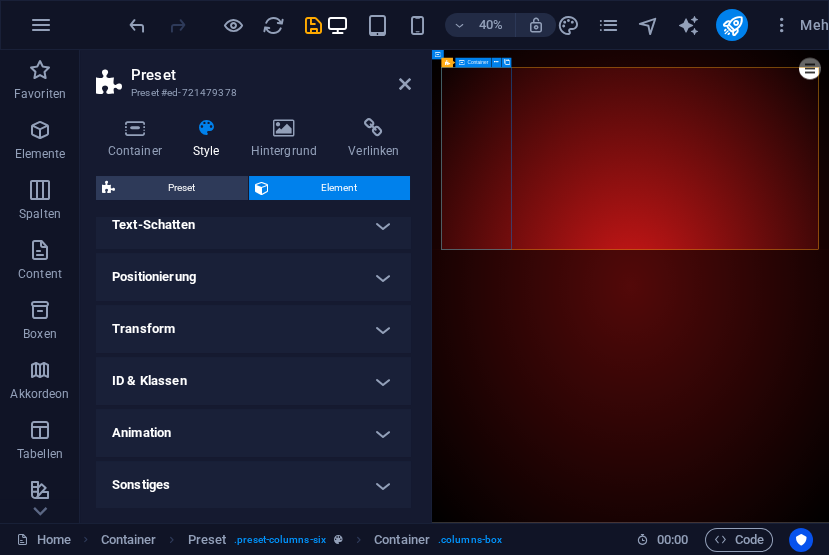 click on "Container" at bounding box center (474, 63) 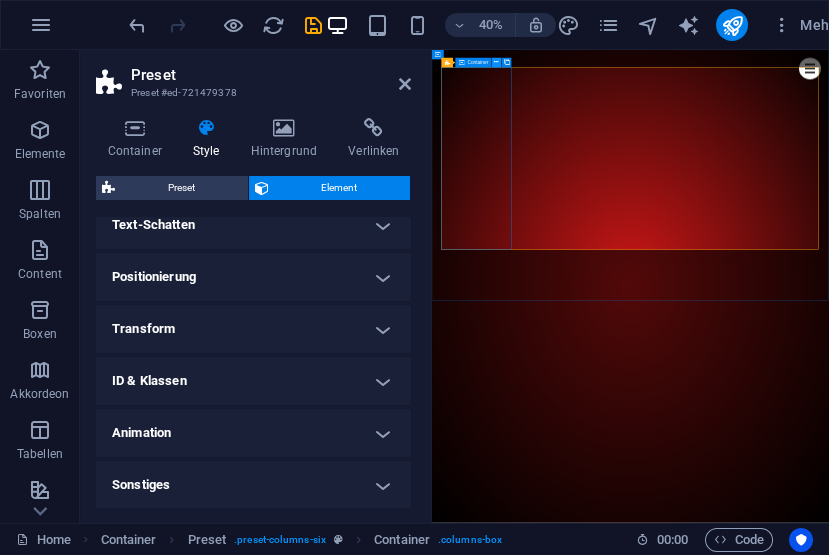 click at bounding box center [497, 62] 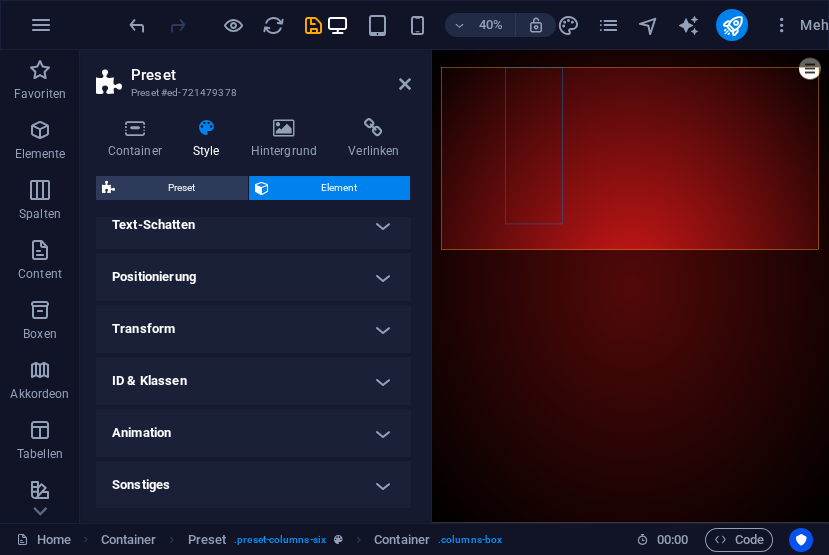 click on "Fahrer [FIRST]" at bounding box center (929, 8898) 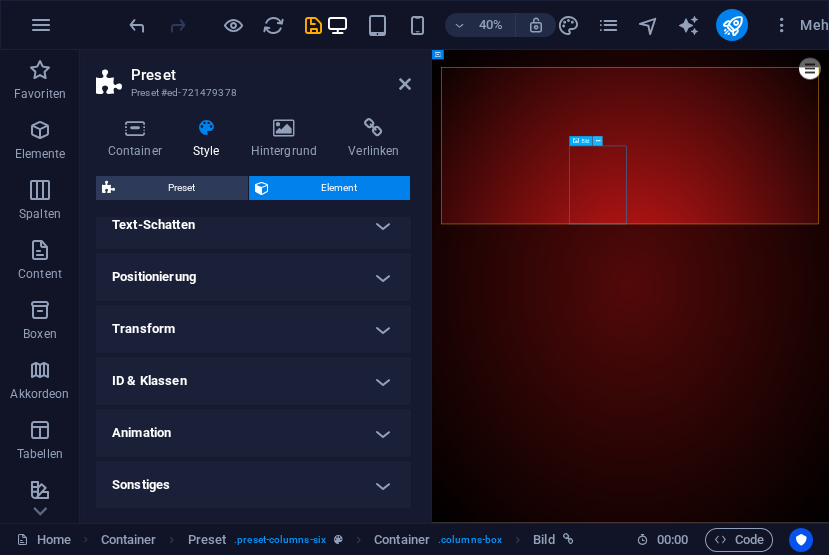 click at bounding box center [598, 141] 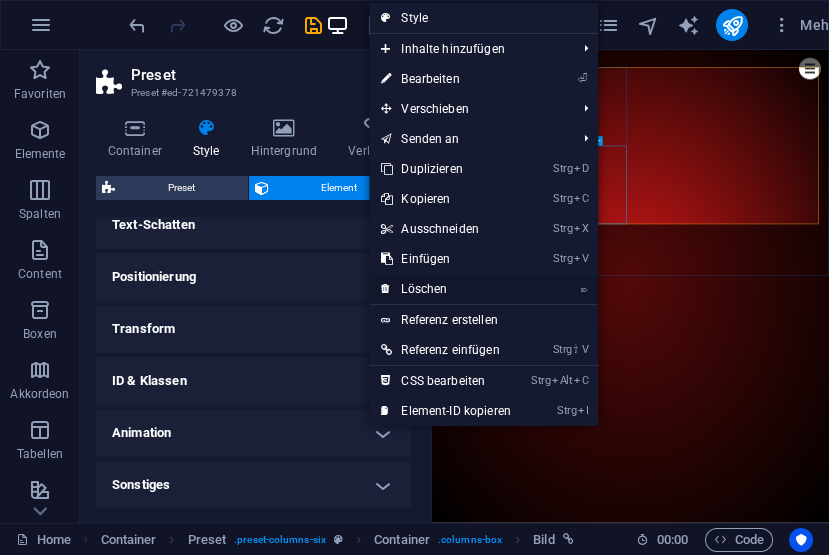 click on "⌦  Löschen" at bounding box center (446, 289) 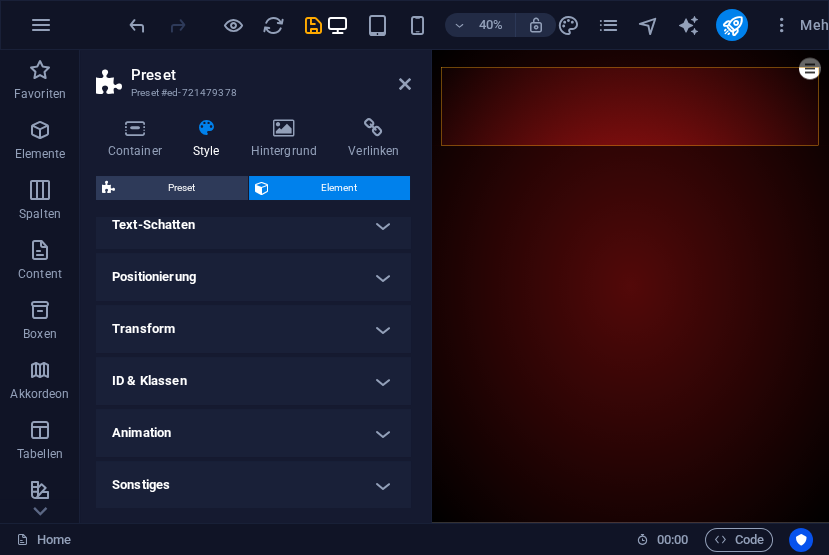 click on "Fahrer [FIRST]" at bounding box center (929, 6898) 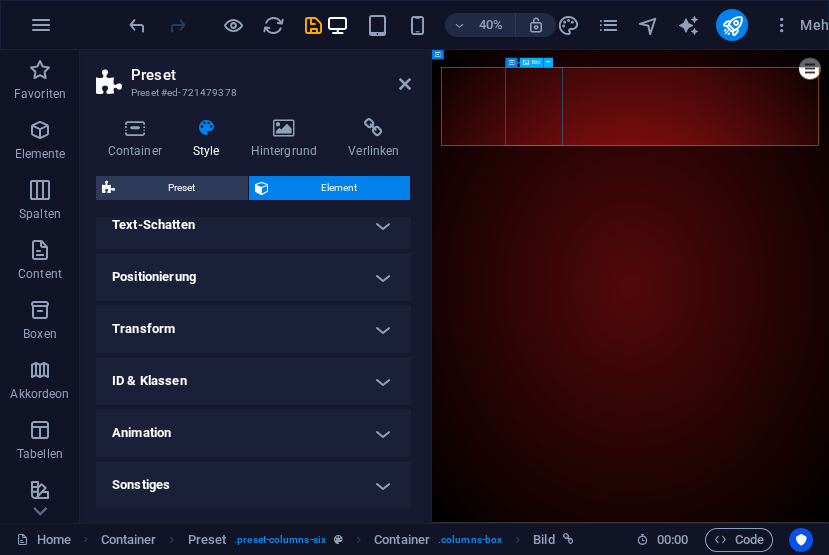 click on "Bild" at bounding box center [531, 63] 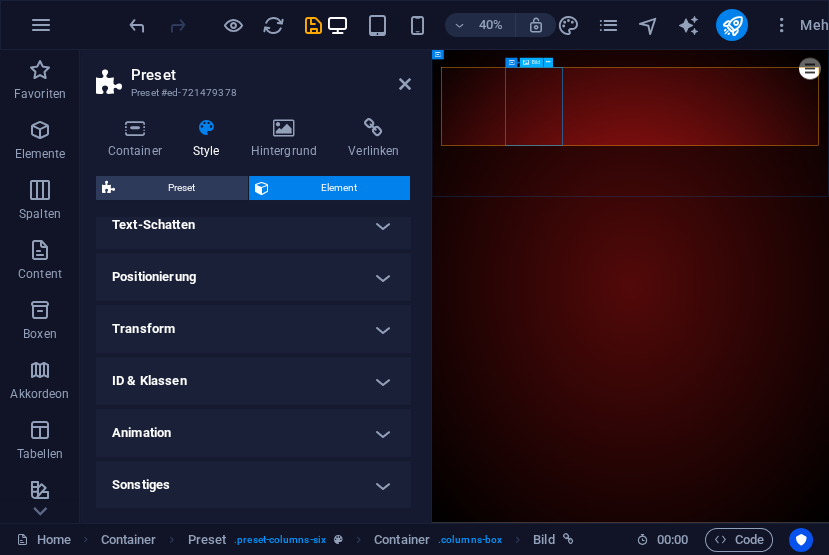 click on "Bild" at bounding box center (531, 63) 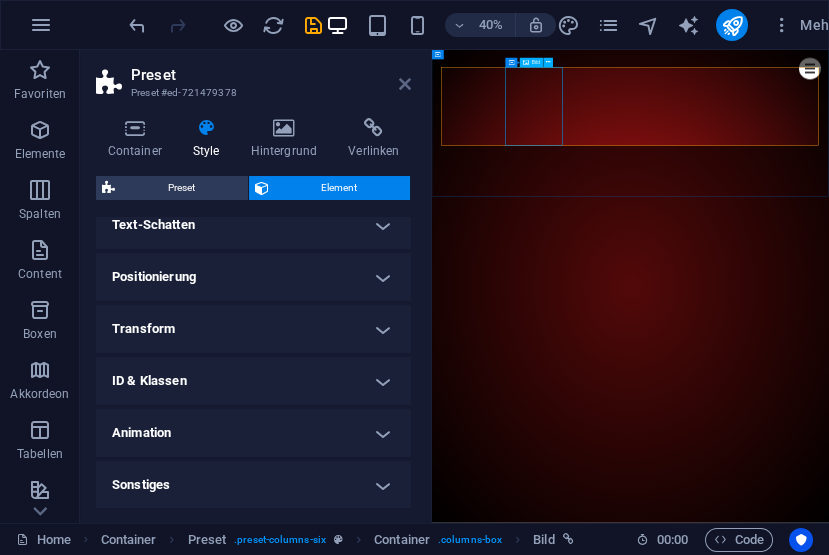 click at bounding box center [405, 84] 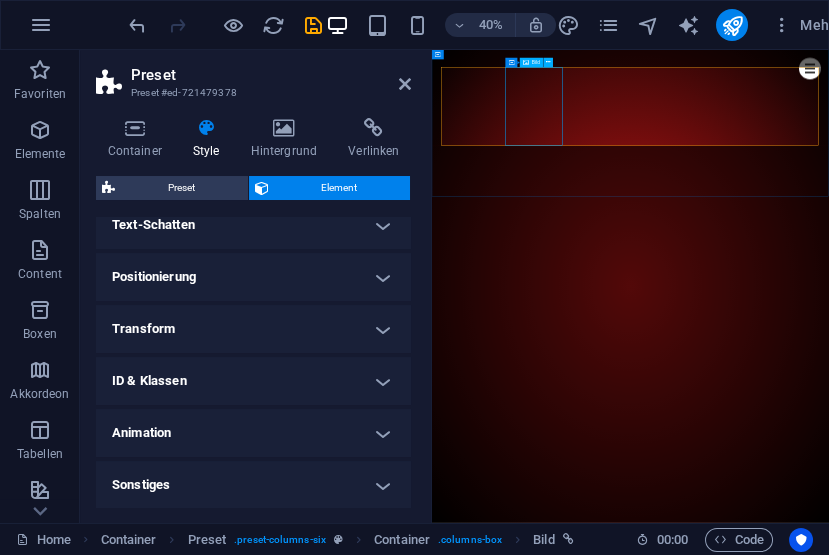 click on "Fahrer [FIRST]" at bounding box center (929, 6895) 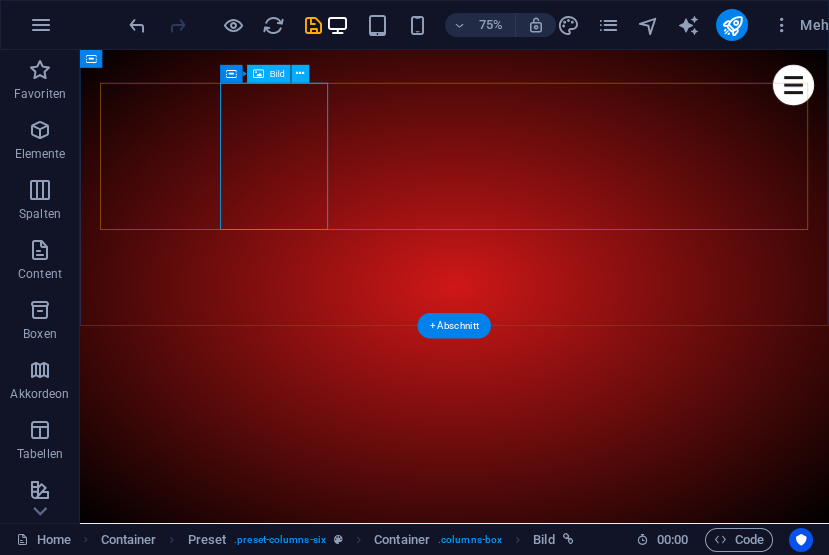 click on "Bild" at bounding box center [277, 73] 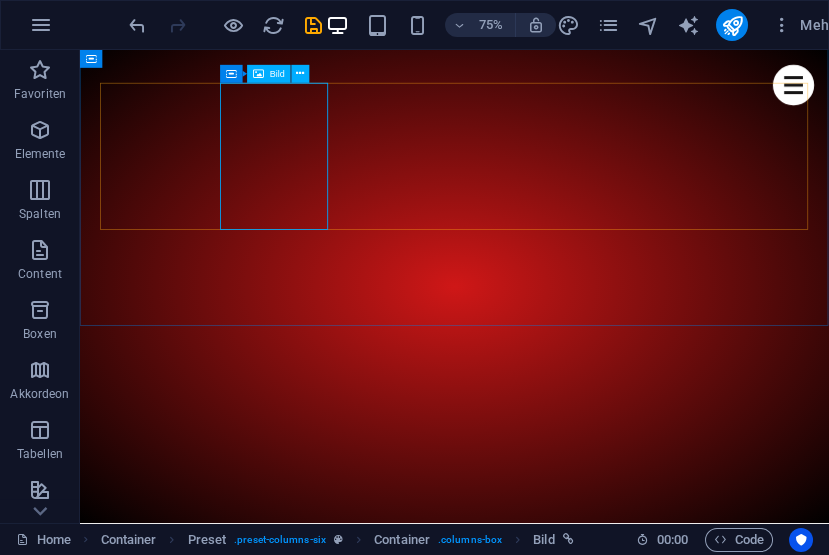 click at bounding box center (258, 74) 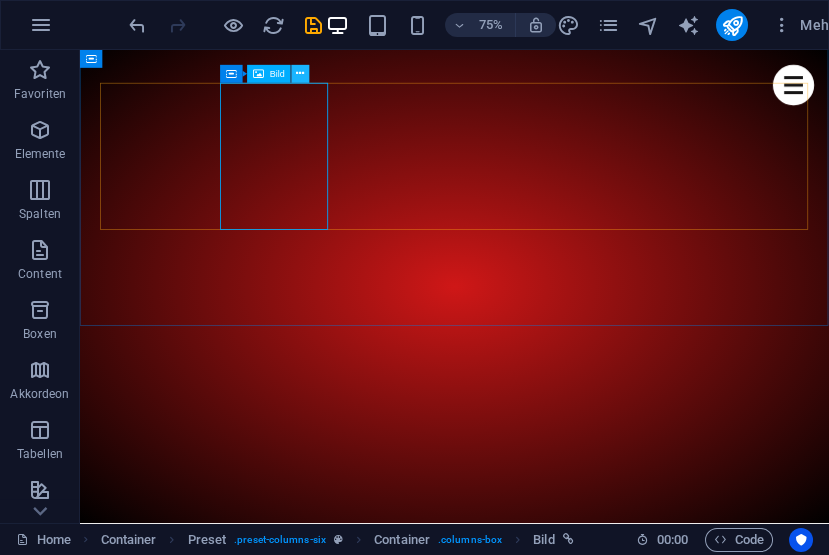 click at bounding box center (301, 74) 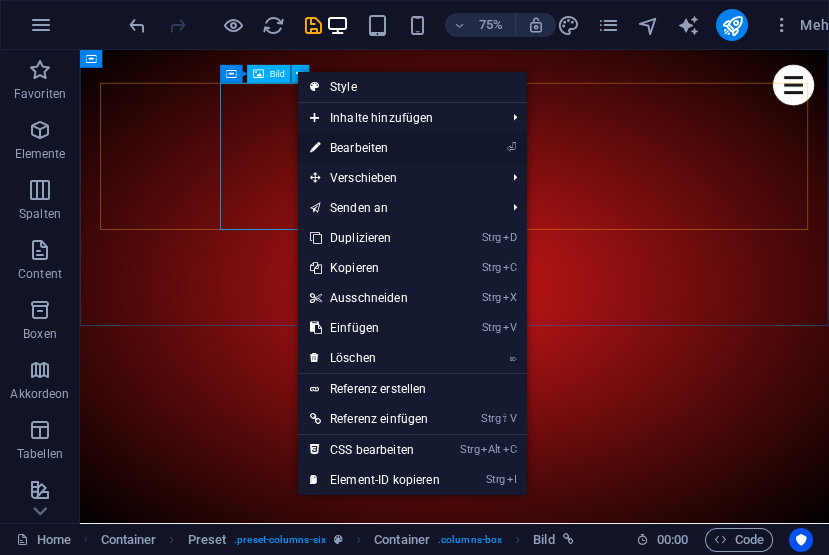 click on "⏎  Bearbeiten" at bounding box center [375, 148] 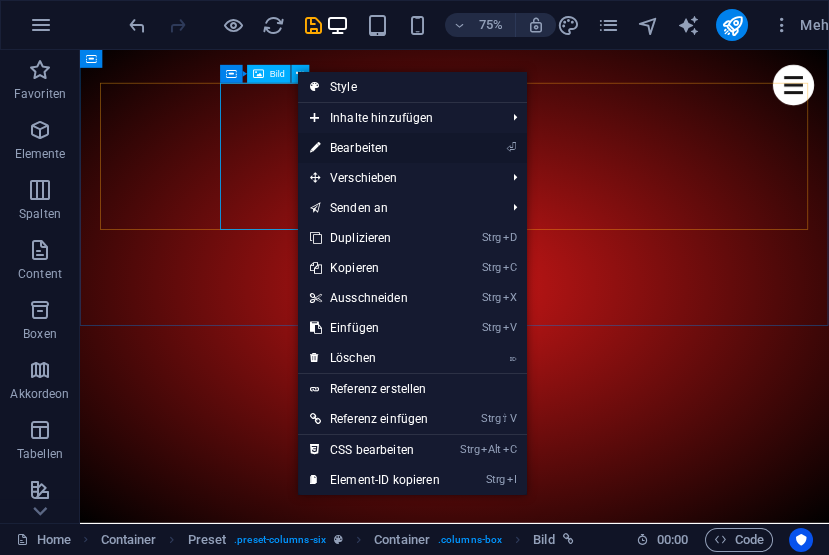 select on "%" 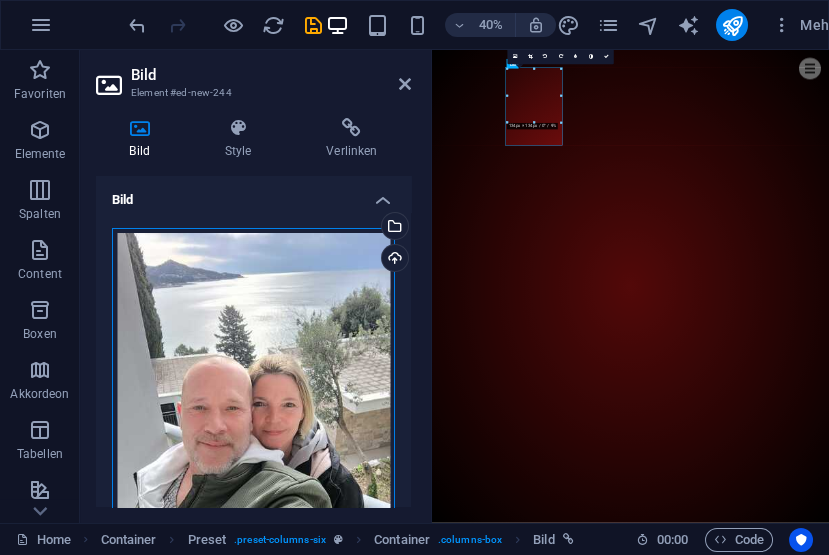 click on "Ziehe Dateien zum Hochladen hierher oder  klicke hier, um aus Dateien oder kostenlosen Stockfotos & -videos zu wählen" at bounding box center (253, 415) 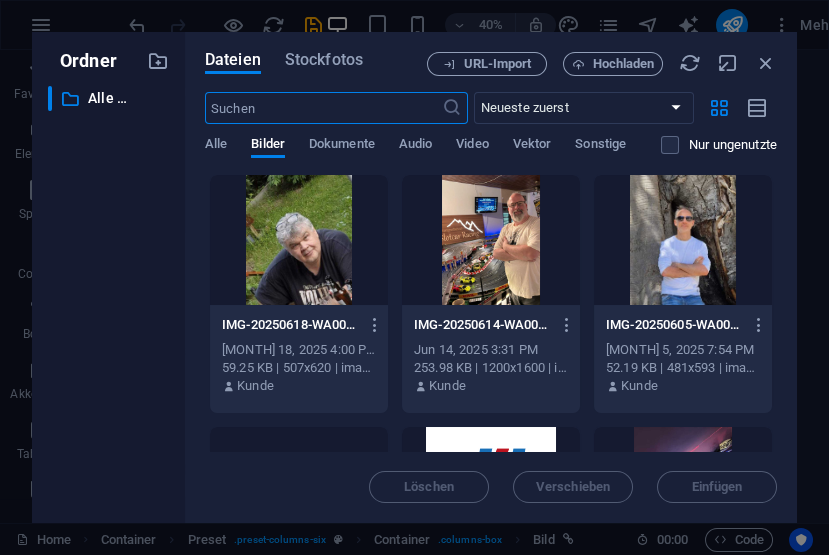 scroll, scrollTop: 65, scrollLeft: 0, axis: vertical 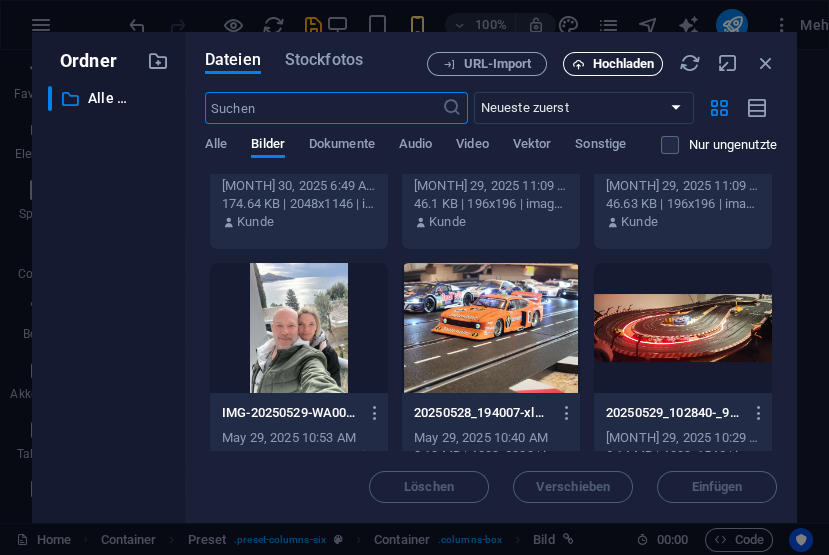 click on "Hochladen" at bounding box center [613, 64] 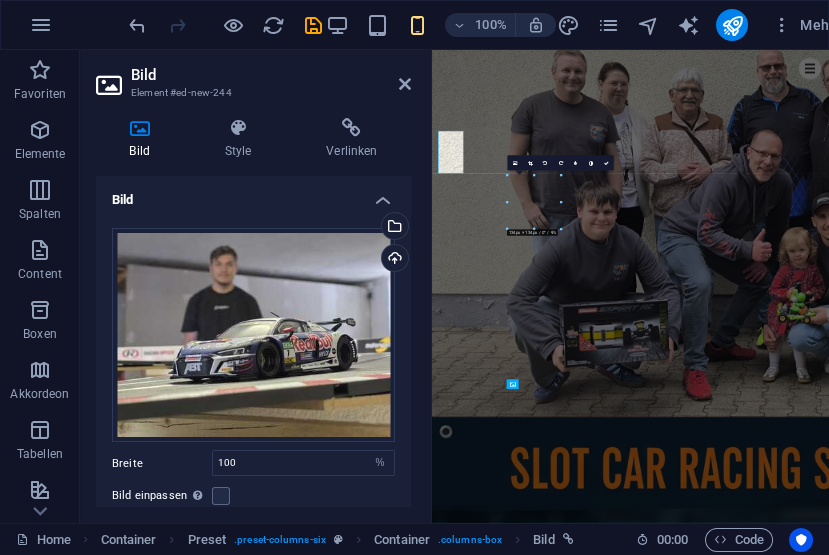 scroll, scrollTop: 601, scrollLeft: 0, axis: vertical 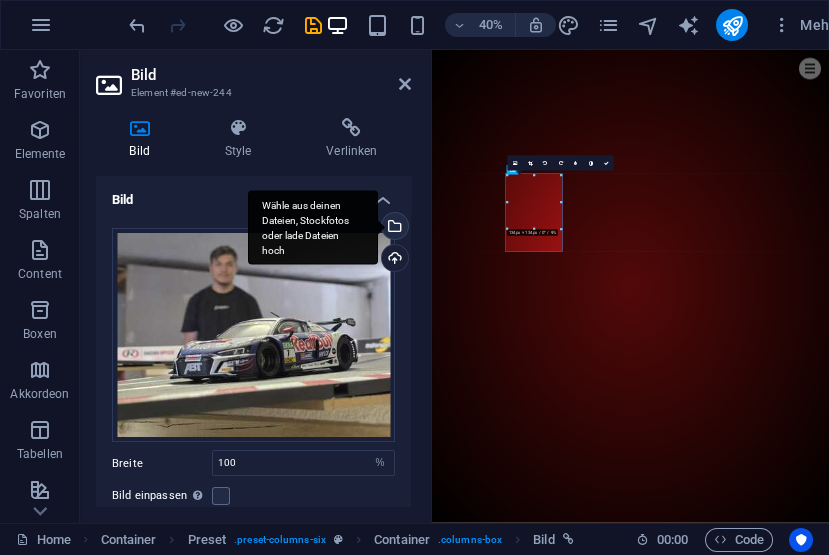 click on "Wähle aus deinen Dateien, Stockfotos oder lade Dateien hoch" at bounding box center (313, 227) 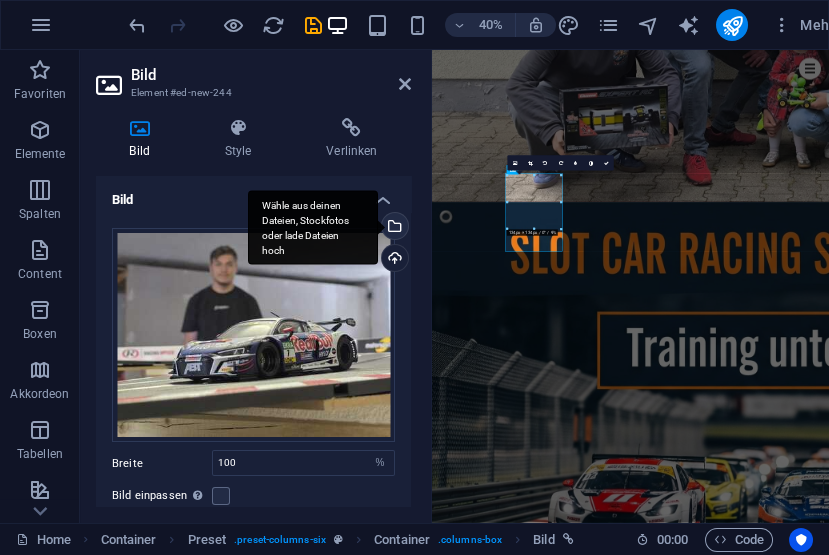 scroll, scrollTop: 65, scrollLeft: 0, axis: vertical 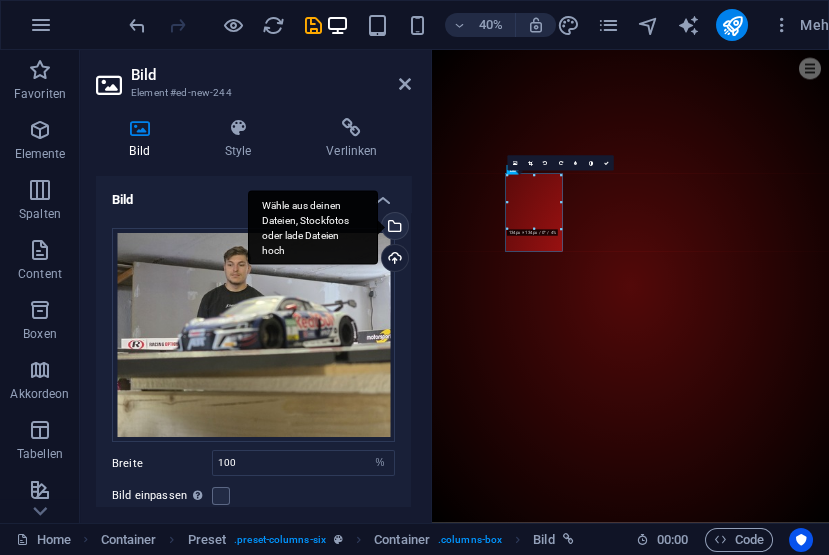 click on "Wähle aus deinen Dateien, Stockfotos oder lade Dateien hoch" at bounding box center (393, 228) 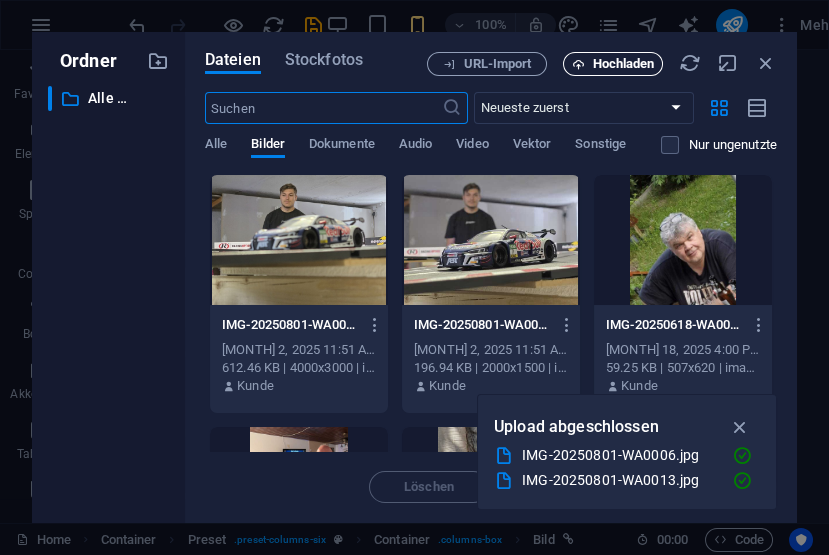 click on "Hochladen" at bounding box center (624, 64) 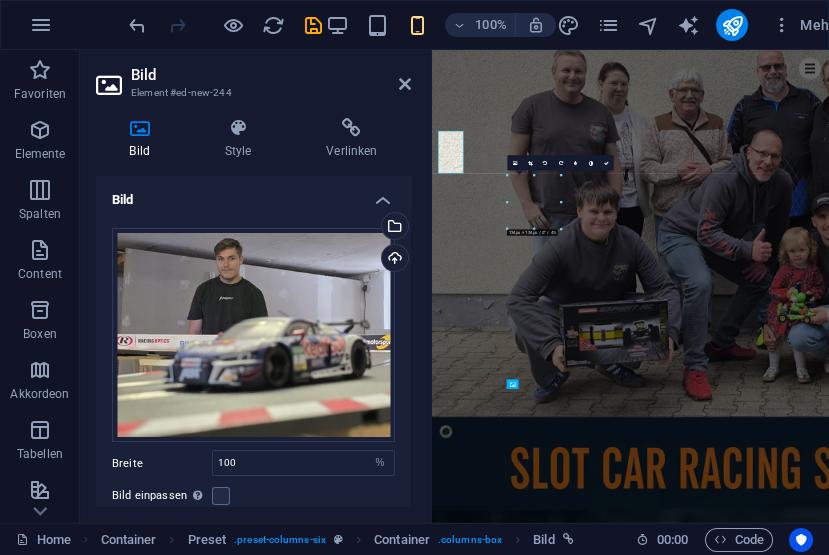 scroll, scrollTop: 601, scrollLeft: 0, axis: vertical 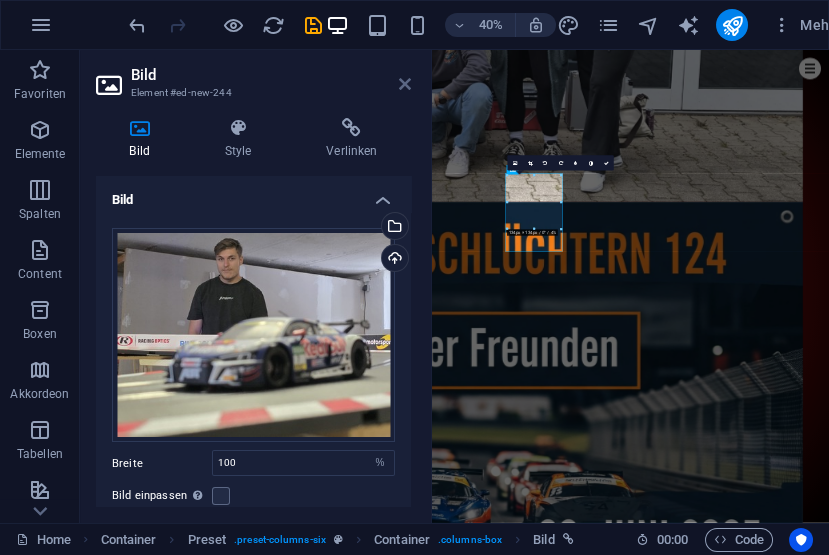 click at bounding box center [405, 84] 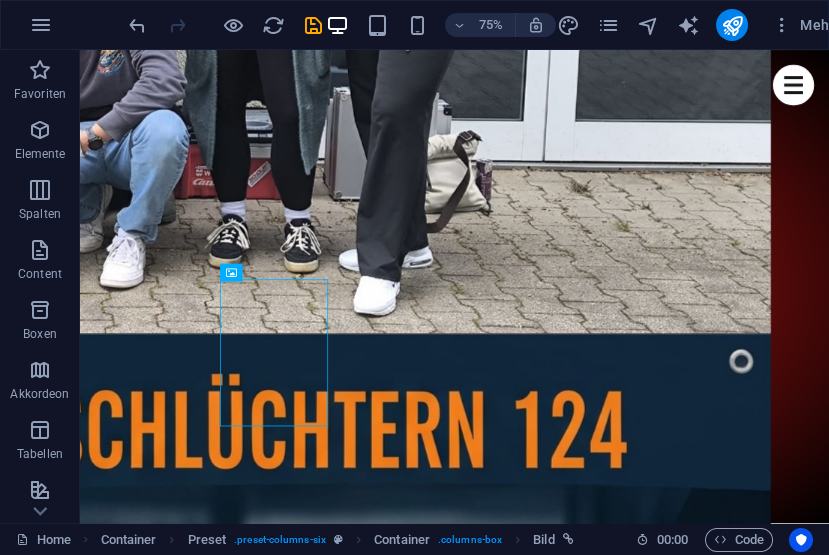 click on "Fahrer [FIRST]" at bounding box center (580, 7160) 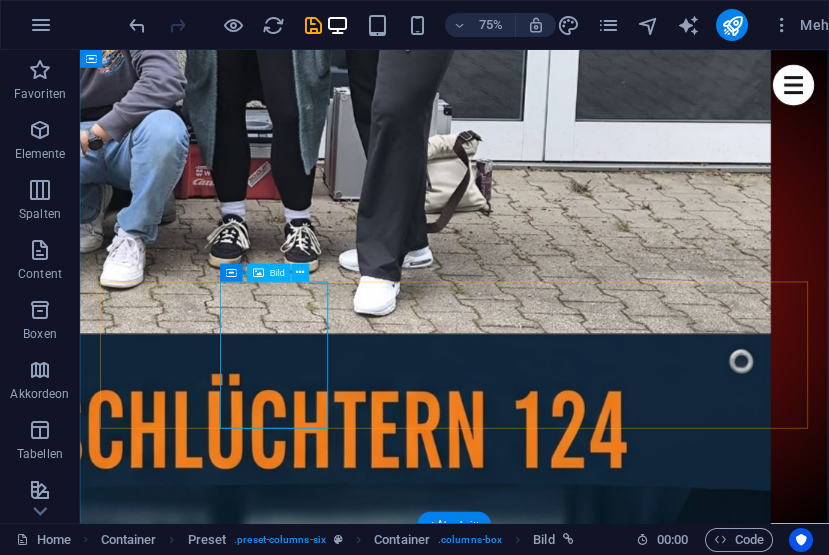 click on "Fahrer [FIRST]" at bounding box center [580, 7160] 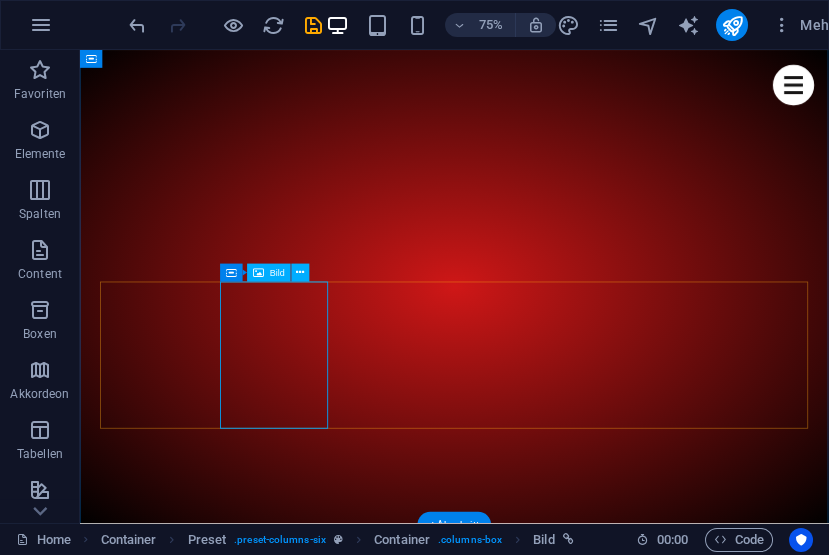 click on "Fahrer [FIRST]" at bounding box center (580, 7160) 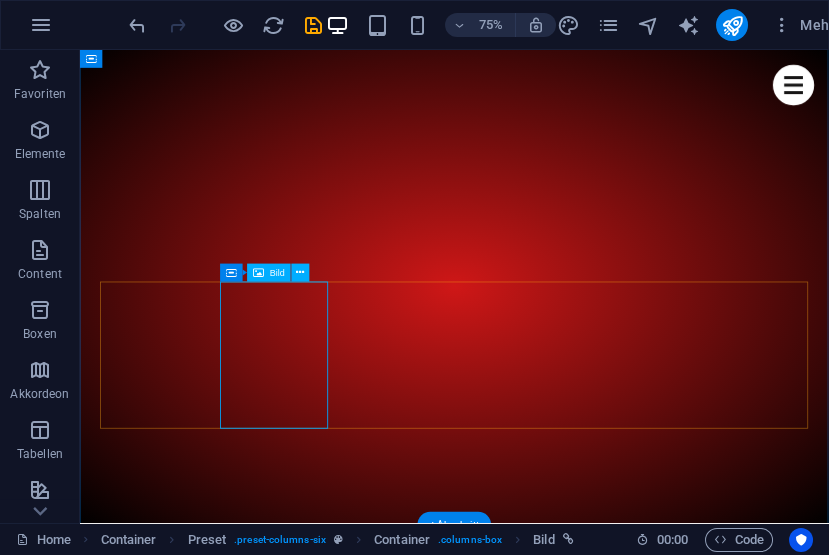 select on "%" 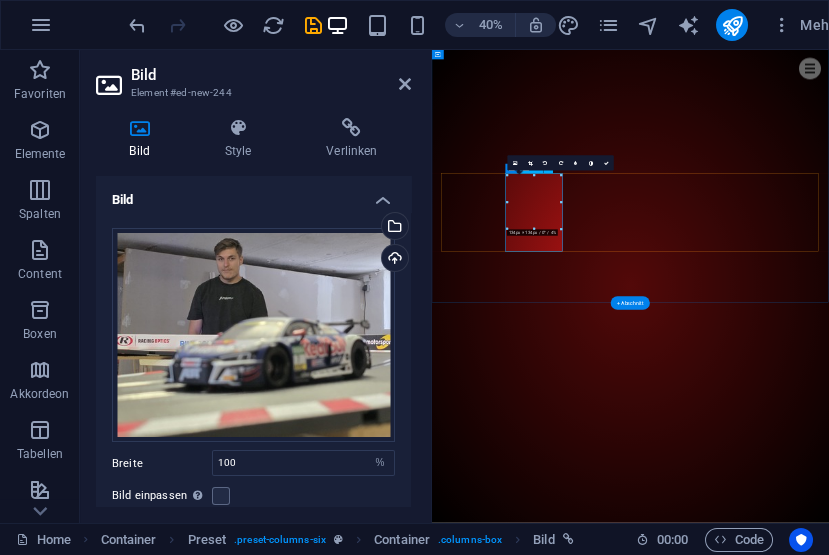 scroll, scrollTop: 190, scrollLeft: 0, axis: vertical 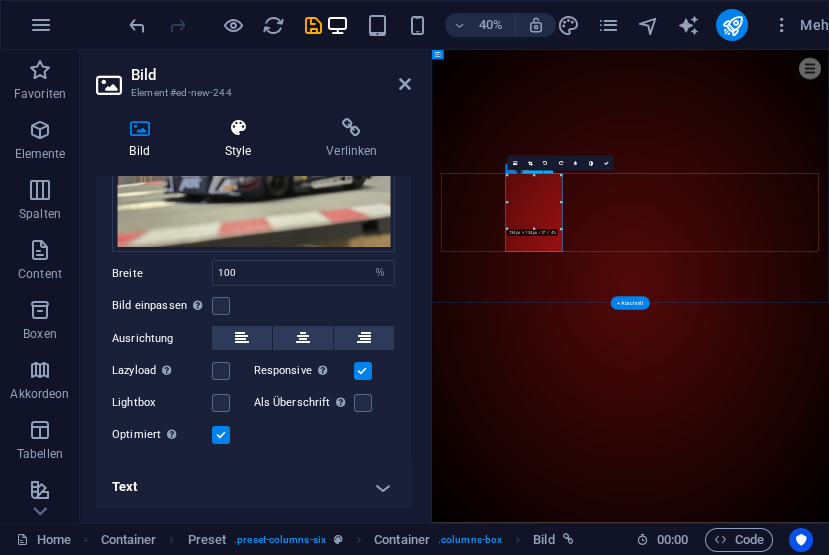 click on "Style" at bounding box center [242, 139] 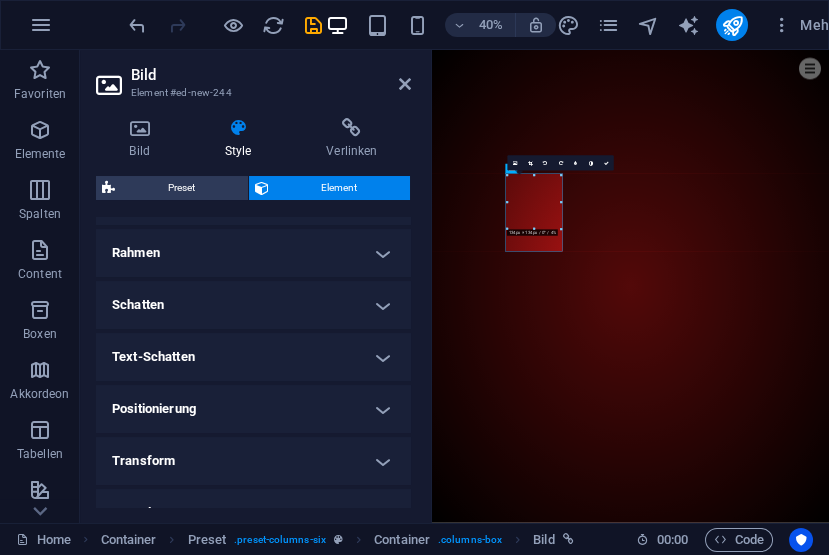 scroll, scrollTop: 584, scrollLeft: 0, axis: vertical 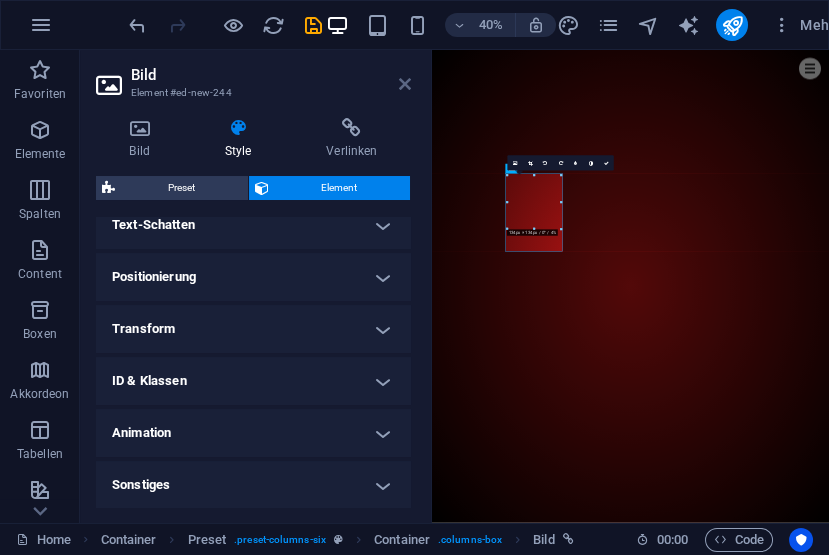 click at bounding box center (405, 84) 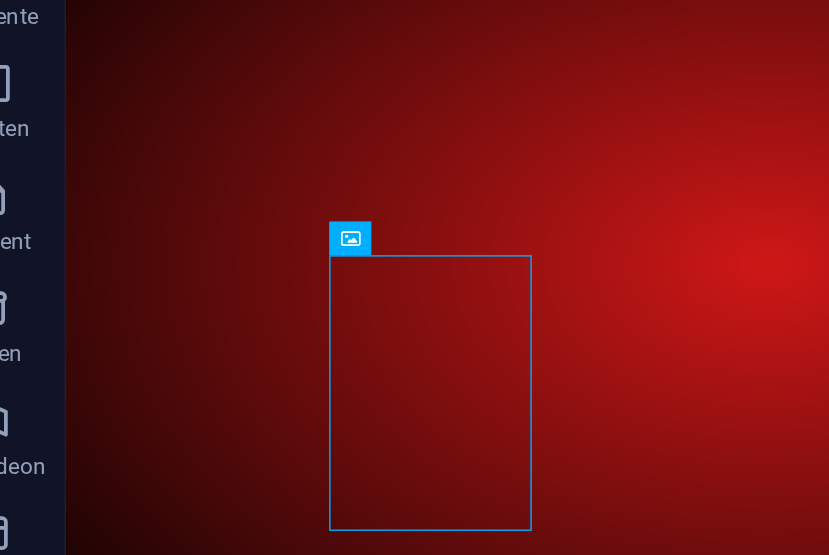 click on "Fahrer [FIRST]" at bounding box center (566, 6931) 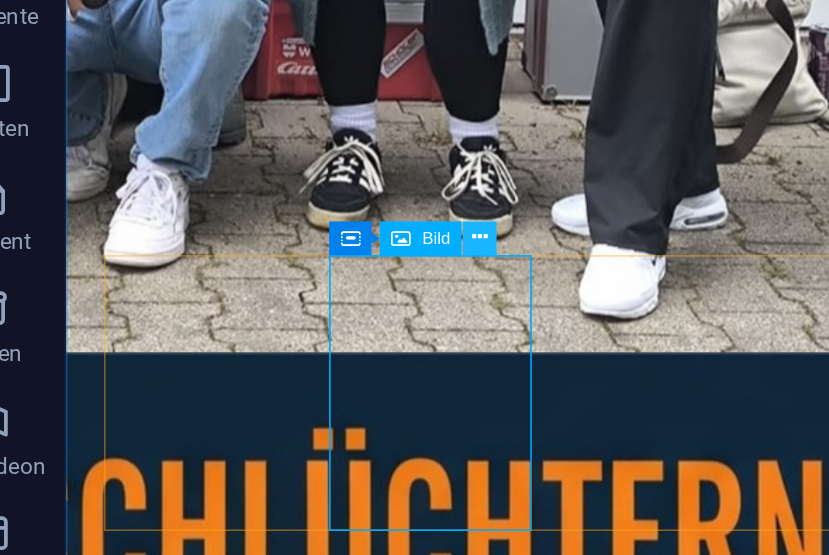 click at bounding box center (301, 273) 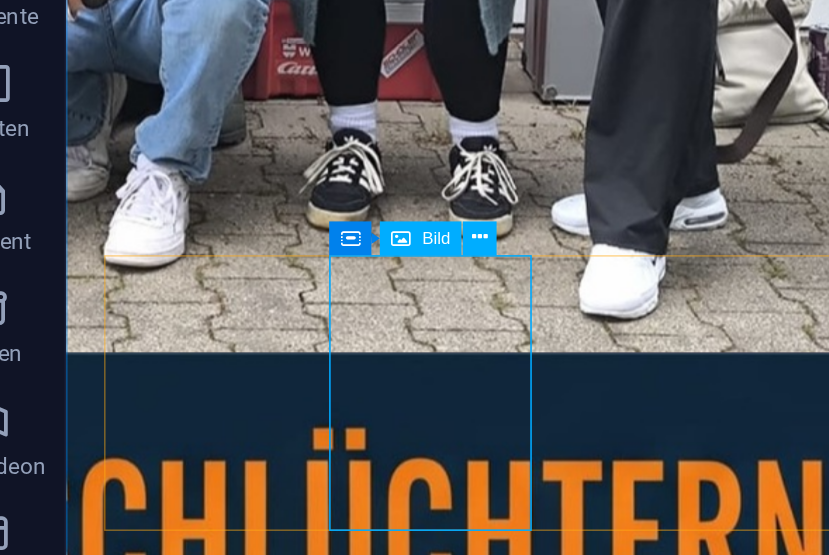 click at bounding box center (566, 5371) 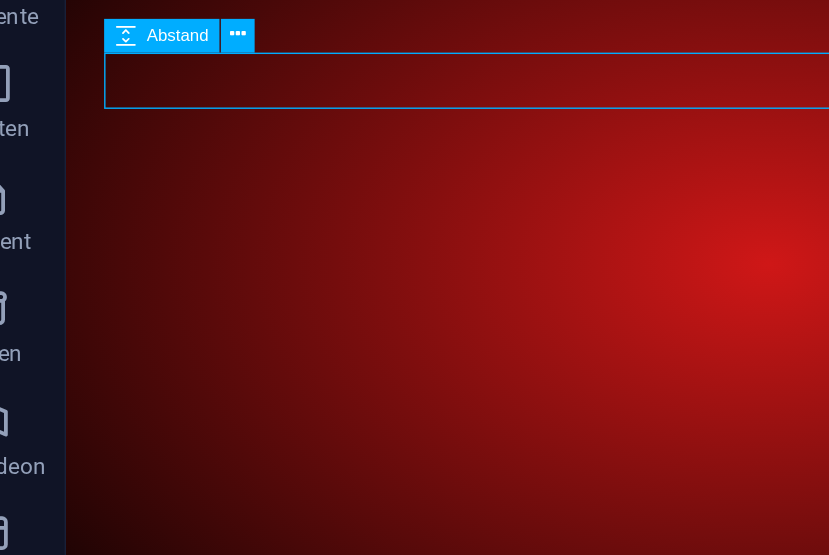 scroll, scrollTop: 662, scrollLeft: 0, axis: vertical 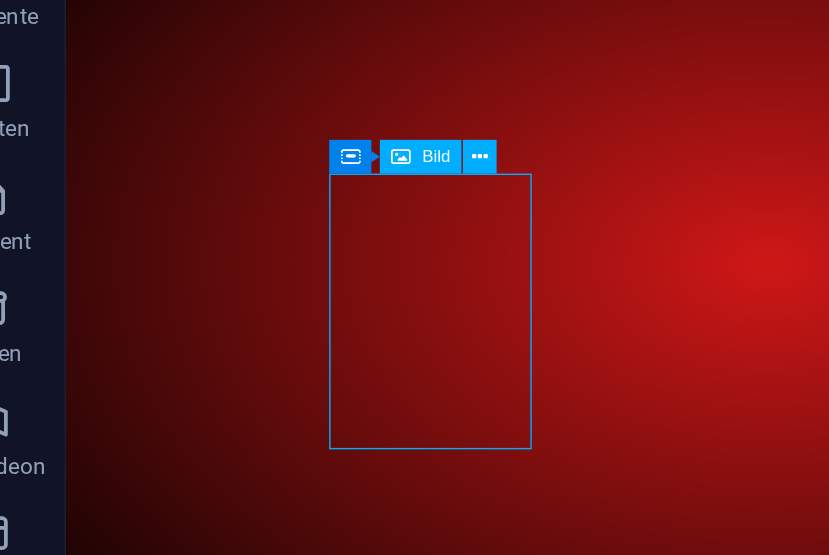 click at bounding box center (231, 229) 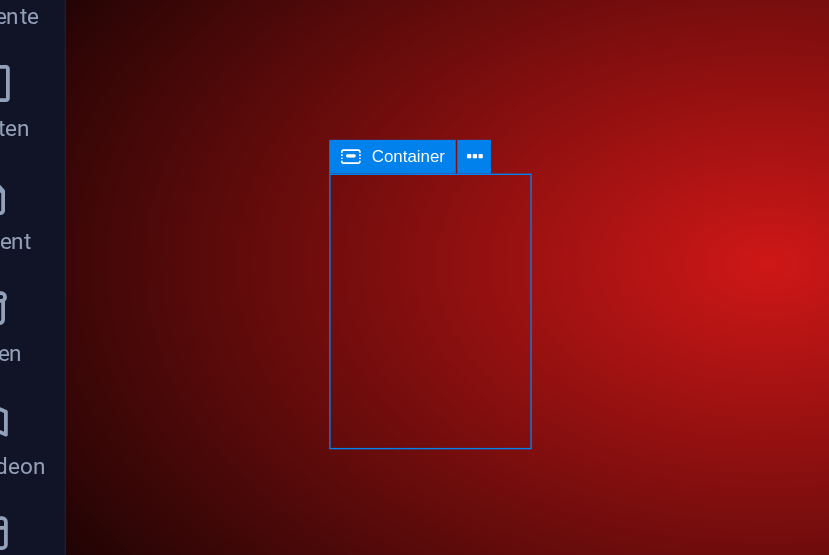 click on "Container" at bounding box center [262, 229] 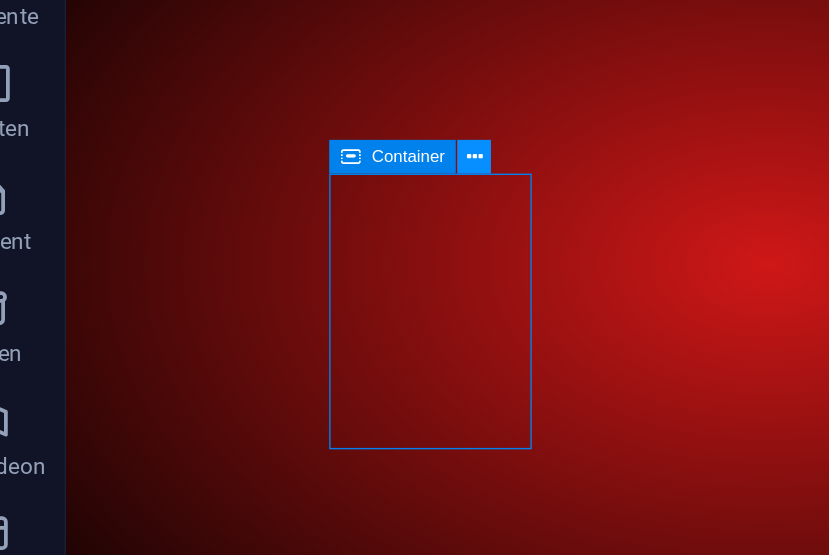 click at bounding box center (298, 229) 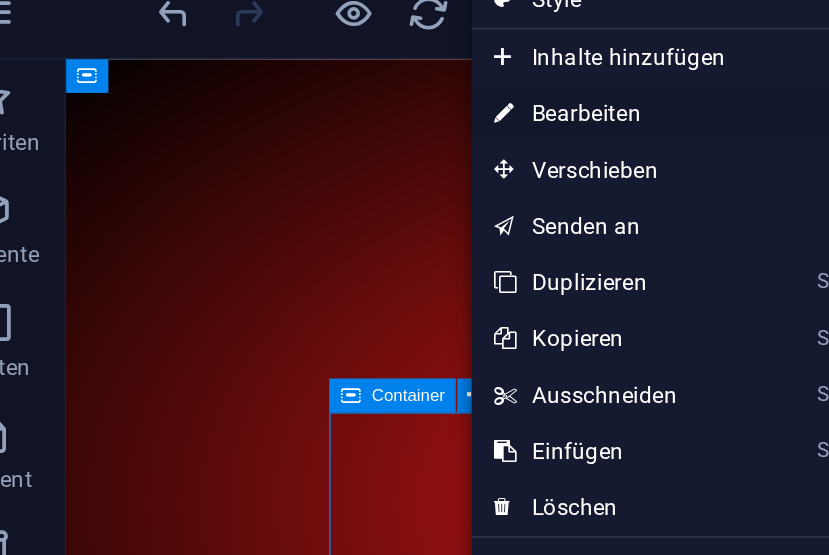 click on "⏎  Bearbeiten" at bounding box center (373, 79) 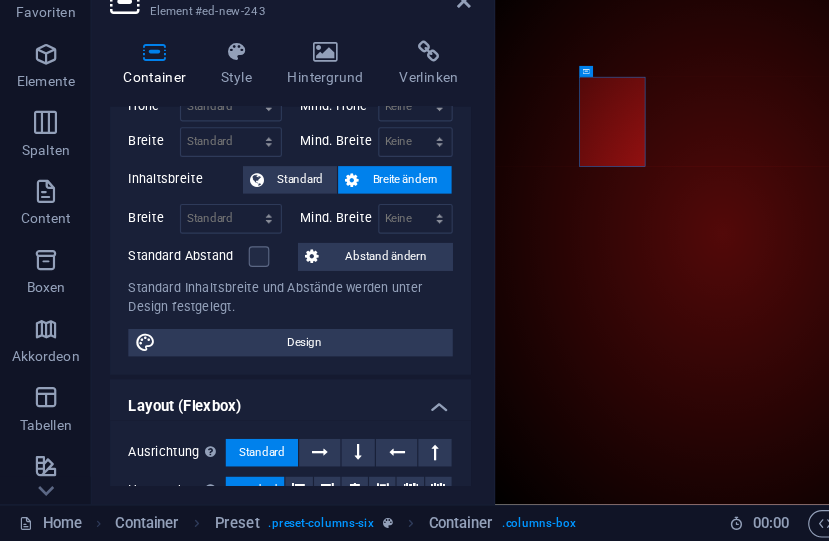 scroll, scrollTop: 0, scrollLeft: 0, axis: both 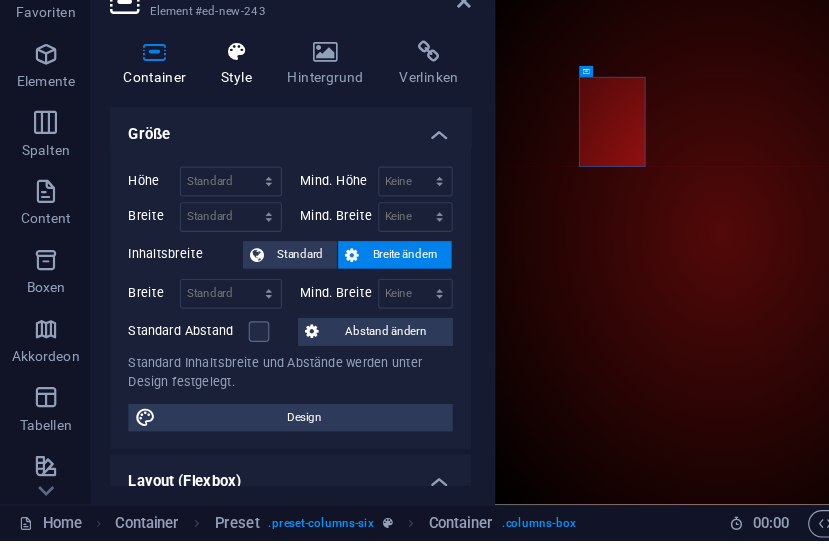 click at bounding box center [206, 128] 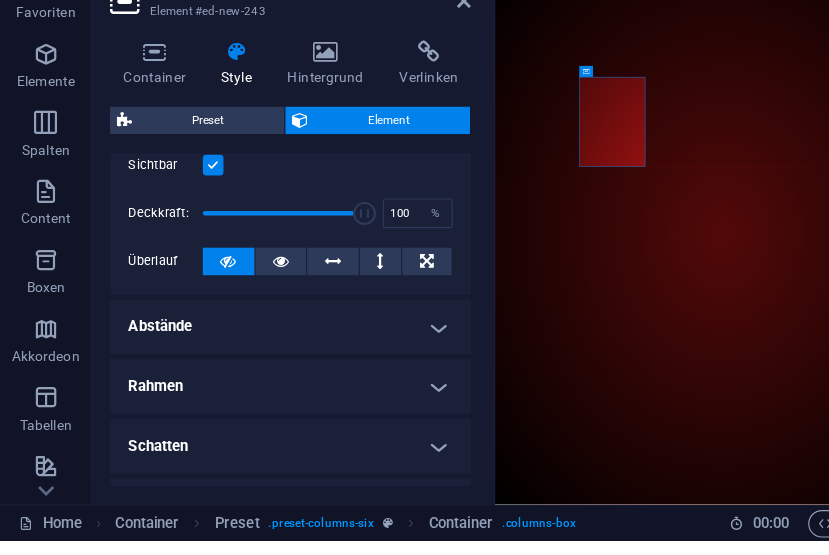 scroll, scrollTop: 0, scrollLeft: 0, axis: both 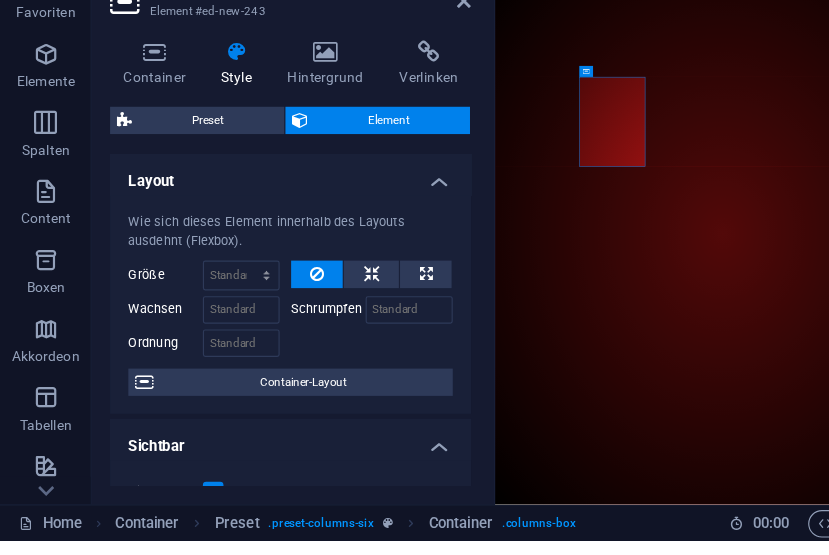 click on "Container Style Hintergrund Verlinken Größe Höhe Standard px rem % vh vw Mind. Höhe Keine px rem % vh vw Breite Standard px rem % em vh vw Mind. Breite Keine px rem % vh vw Inhaltsbreite Standard Breite ändern Breite Standard px rem % em vh vw Mind. Breite Keine px rem % vh vw Standard Abstand Abstand ändern Standard Inhaltsbreite und Abstände werden unter Design festgelegt. Design Layout (Flexbox) Ausrichtung Bestimmt, in welche Richtung das Spaltenverhalten Auswirkungen haben soll (flex-direction). Standard Hauptachse Beeinflusse, wie sich Elemente innerhalb dieses Containers entlang der Hauptsache verhalten sollen (justify-content). Standard Querachse Steuert die vertikale Ausrichtung der Elemente innerhalb des Containers (align-items). Standard Umbrechen Standard An Aus Füllen Steuert die Abstände und Ausrichtung von Elementen auf der Y-Achse bei mehreren Zeilen (align-content). Standard Barrierefreiheit Rolle Die ARIA-Rolle definiert den Zweck eines Elements.  Keine Alert Banner" at bounding box center (253, 312) 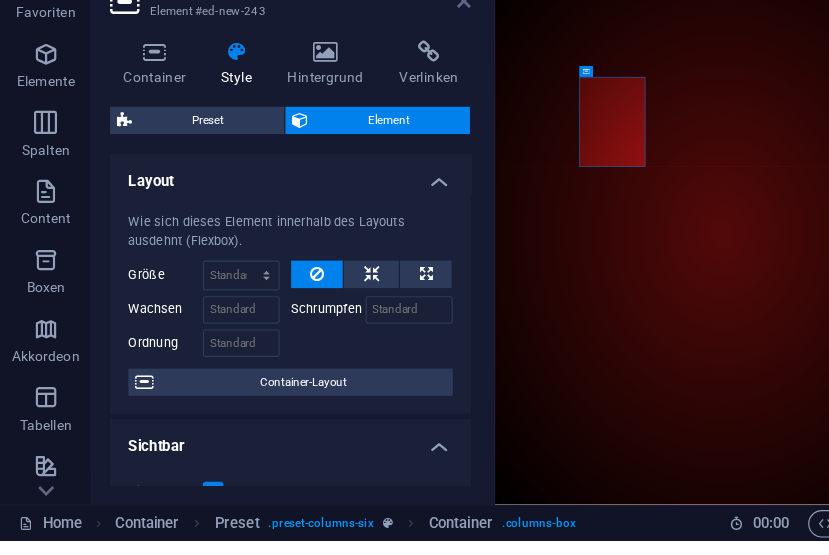 click at bounding box center [405, 84] 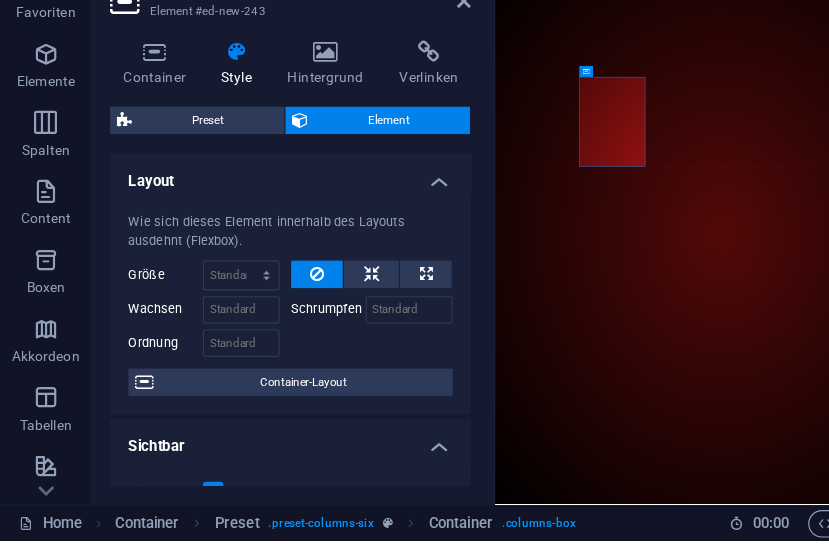 click on "Fahrer [FIRST]" at bounding box center (992, 7015) 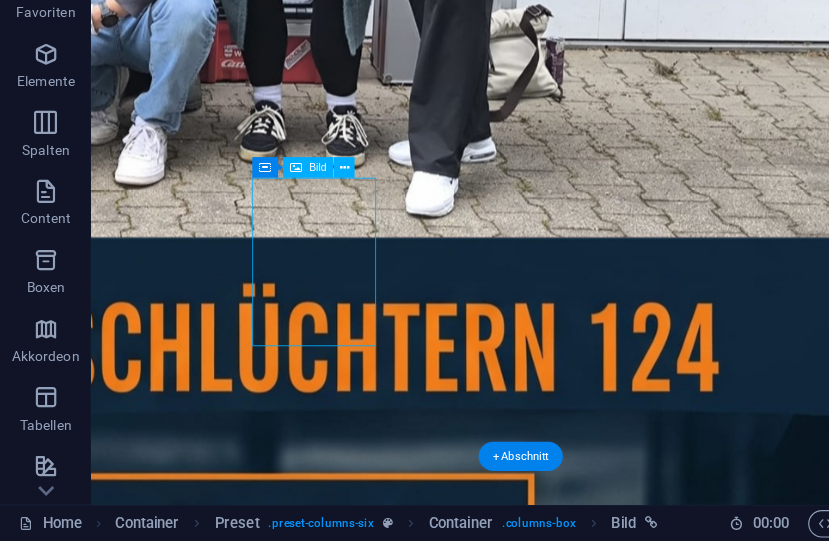 click at bounding box center (231, 229) 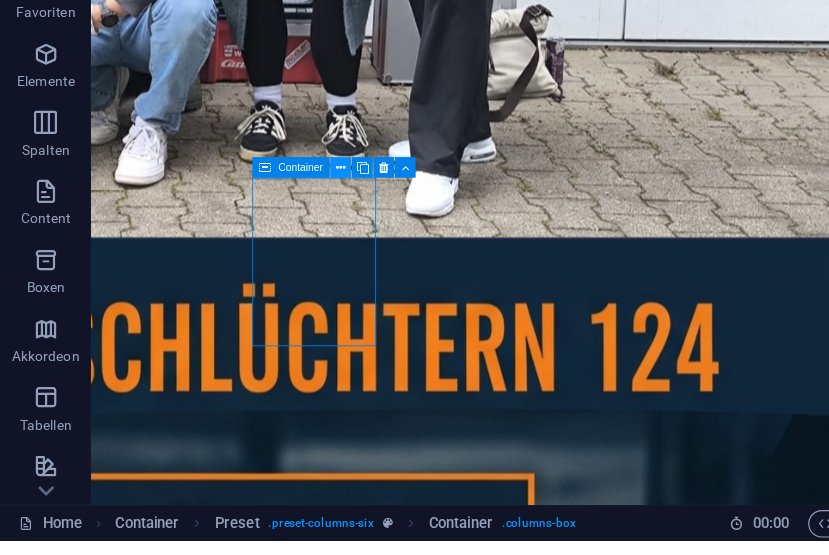 click at bounding box center [298, 229] 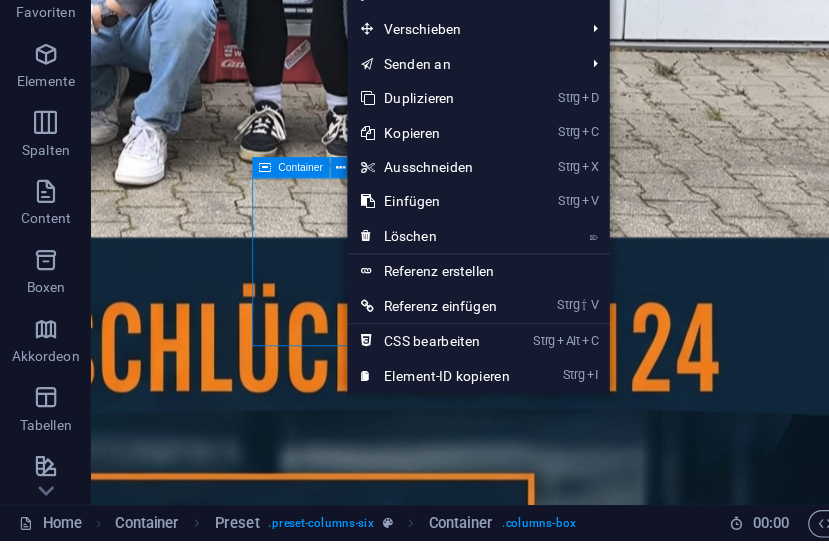 click on "Container" at bounding box center [254, 229] 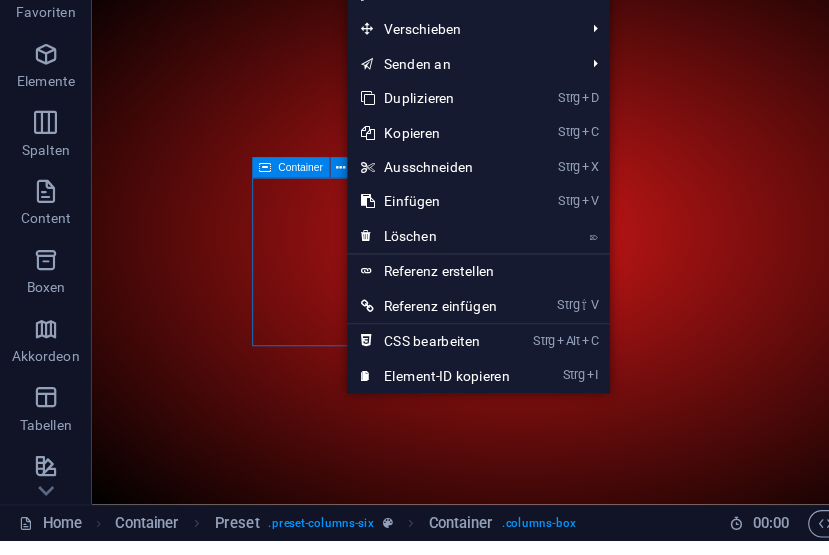 click on "Container" at bounding box center (262, 229) 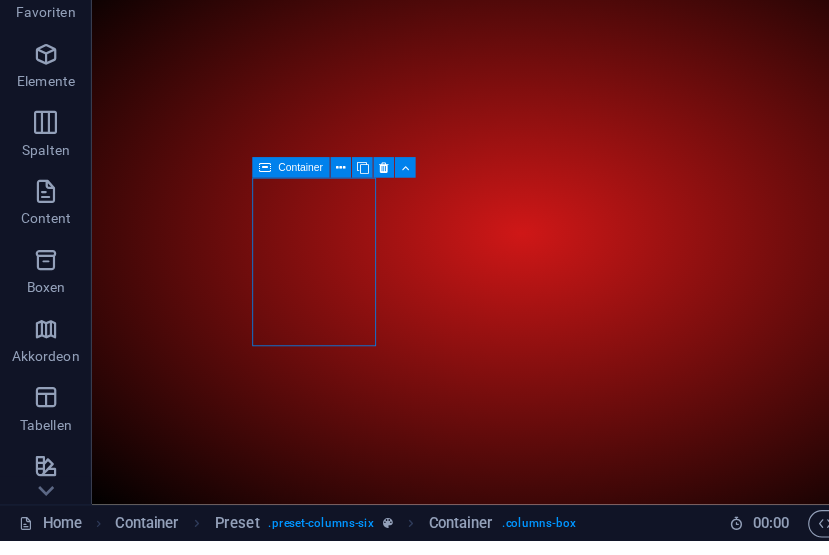 click on "Container" at bounding box center [262, 229] 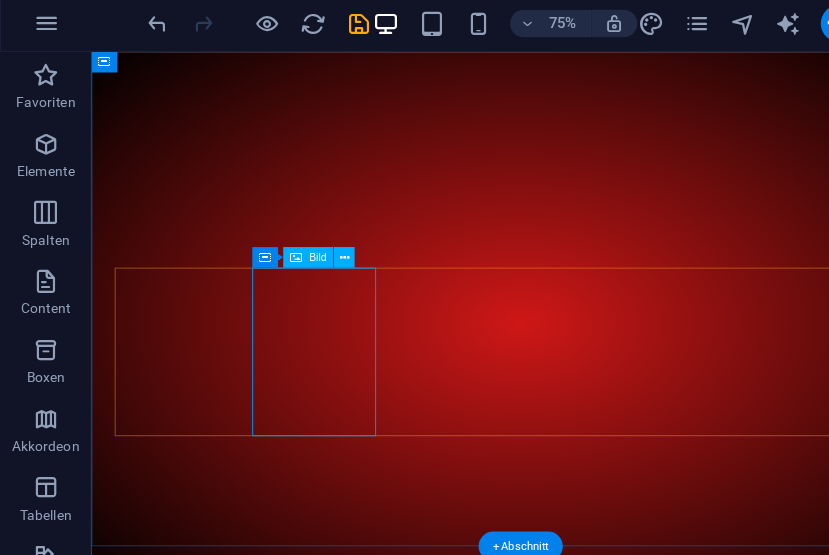 scroll, scrollTop: 0, scrollLeft: 0, axis: both 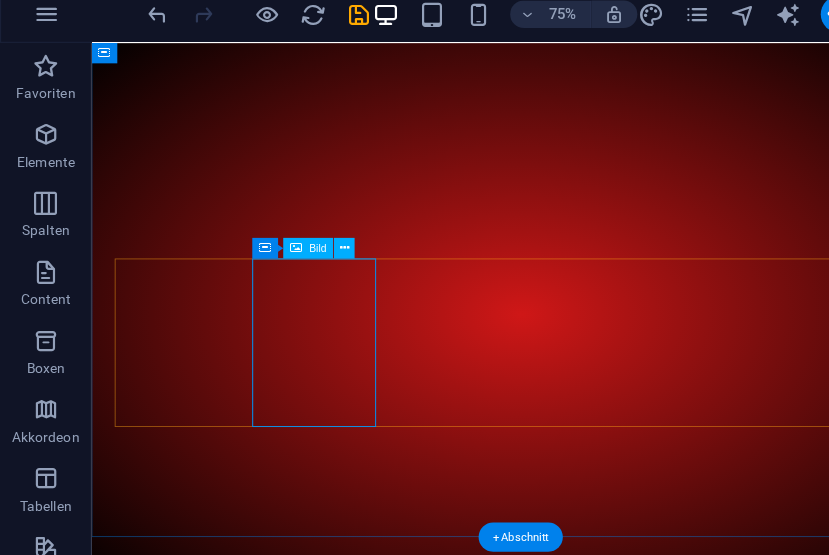 click on "Fahrer [FIRST]" at bounding box center (591, 7094) 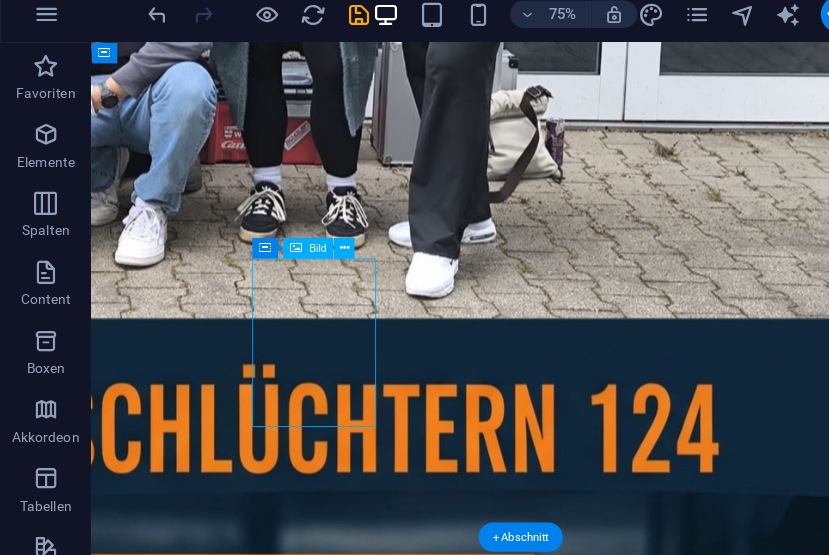 click on "Fahrer [FIRST]" at bounding box center (591, 8098) 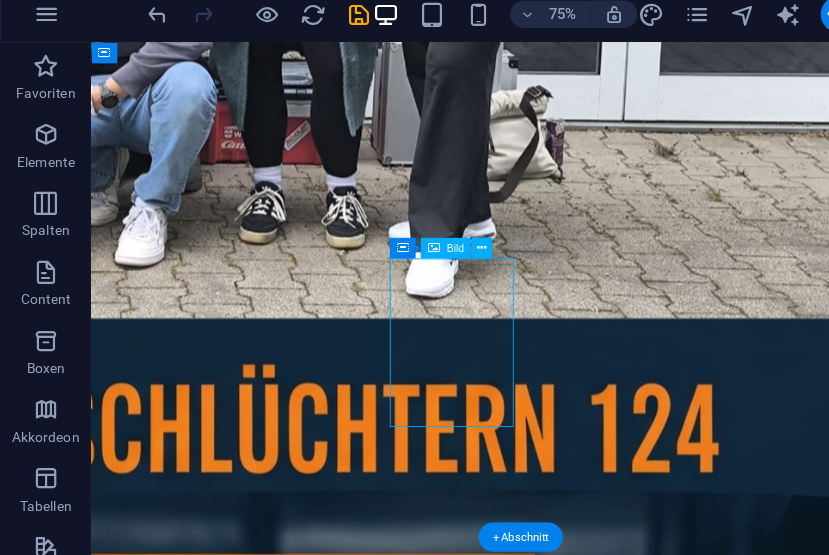 click on "Fahrer [FIRST]" at bounding box center [591, 7094] 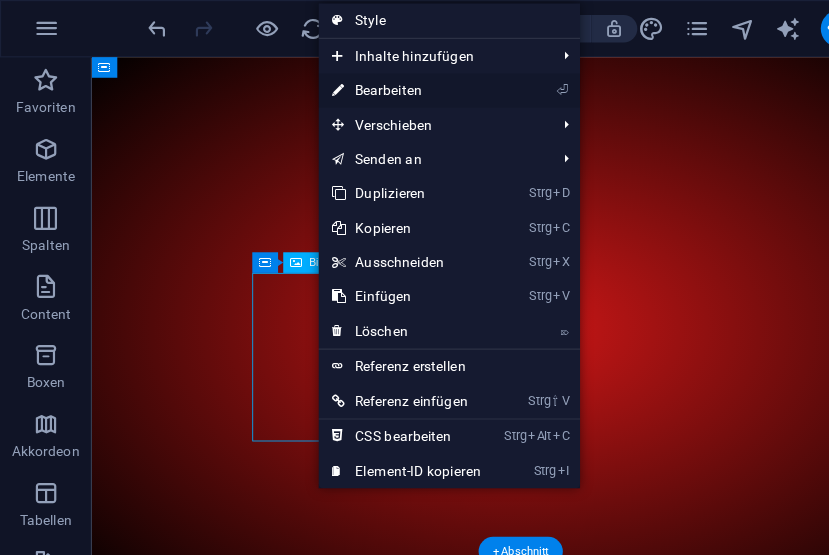 click on "⏎  Bearbeiten" at bounding box center [355, 79] 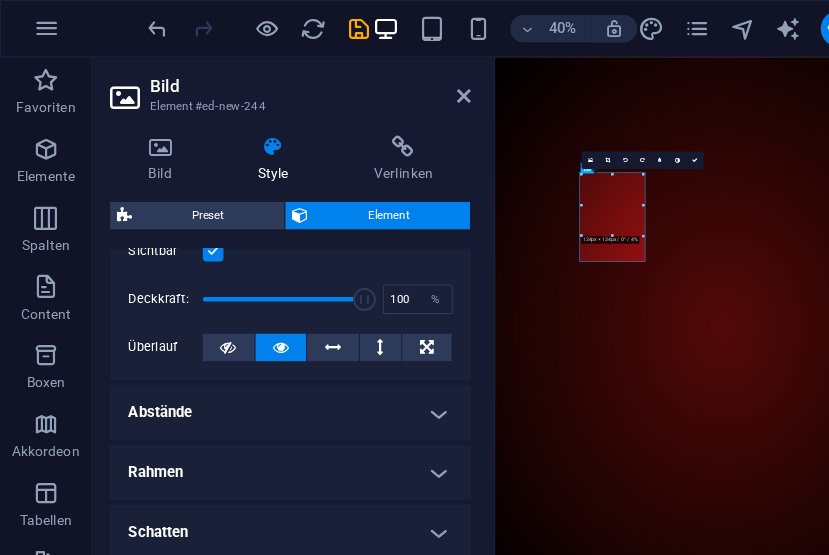 scroll, scrollTop: 321, scrollLeft: 0, axis: vertical 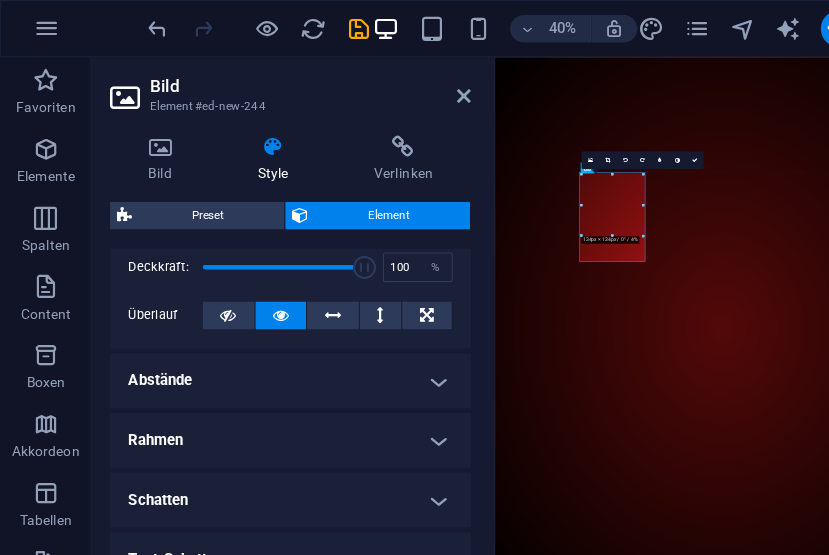 click on "Abstände" at bounding box center [253, 332] 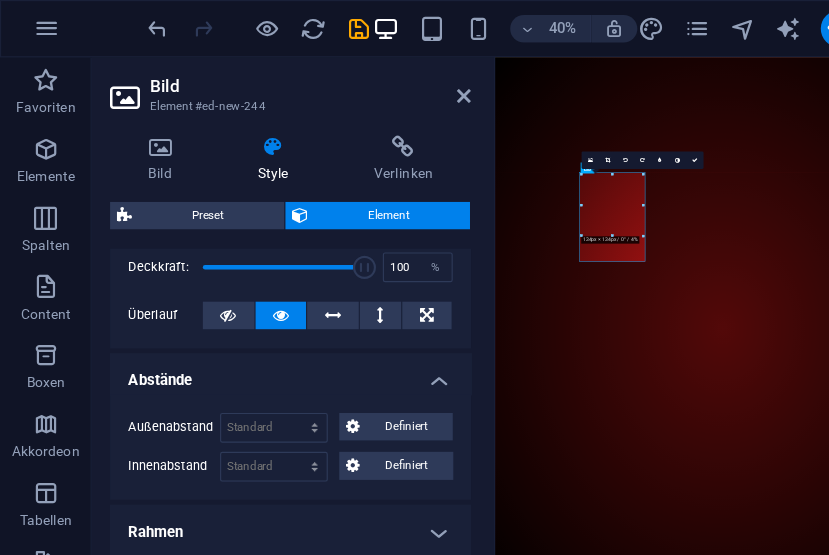 click on "Abstände" at bounding box center (253, 326) 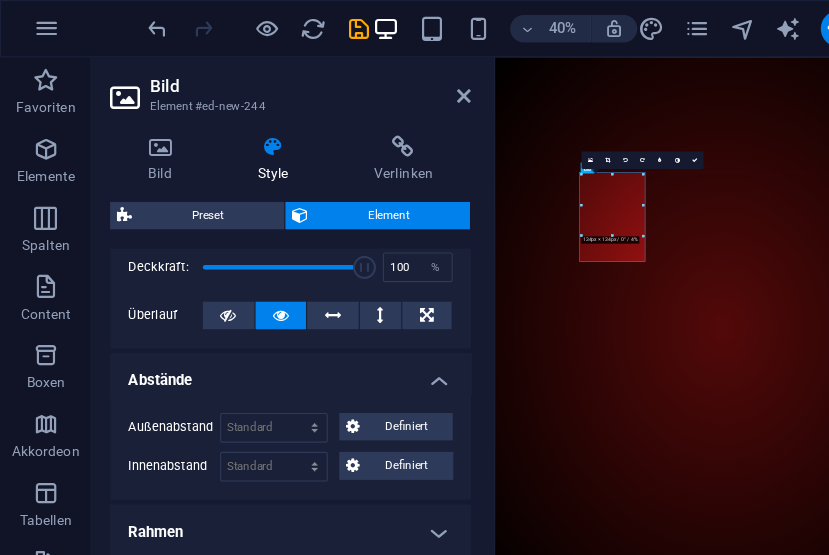 click on "Rahmen" at bounding box center (253, 464) 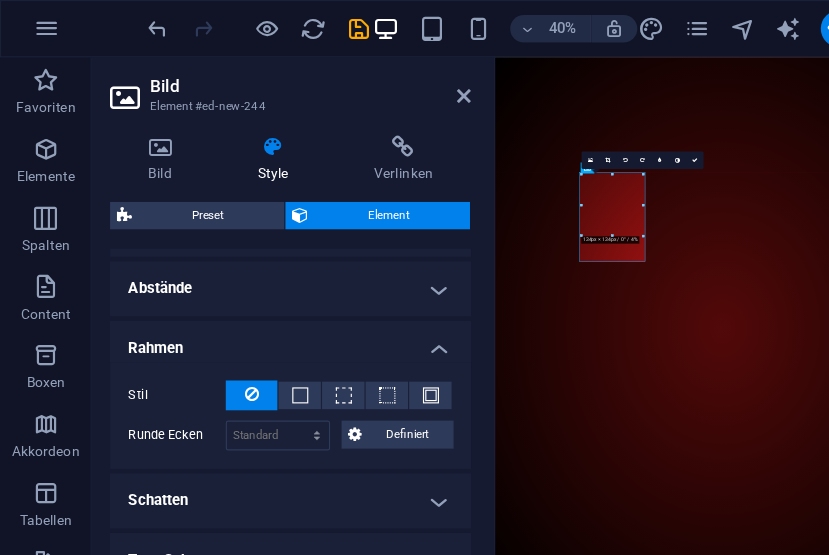 scroll, scrollTop: 436, scrollLeft: 0, axis: vertical 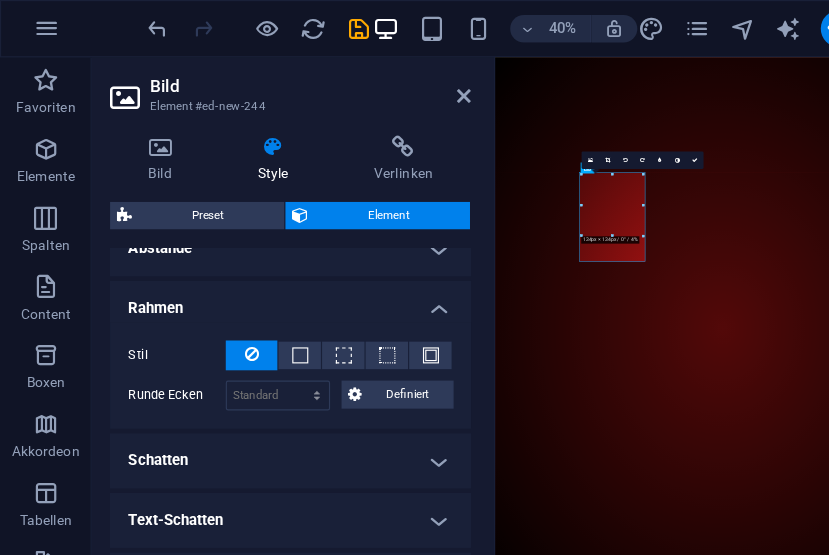 click on "Rahmen" at bounding box center (253, 263) 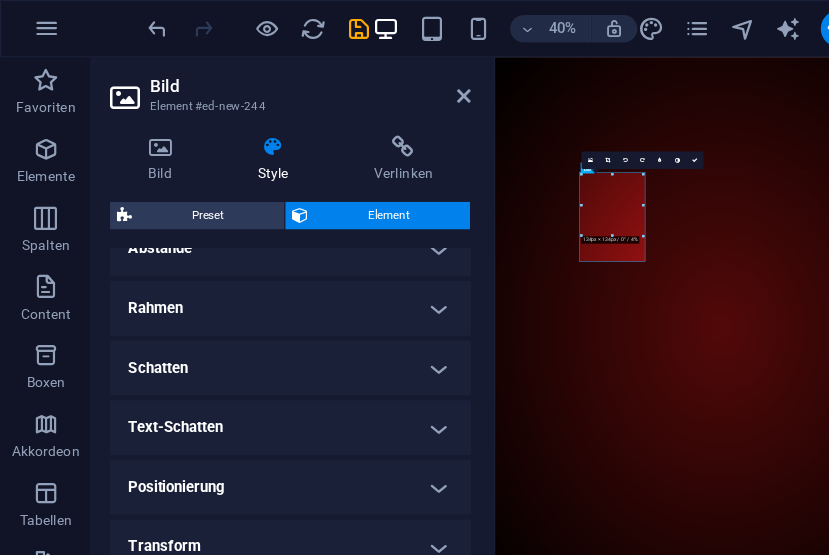 click on "Schatten" at bounding box center (253, 321) 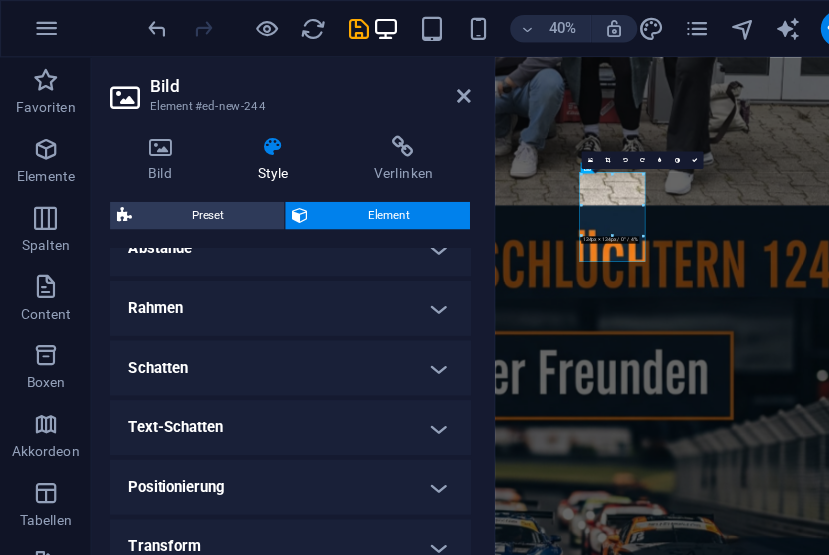click on "Text-Schatten" at bounding box center [253, 373] 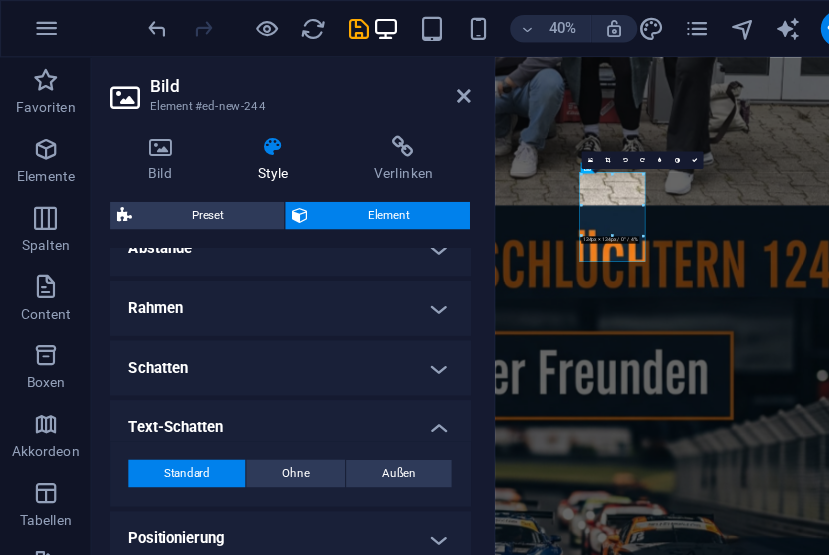 click on "Text-Schatten" at bounding box center (253, 367) 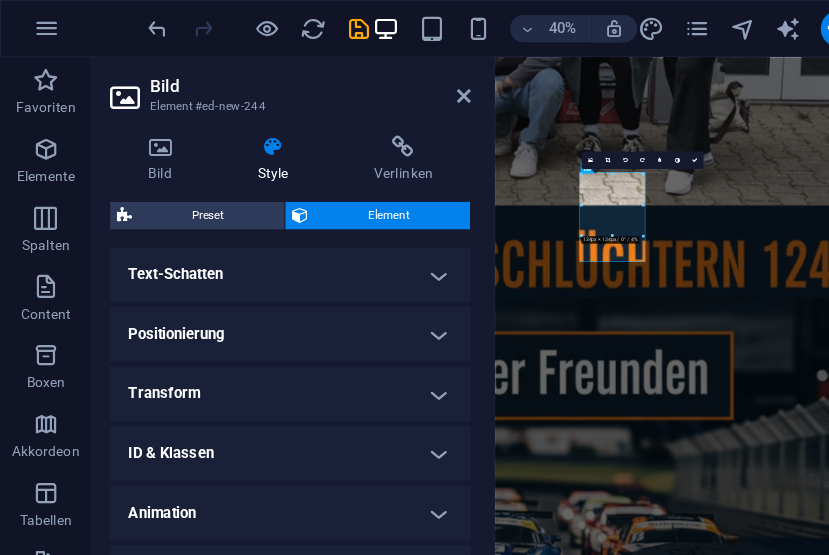 scroll, scrollTop: 584, scrollLeft: 0, axis: vertical 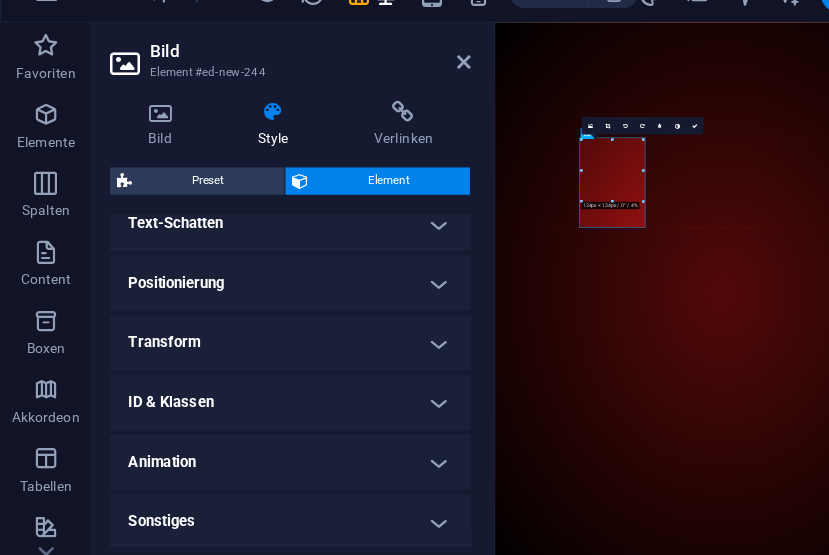 click on "Sonstiges" at bounding box center [253, 485] 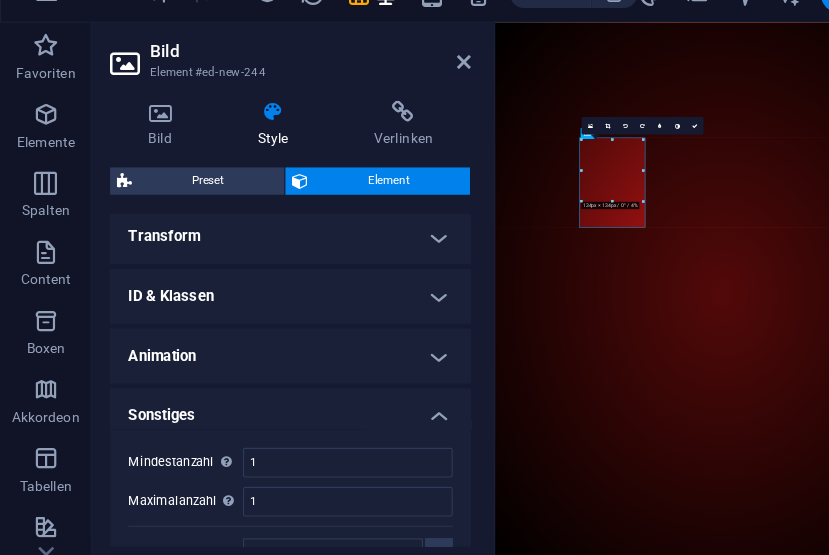 scroll, scrollTop: 707, scrollLeft: 0, axis: vertical 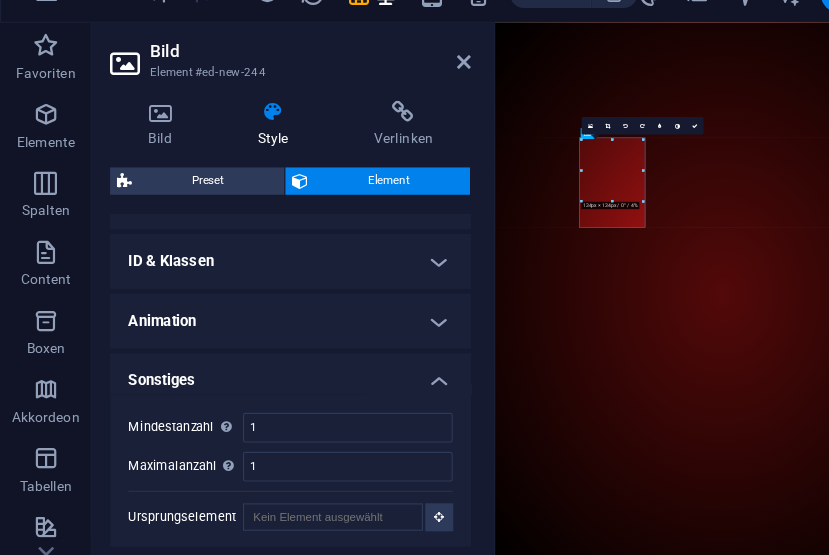 click on "Sonstiges" at bounding box center [253, 356] 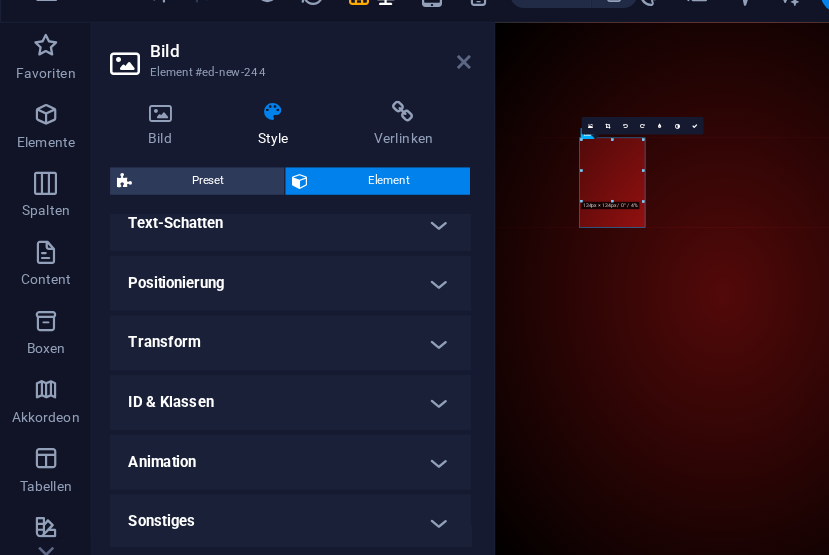 click at bounding box center (405, 84) 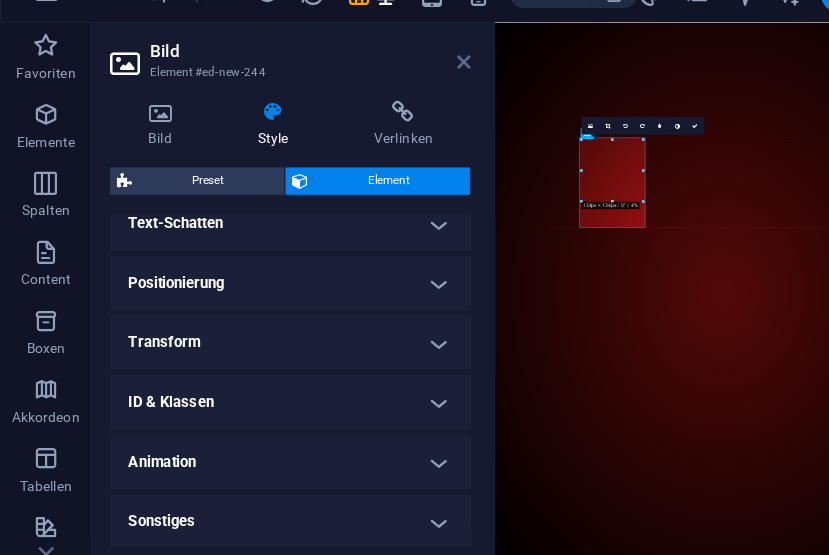 scroll, scrollTop: 660, scrollLeft: 0, axis: vertical 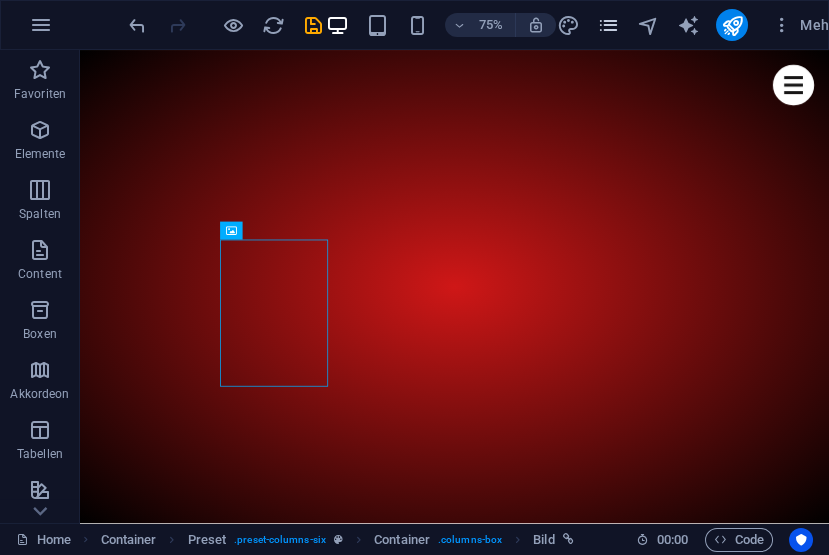 click at bounding box center [608, 25] 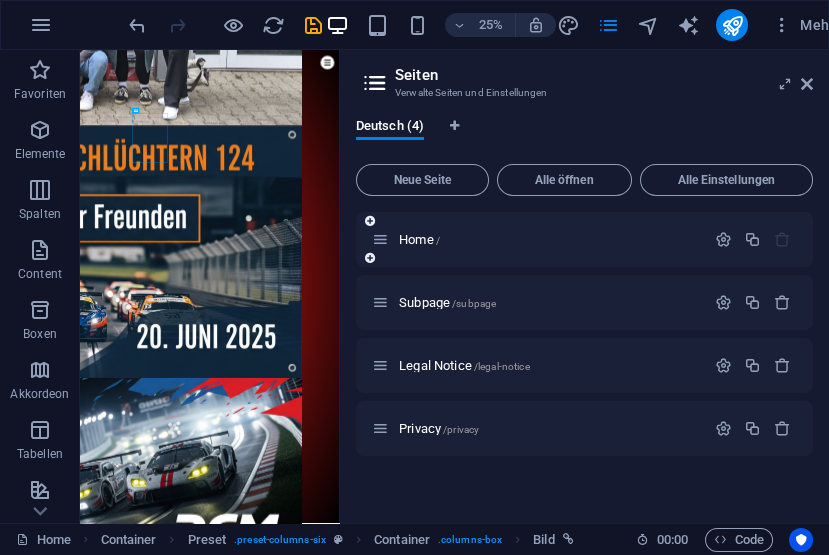 click at bounding box center (380, 239) 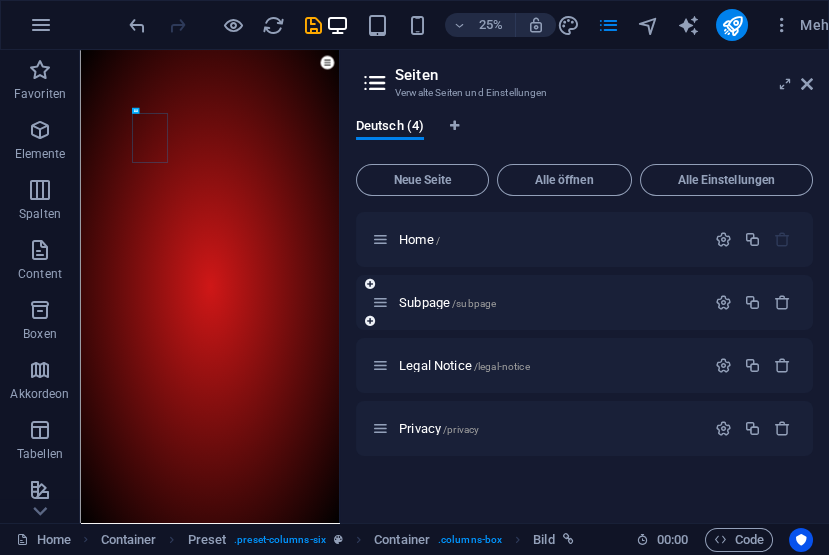 click on "Subpage /subpage" at bounding box center (584, 302) 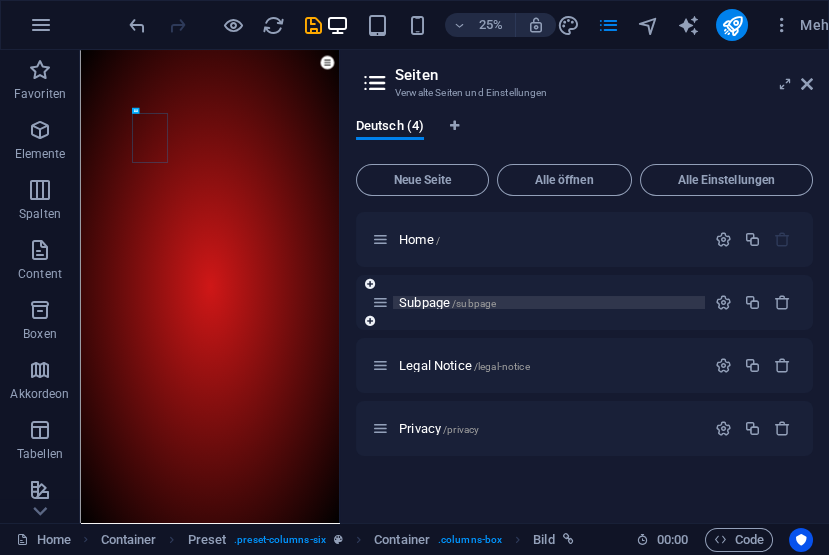 click on "Subpage /subpage" at bounding box center [447, 302] 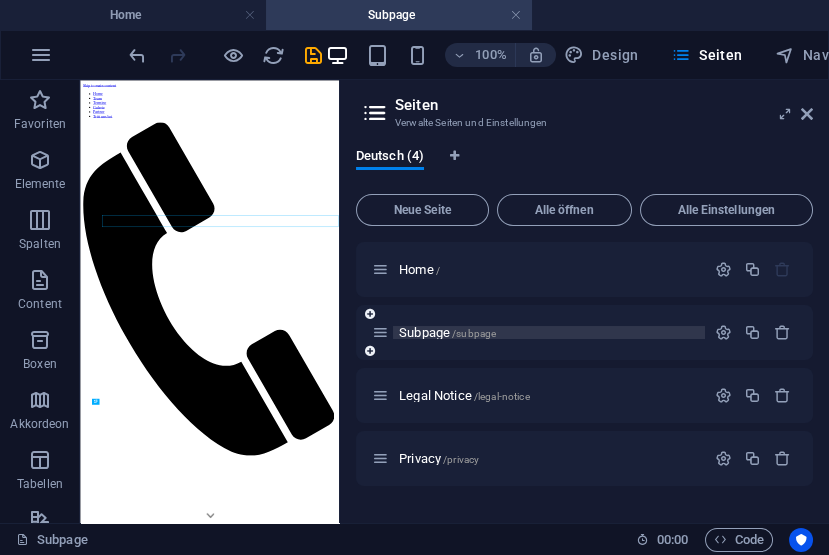 scroll, scrollTop: 0, scrollLeft: 0, axis: both 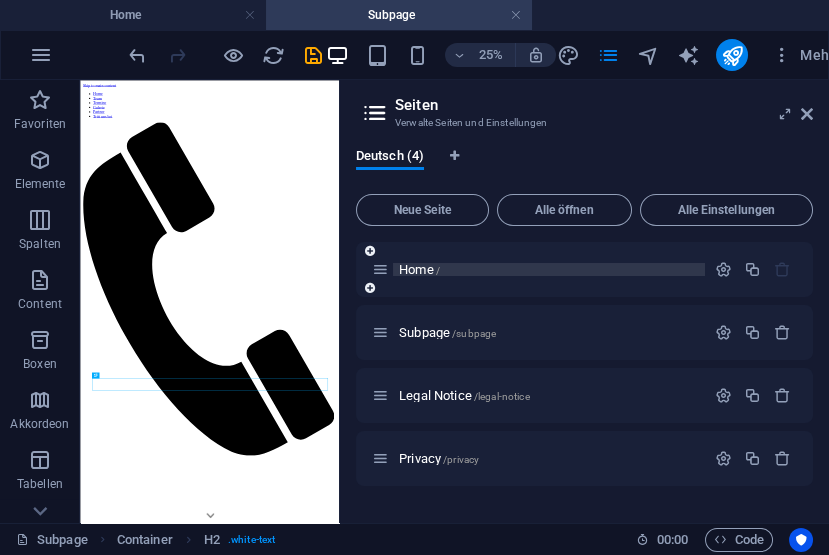 click on "Home /" at bounding box center [419, 269] 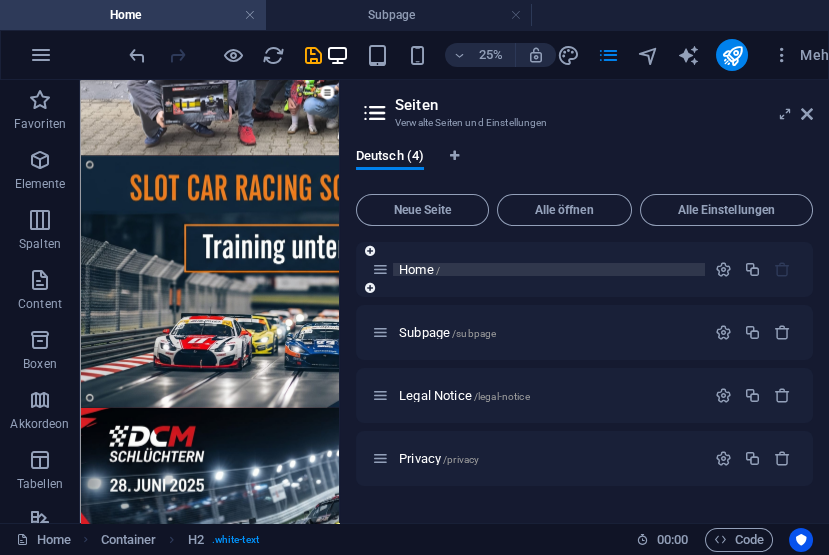 scroll, scrollTop: 0, scrollLeft: 0, axis: both 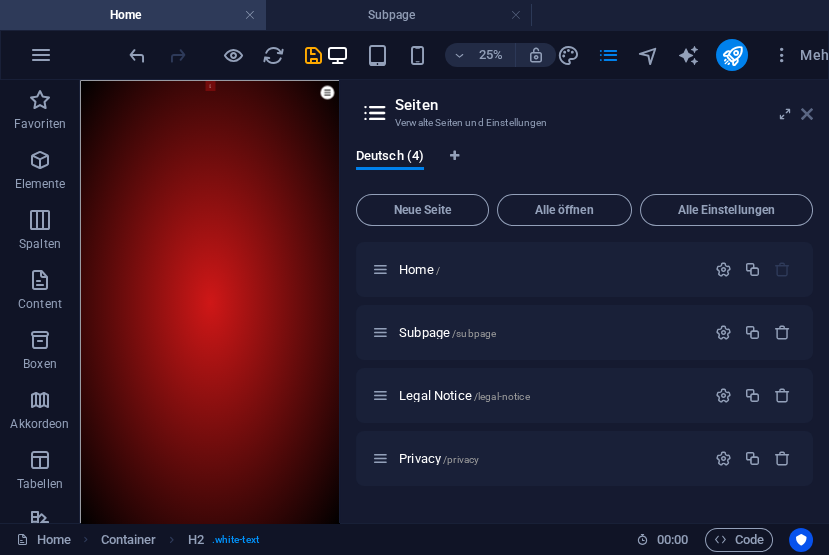 click at bounding box center (807, 114) 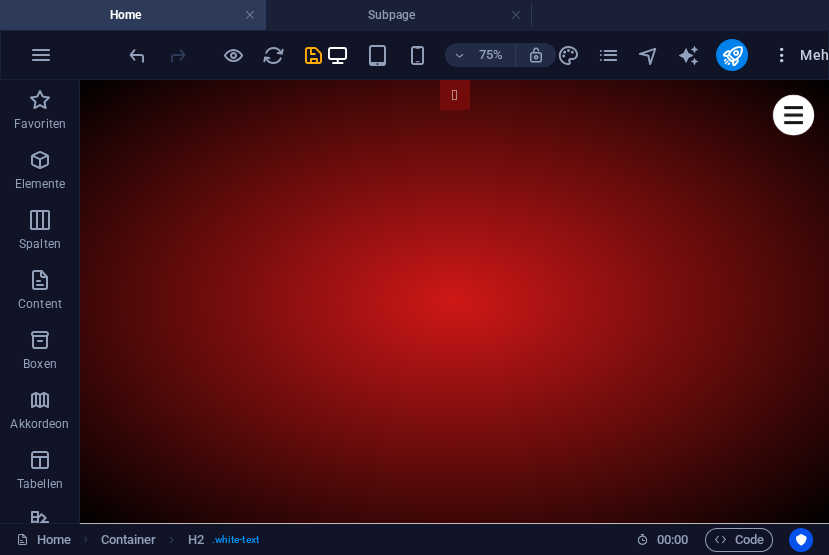 click at bounding box center [782, 55] 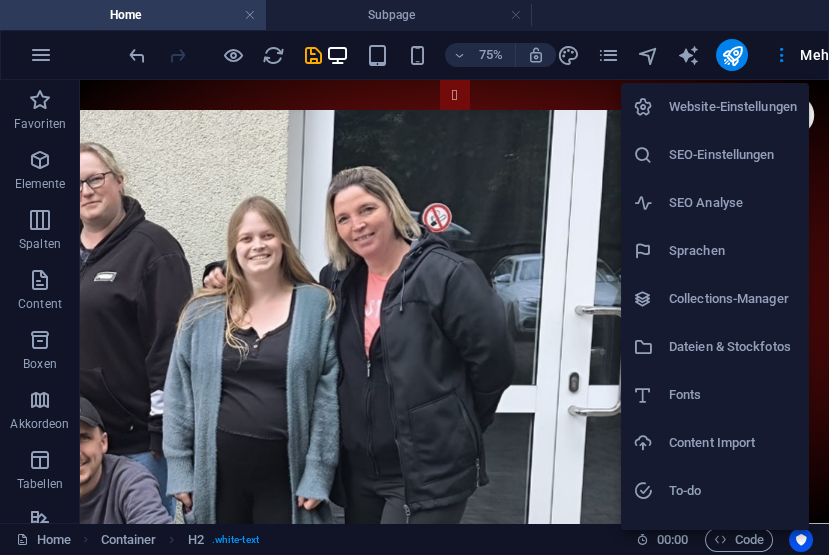 click on "Collections-Manager" at bounding box center [733, 299] 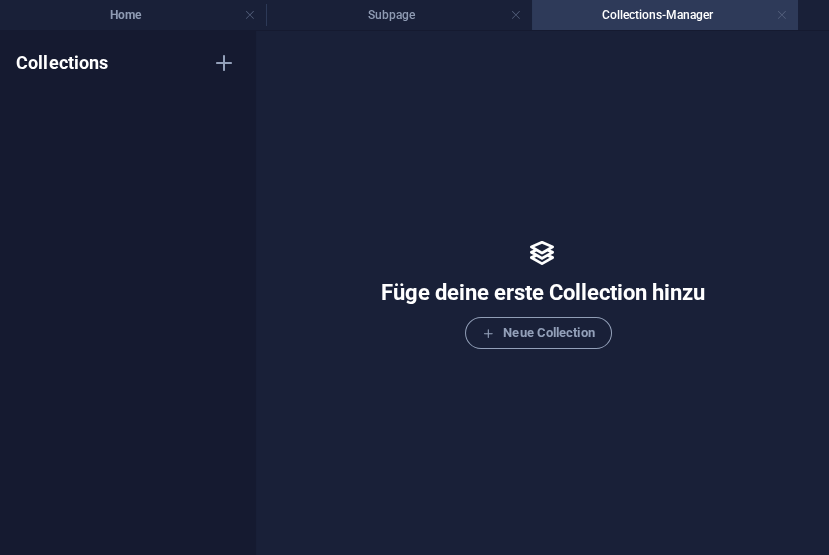 click at bounding box center (782, 15) 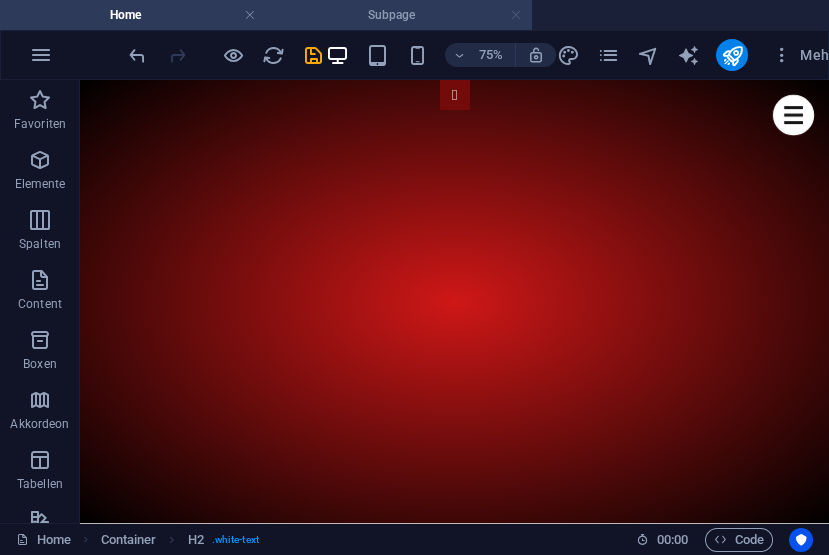 click at bounding box center (516, 15) 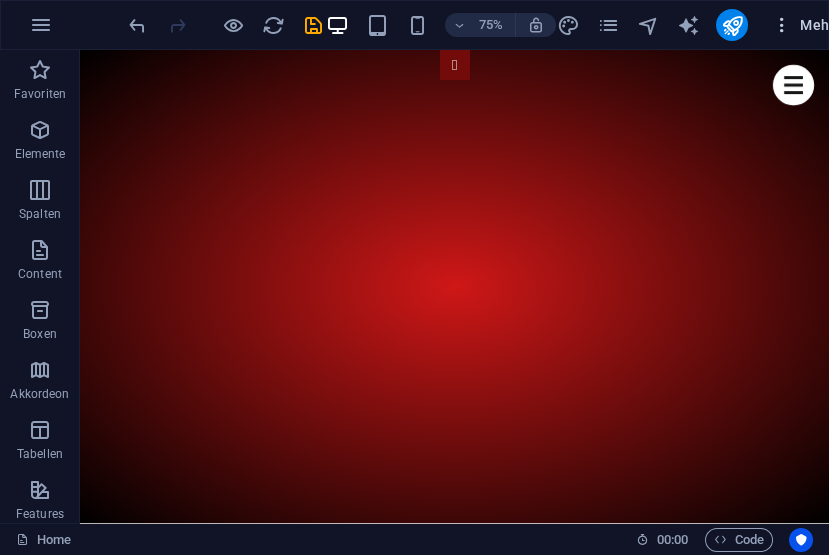 click on "Mehr" at bounding box center (803, 25) 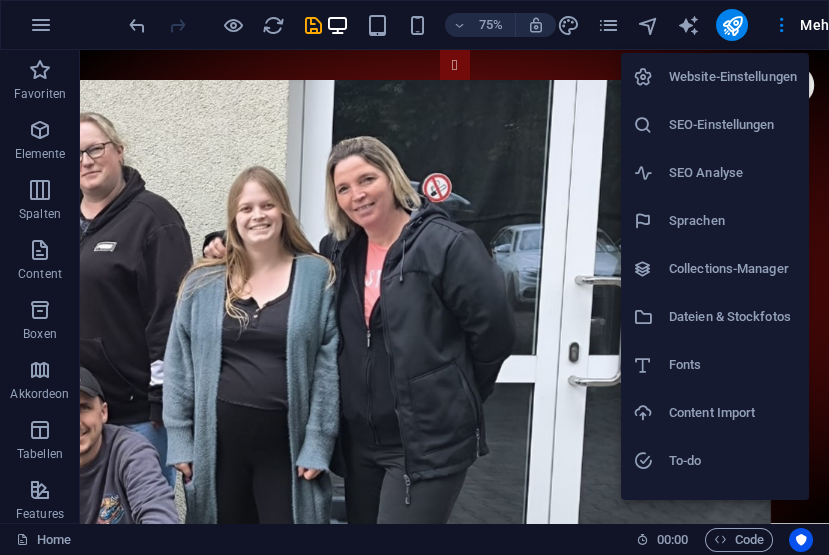 click at bounding box center [414, 277] 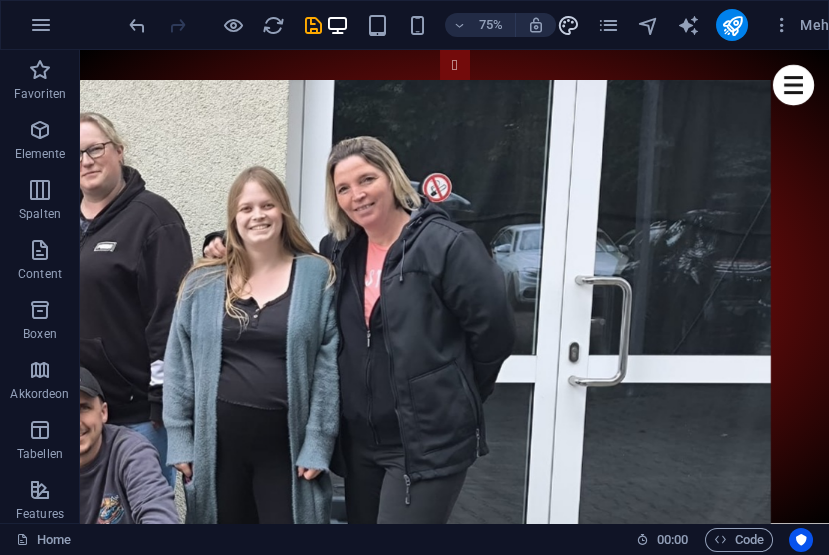 click at bounding box center [568, 25] 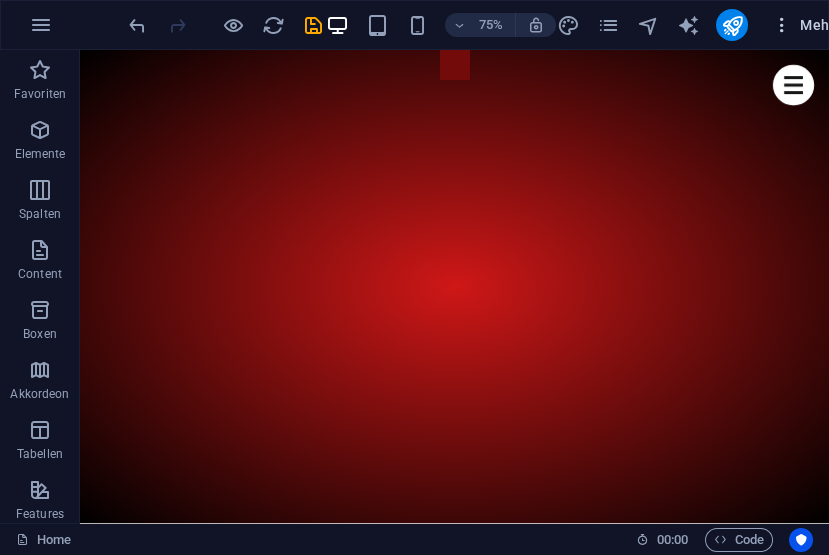 click on "Mehr" at bounding box center (803, 25) 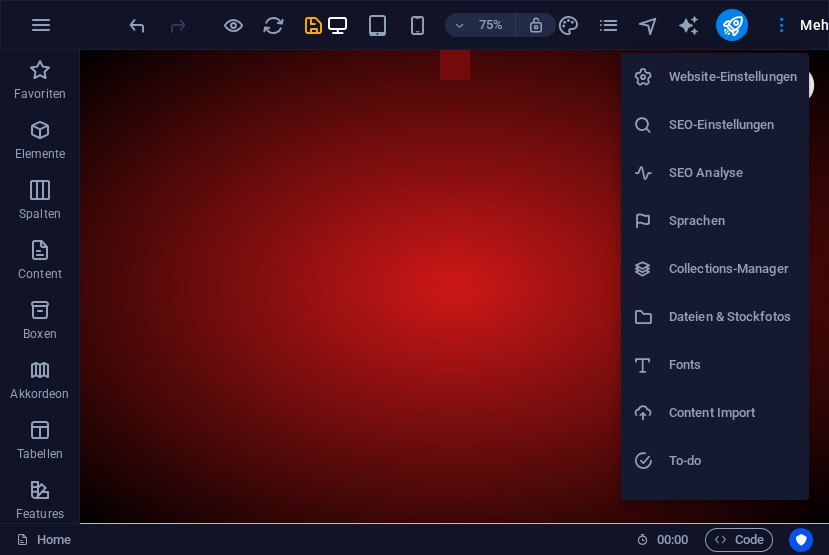 click at bounding box center [414, 277] 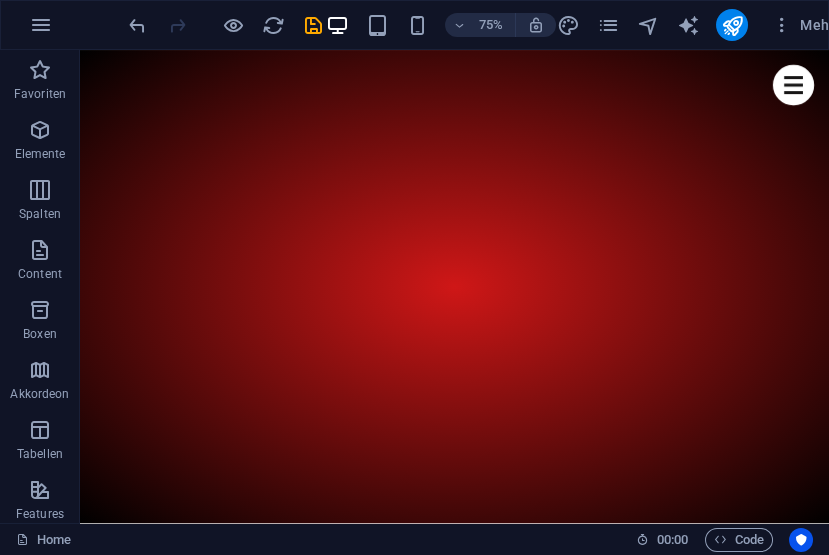 scroll, scrollTop: 729, scrollLeft: 0, axis: vertical 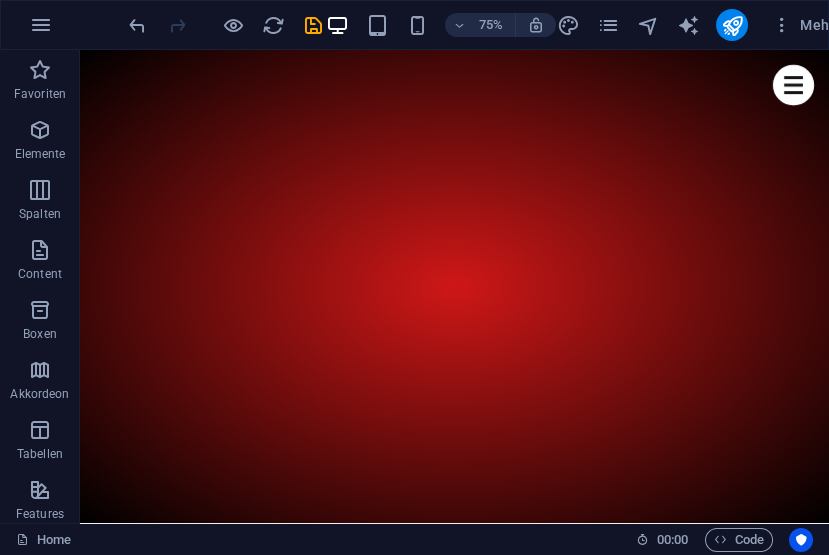 click on "Fahrer [FIRST]" at bounding box center [580, 7035] 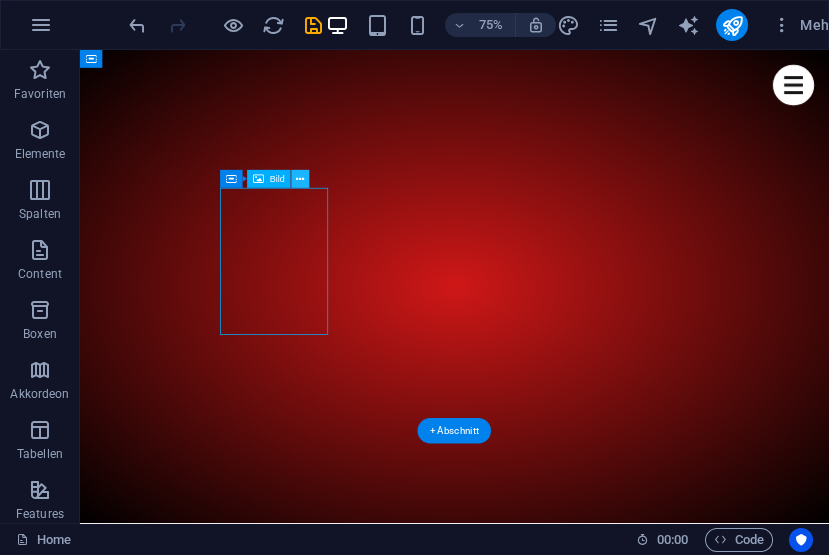 click at bounding box center [301, 179] 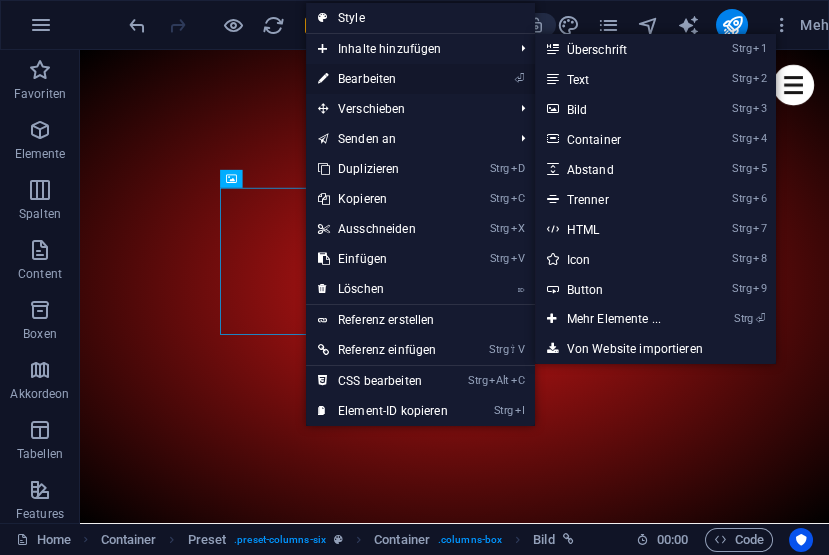 click on "⏎  Bearbeiten" at bounding box center [383, 79] 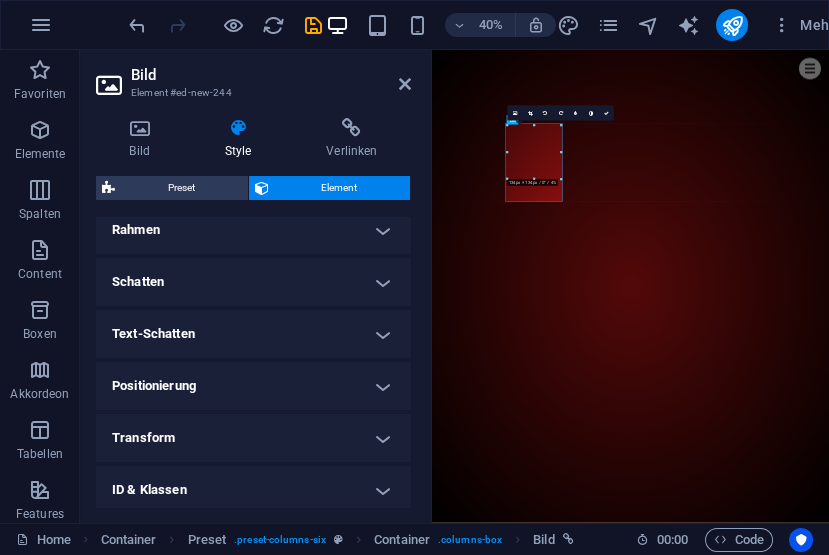 scroll, scrollTop: 584, scrollLeft: 0, axis: vertical 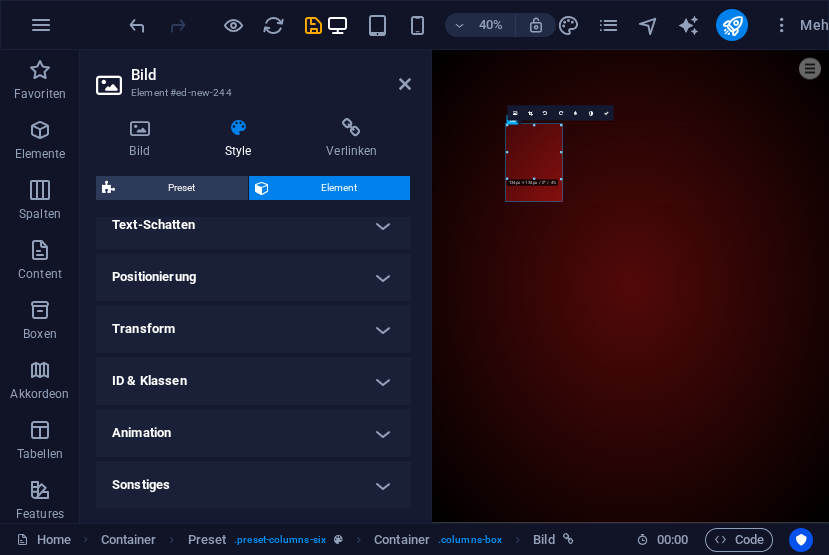 click on "Sonstiges" at bounding box center (253, 485) 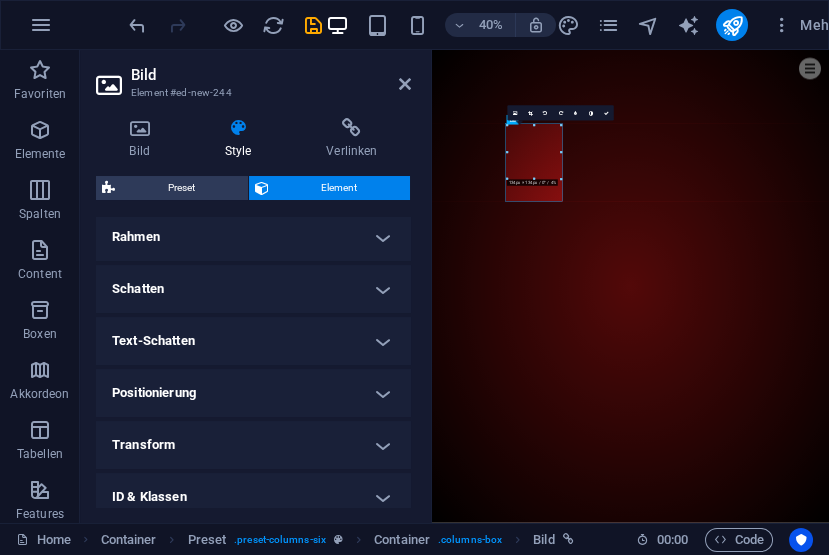 scroll, scrollTop: 0, scrollLeft: 0, axis: both 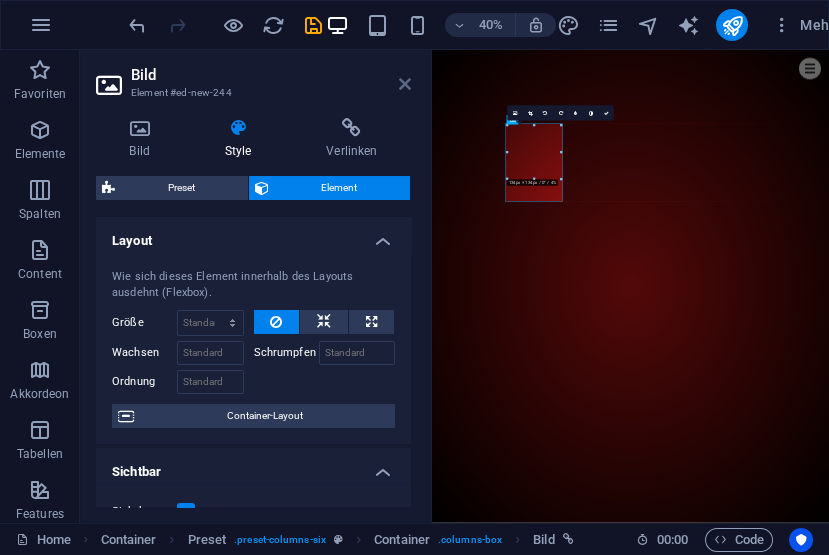 click at bounding box center [405, 84] 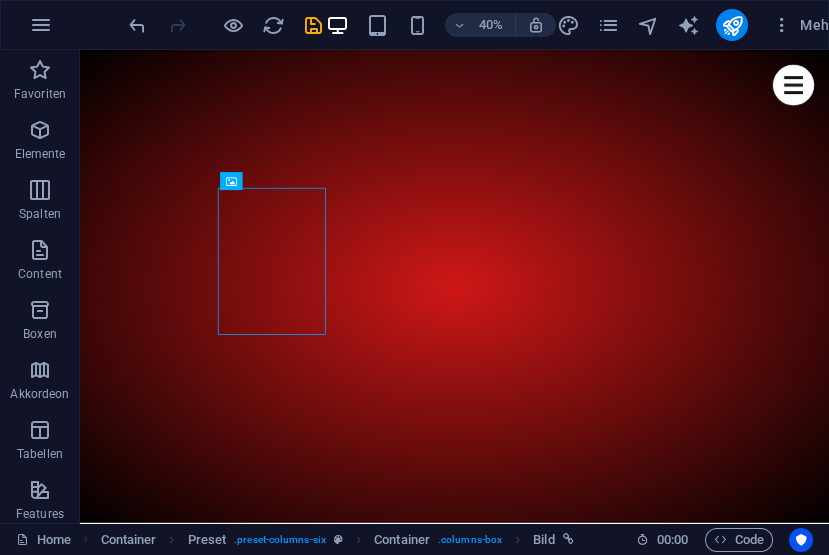 scroll, scrollTop: 729, scrollLeft: 0, axis: vertical 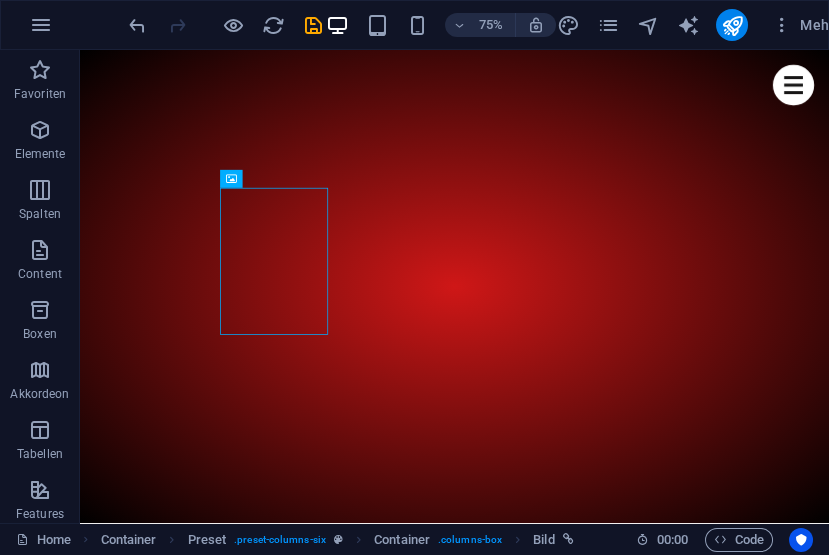 click on "Fahrer [FIRST]" at bounding box center [580, 7035] 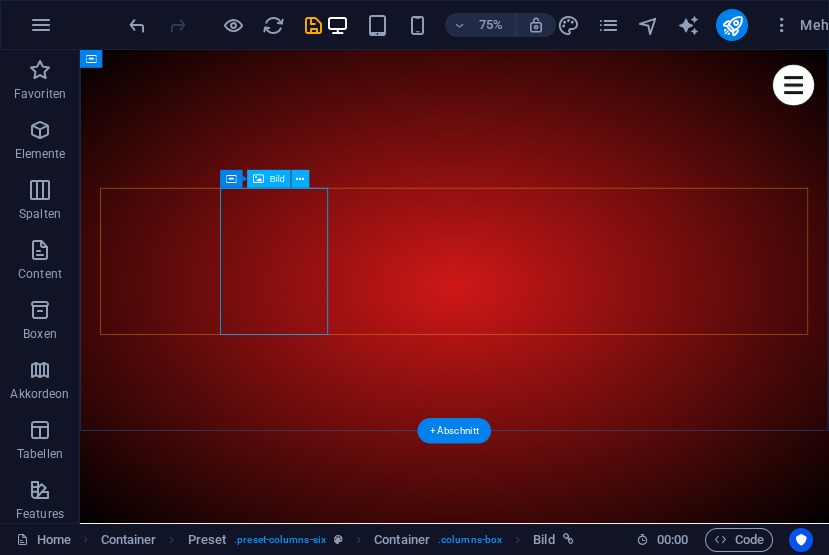 click on "Fahrer [FIRST]" at bounding box center [580, 7035] 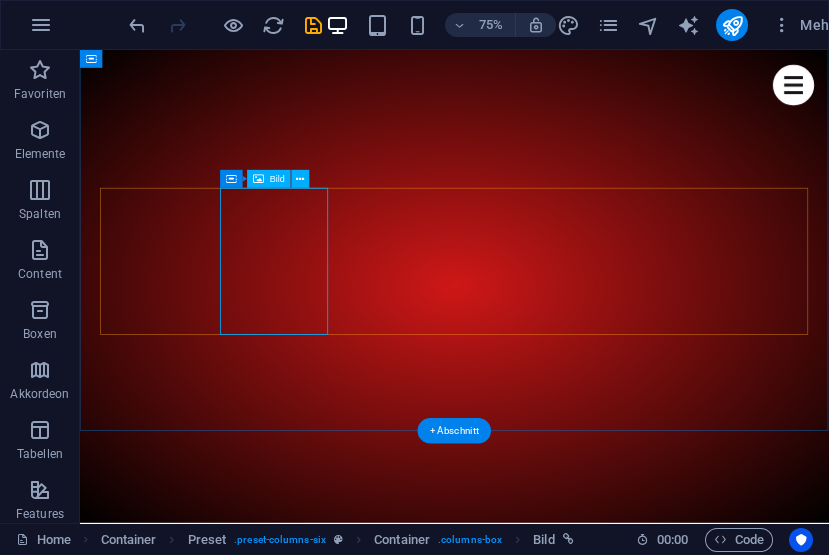 select on "%" 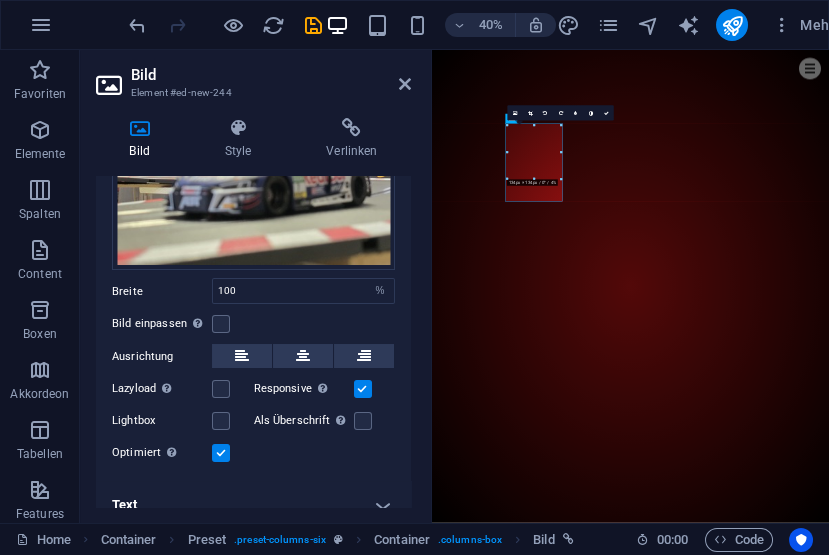 scroll, scrollTop: 190, scrollLeft: 0, axis: vertical 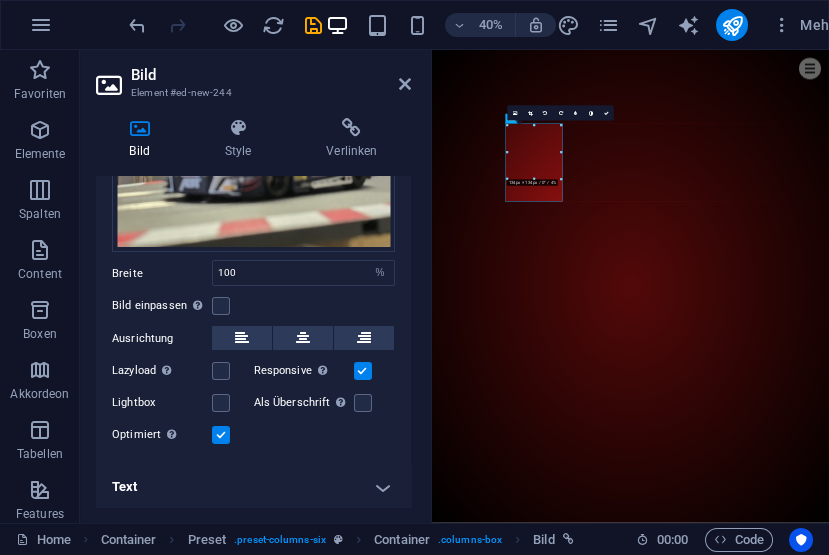 click on "Text" at bounding box center (253, 487) 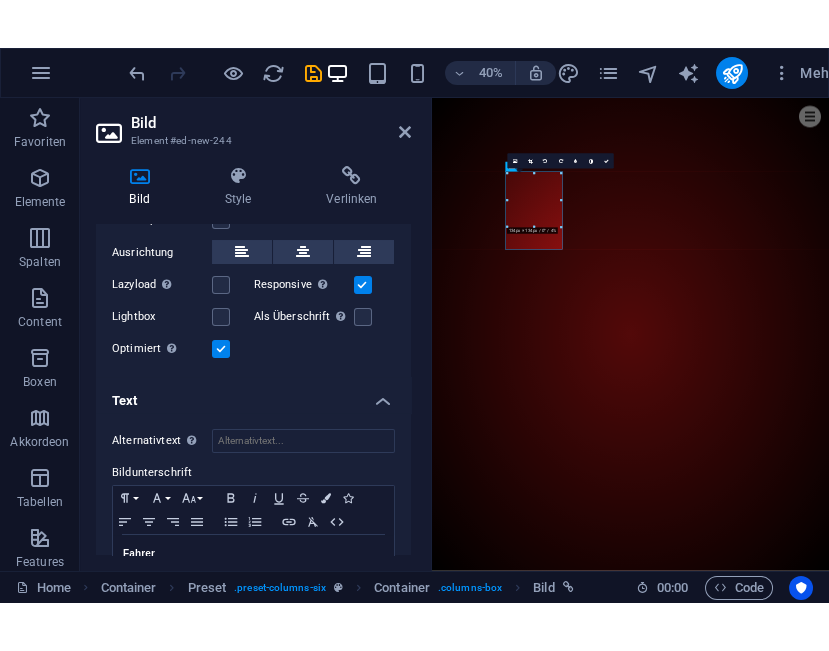 scroll, scrollTop: 378, scrollLeft: 0, axis: vertical 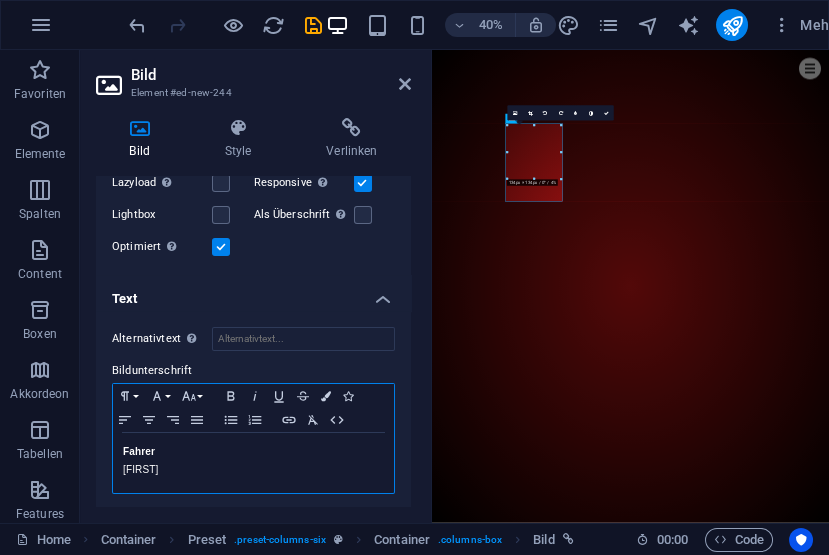 click on "[FIRST]" at bounding box center (253, 470) 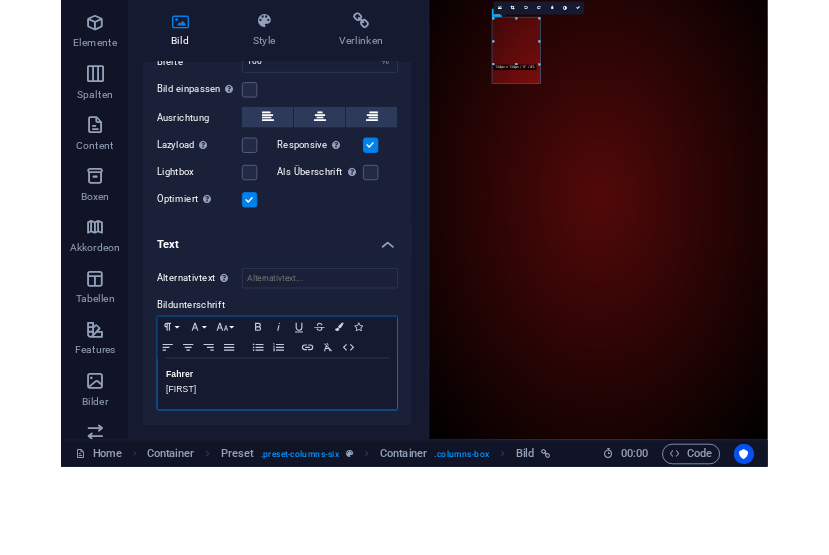 scroll, scrollTop: 378, scrollLeft: 0, axis: vertical 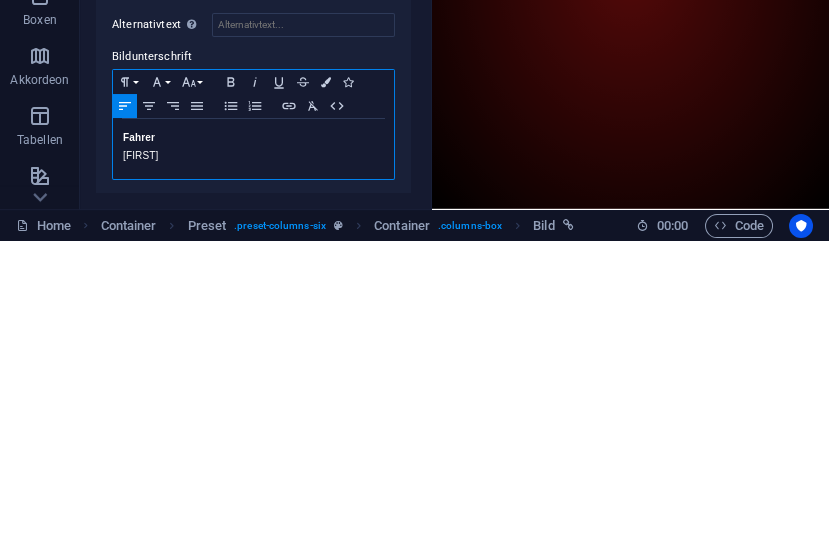 click on "[FIRST]" at bounding box center [253, 470] 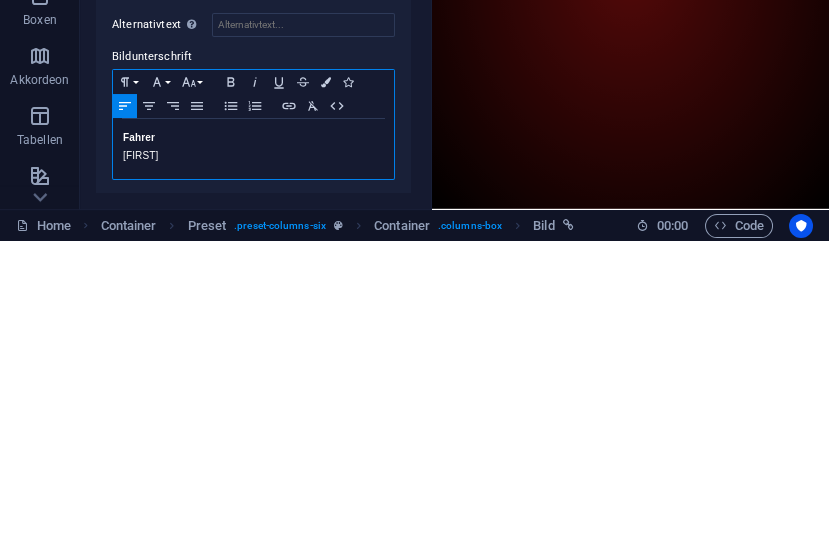 click on "[FIRST]" at bounding box center (253, 470) 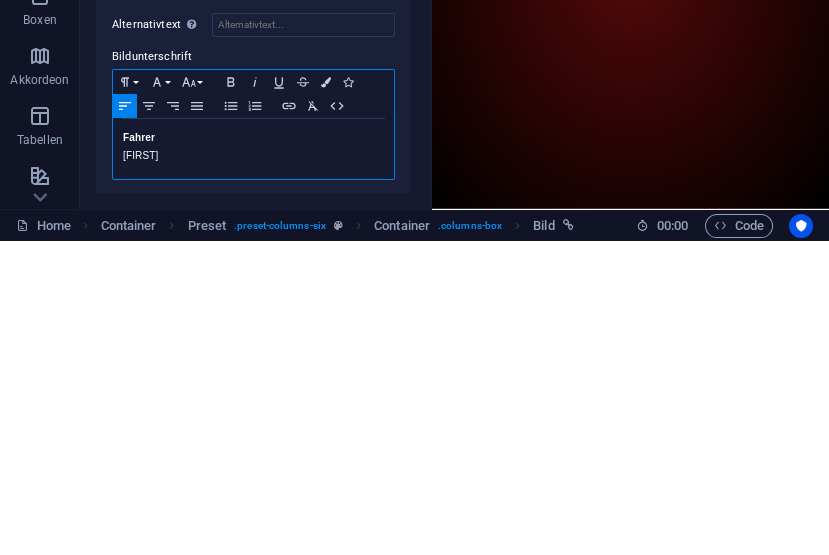 click on "[FIRST]" at bounding box center [253, 470] 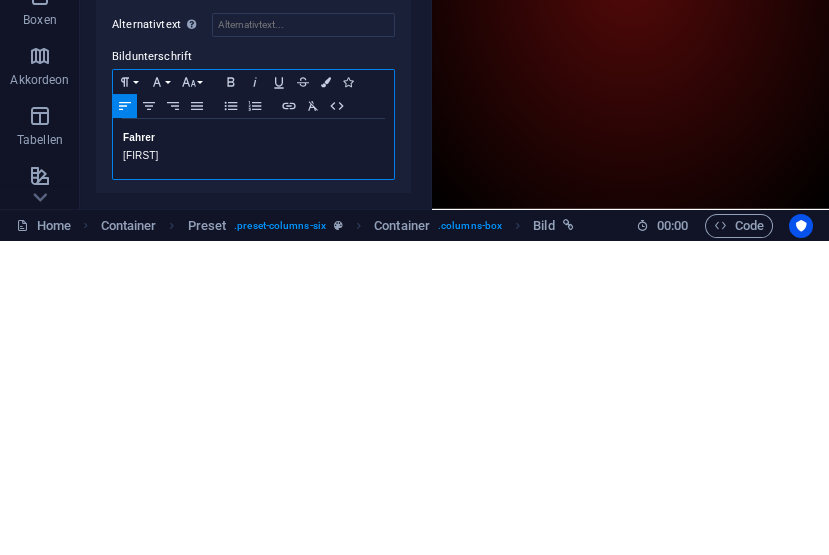 type 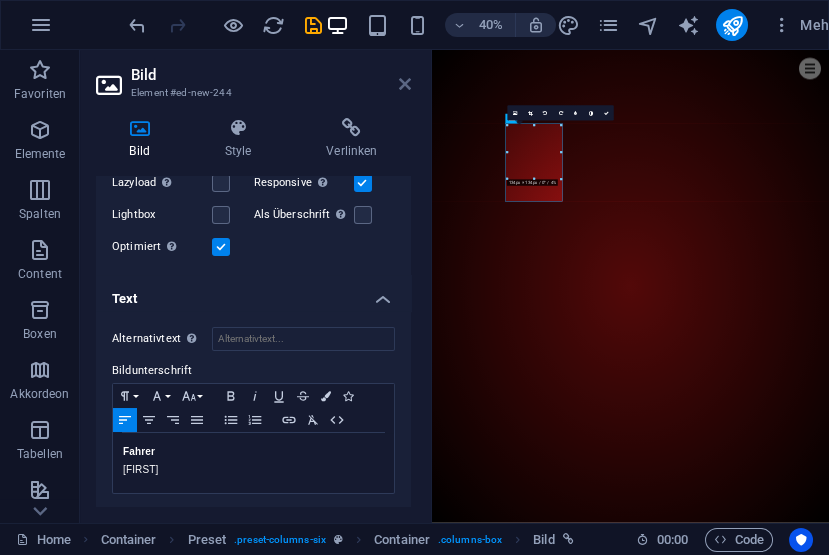 click at bounding box center [405, 84] 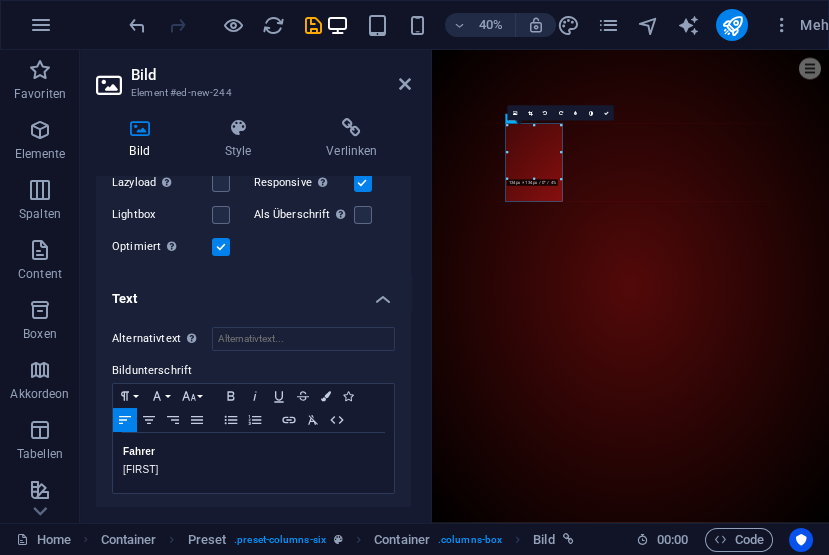 click on "Fahrer [FIRST]" at bounding box center [929, 7035] 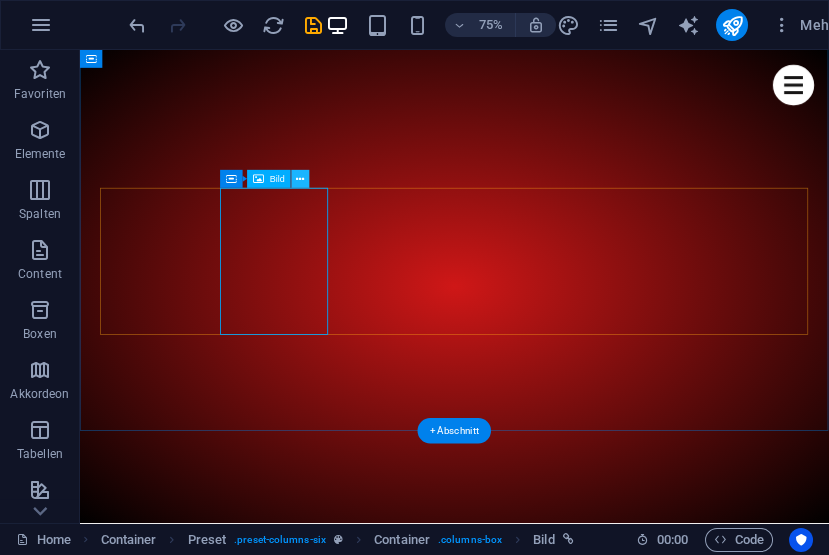 click at bounding box center (301, 179) 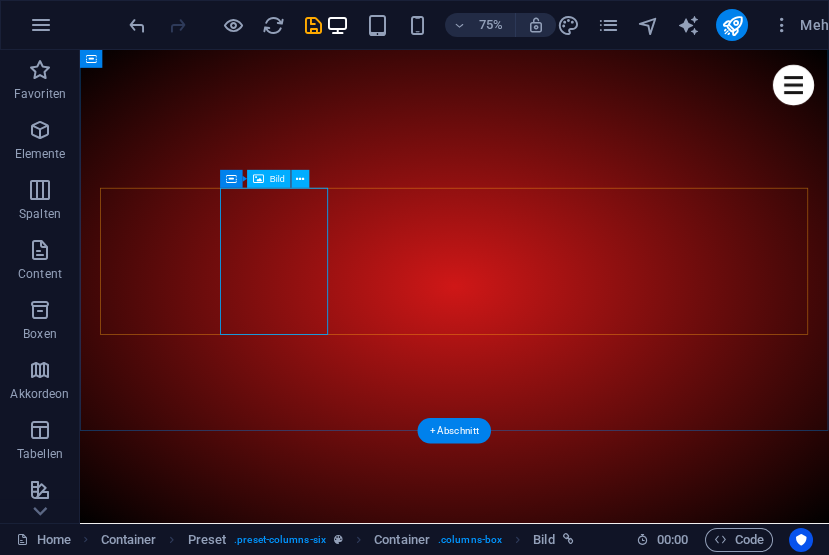click on "Fahrer [FIRST]" at bounding box center (580, 7035) 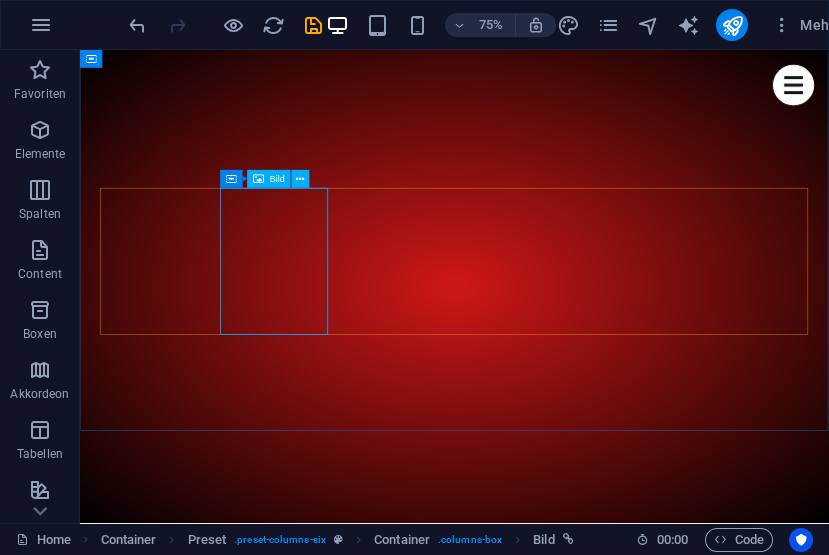 click on "Fahrer [FIRST]" at bounding box center (580, 7035) 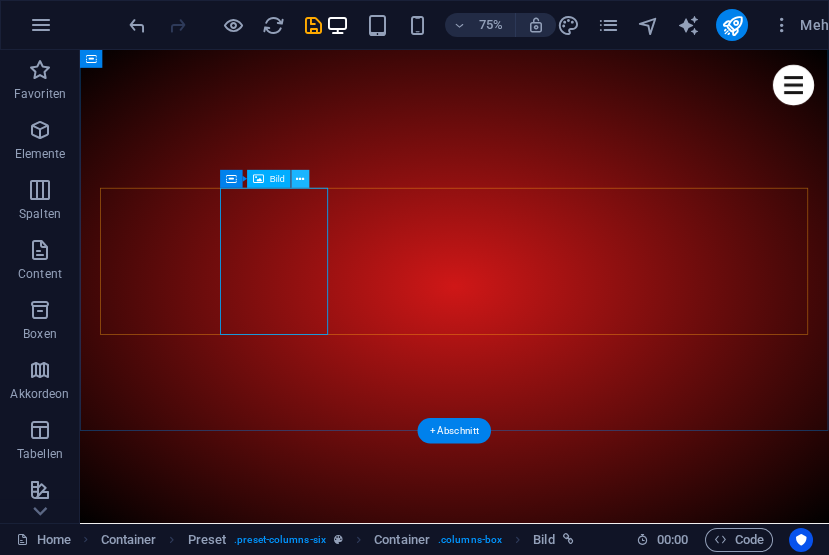 click at bounding box center [301, 179] 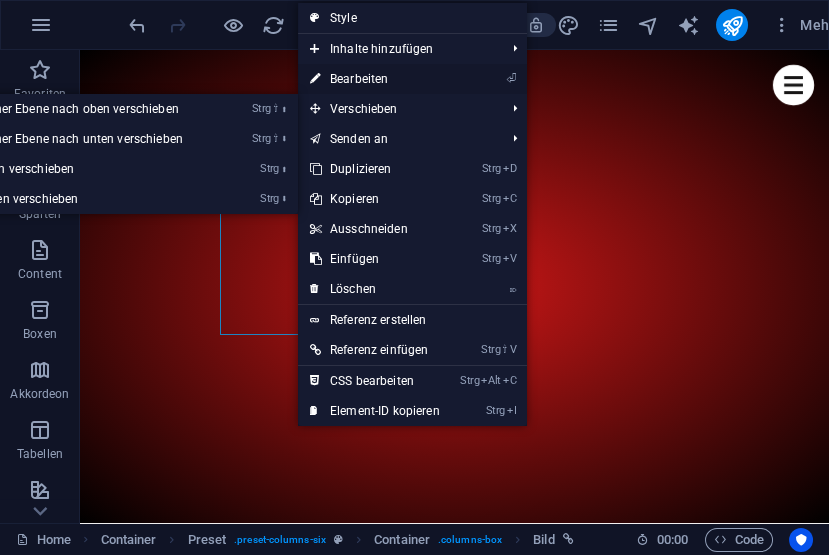 click on "⏎  Bearbeiten" at bounding box center (375, 79) 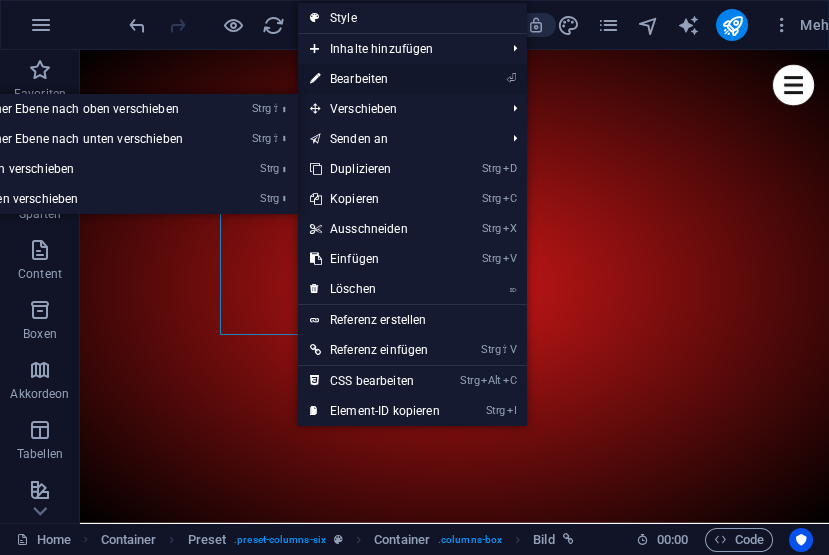 select on "%" 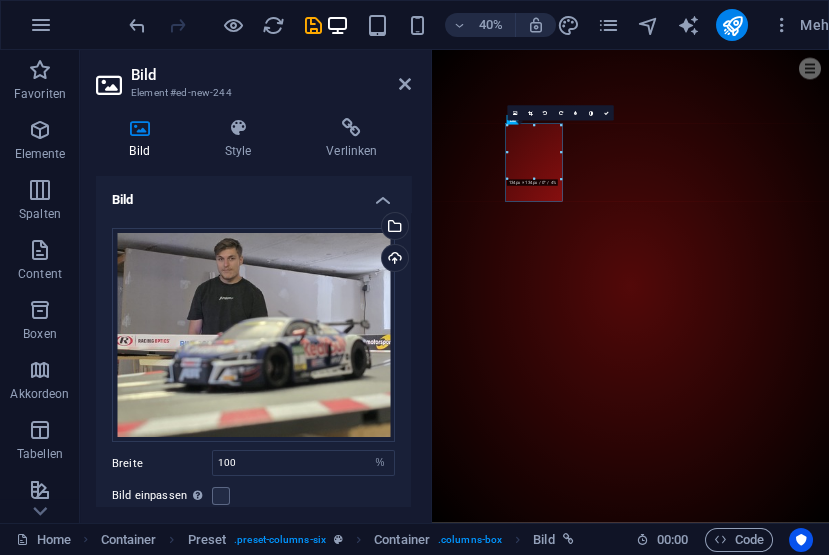 scroll, scrollTop: 714, scrollLeft: 0, axis: vertical 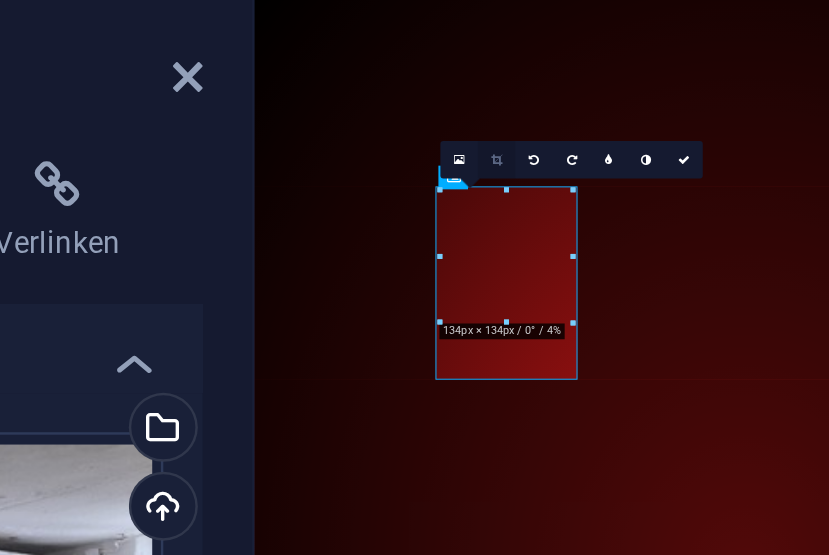 click at bounding box center [530, 117] 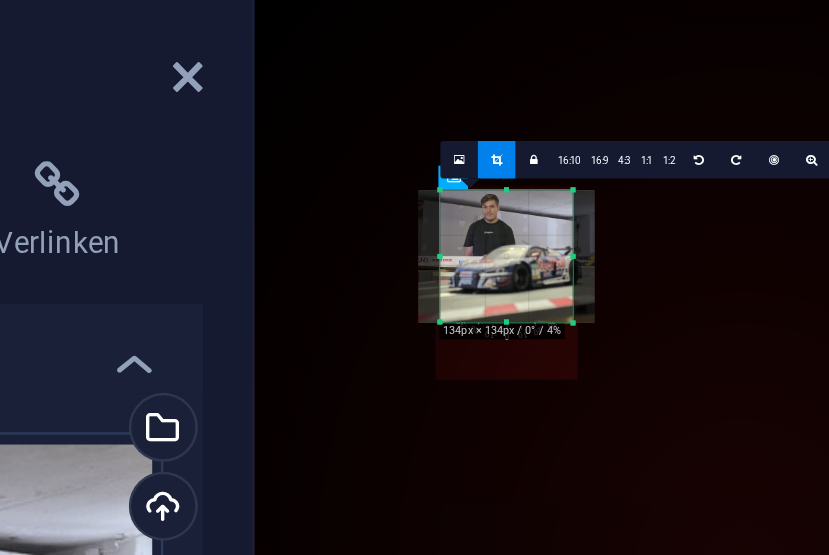 click at bounding box center (534, 156) 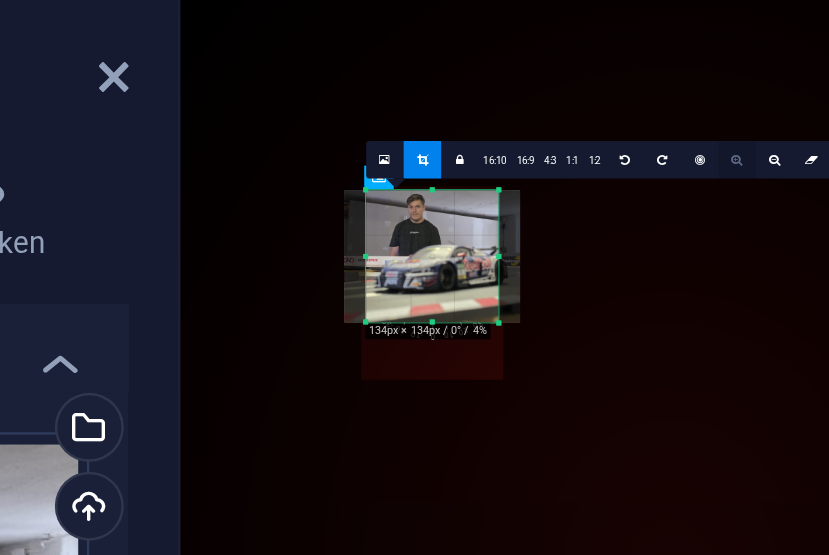 click at bounding box center [657, 117] 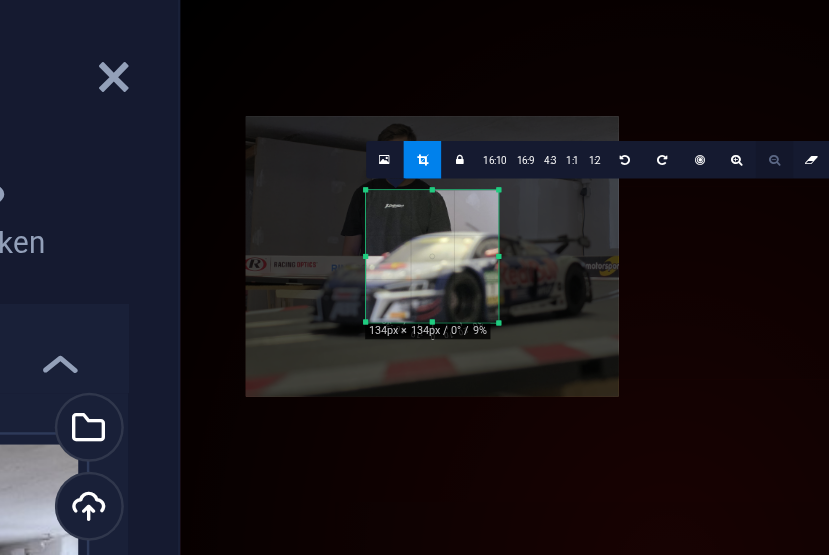 click at bounding box center [673, 117] 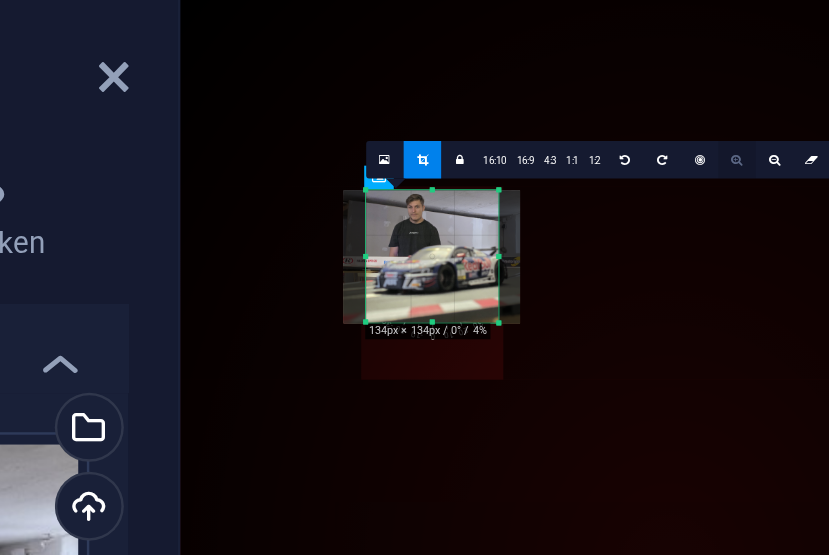 click at bounding box center (658, 117) 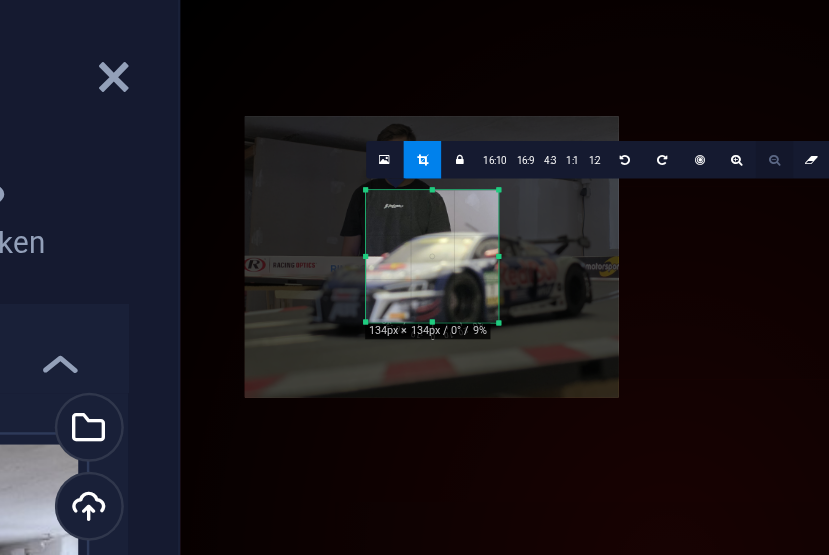 click at bounding box center [673, 117] 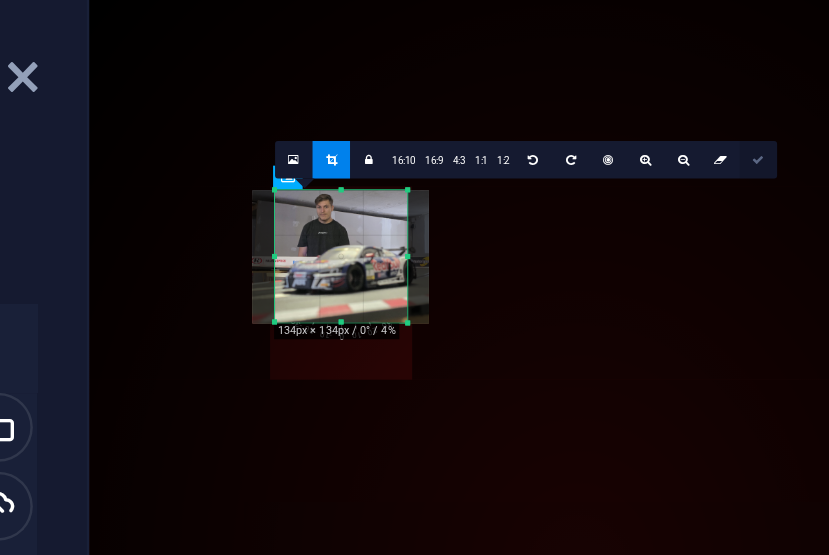 click at bounding box center (703, 117) 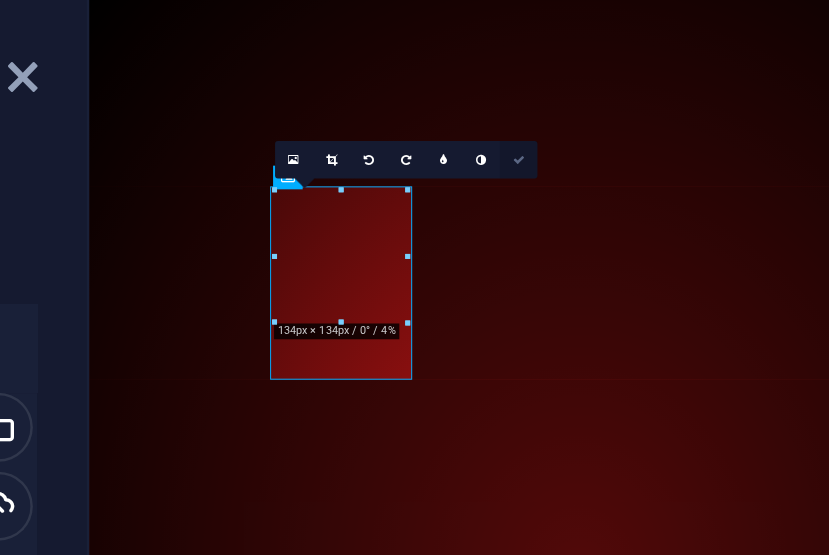 click at bounding box center [606, 117] 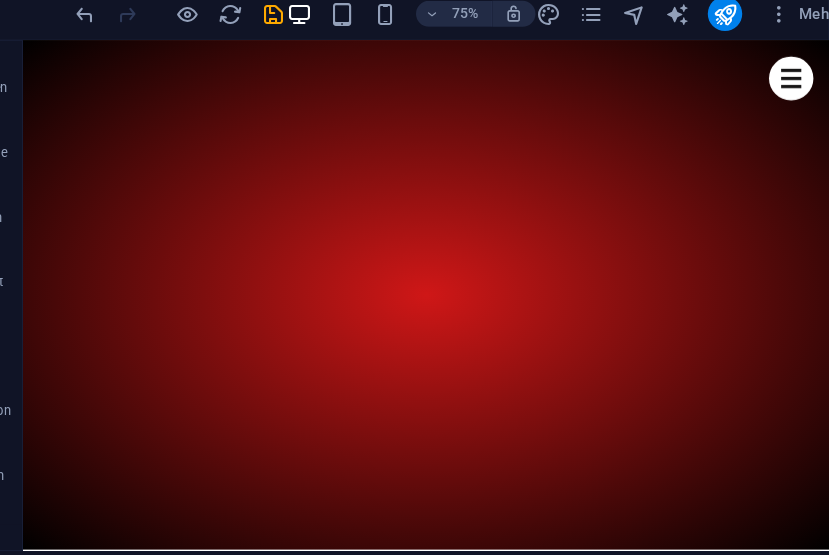 scroll, scrollTop: 1142, scrollLeft: 0, axis: vertical 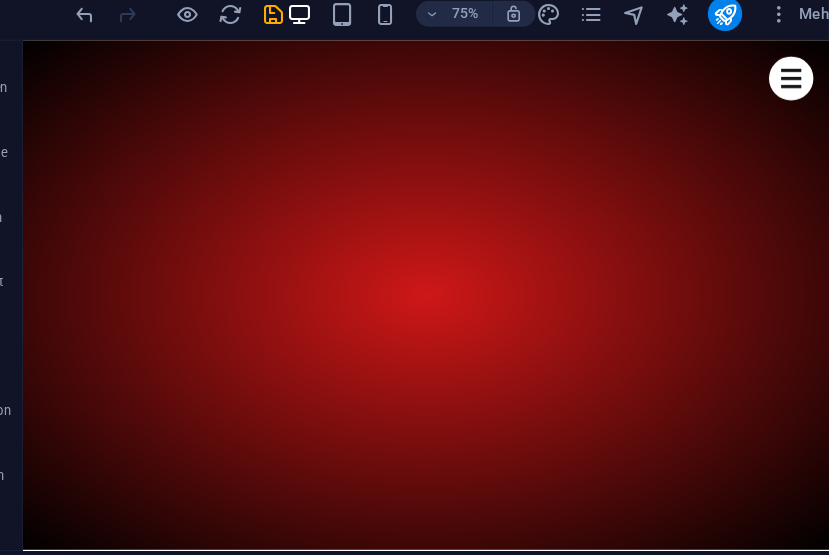 click at bounding box center (510, 11546) 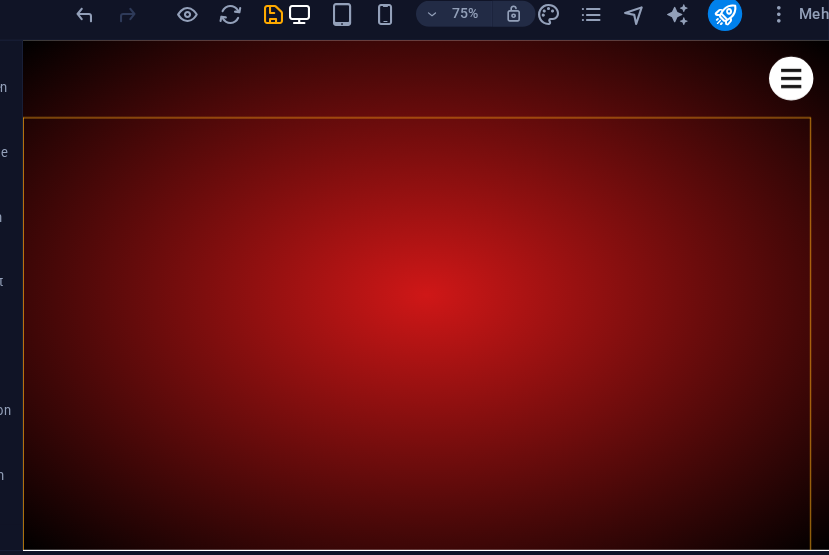 click on "[FIRST]" at bounding box center [510, 11908] 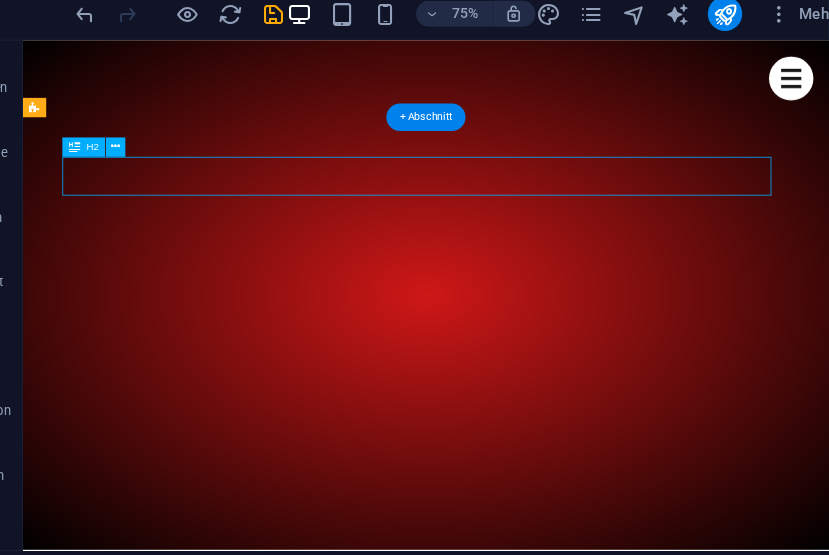click on "Preset" at bounding box center (0, 0) 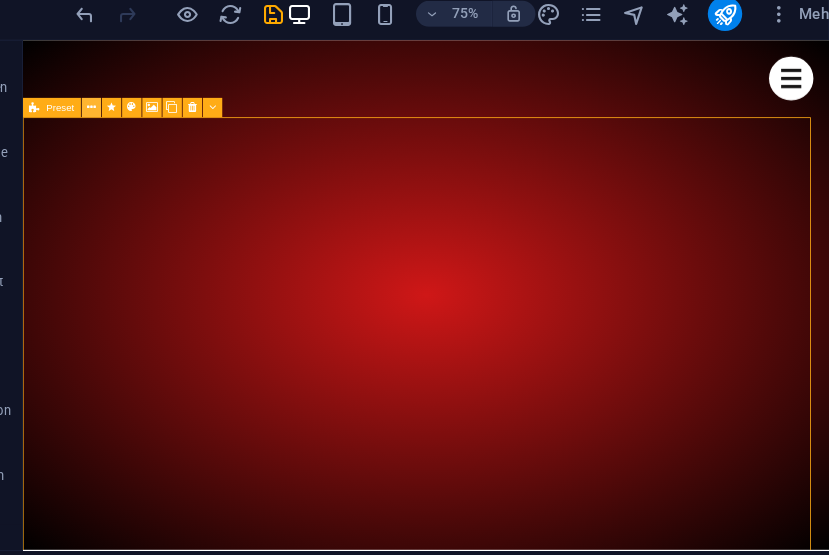 click at bounding box center (144, 112) 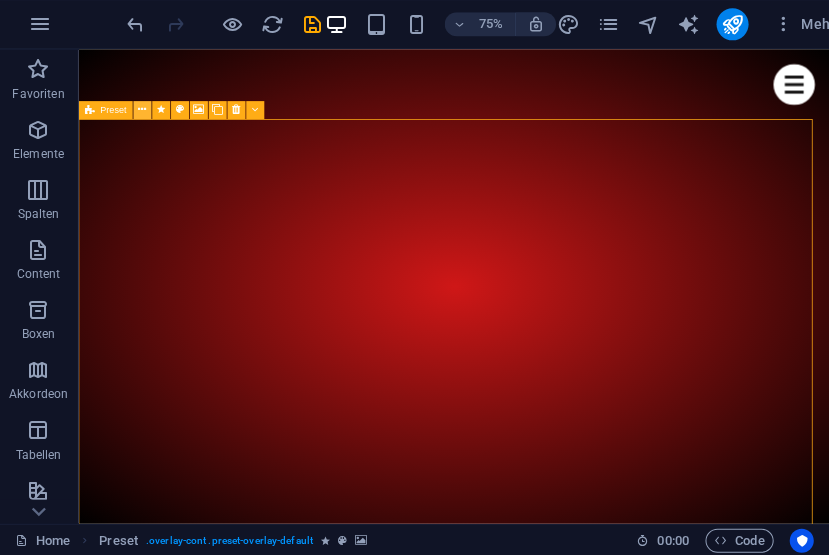 click at bounding box center (144, 111) 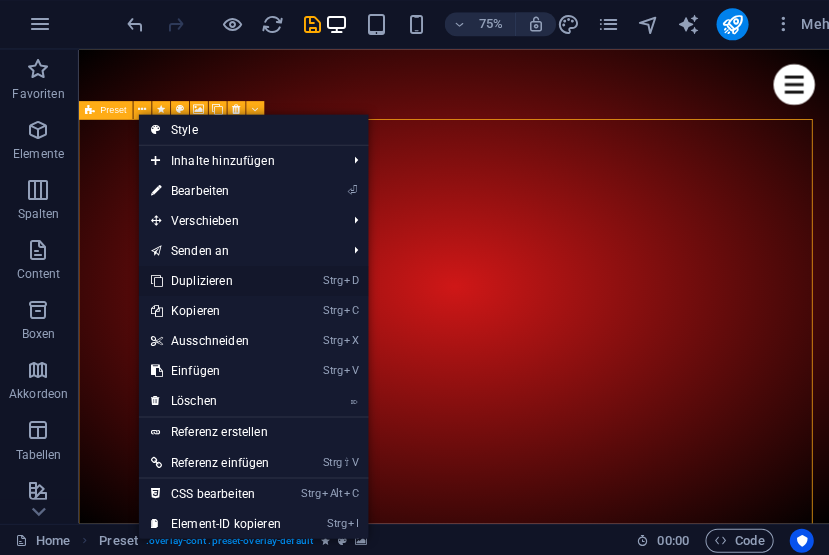 click on "Strg D  Duplizieren" at bounding box center (217, 281) 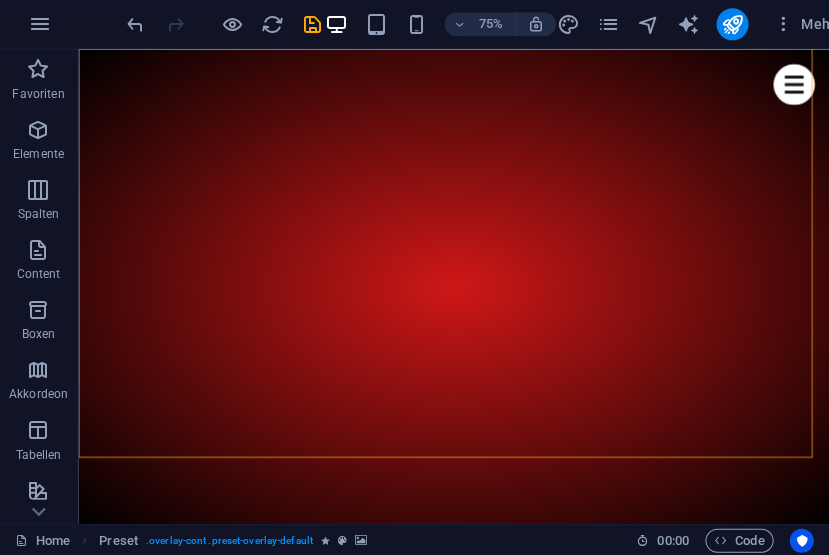 scroll, scrollTop: 1672, scrollLeft: 0, axis: vertical 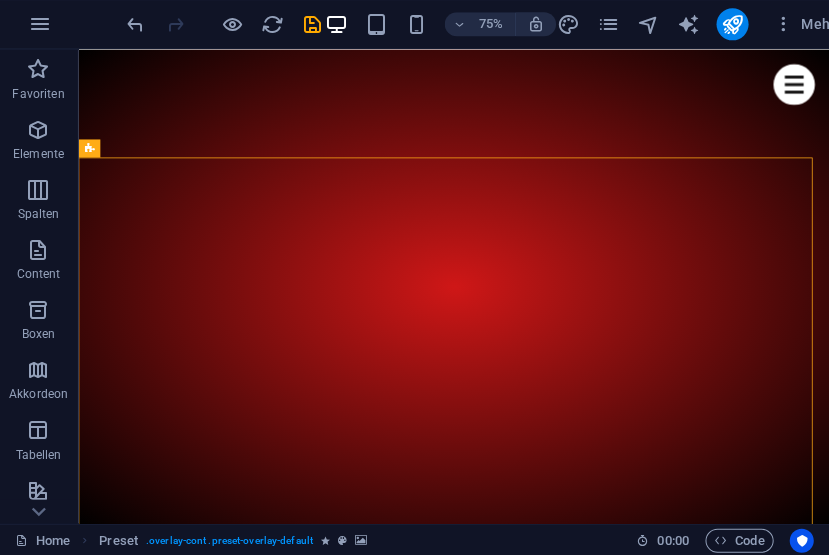 click on "[FIRST]" at bounding box center [566, 12548] 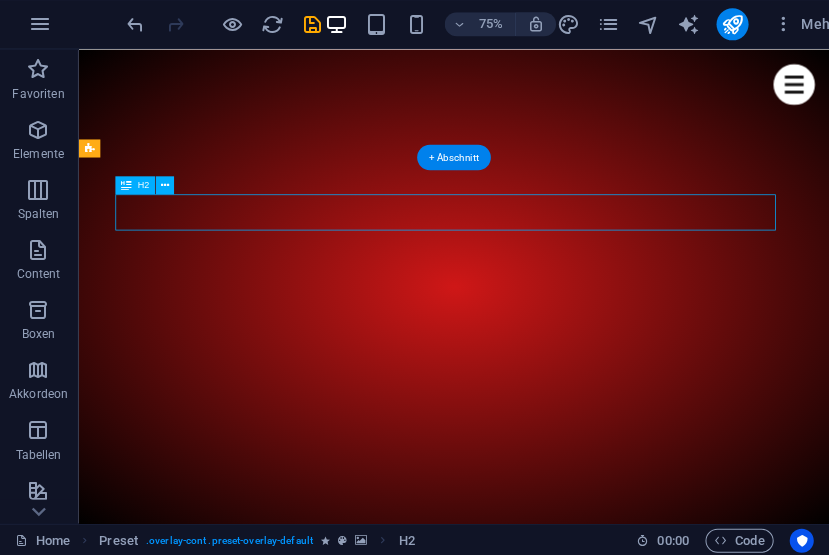 click on "[FIRST]" at bounding box center [566, 12548] 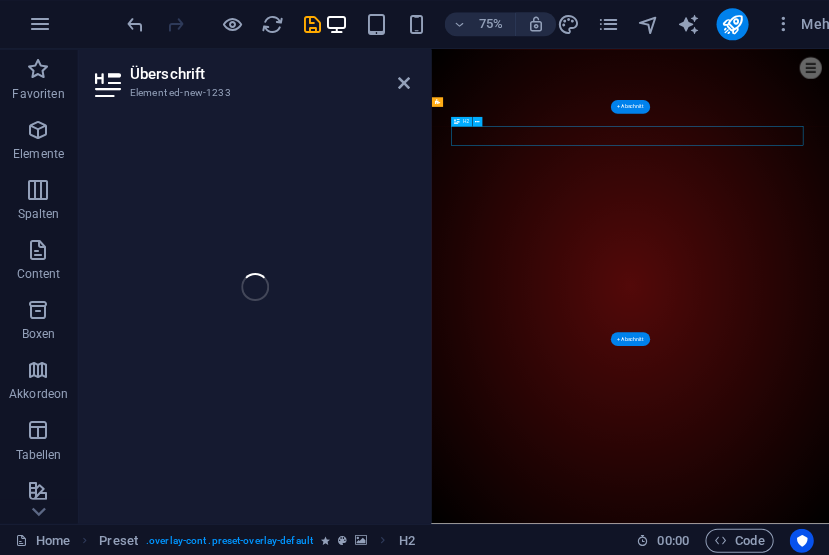 scroll, scrollTop: 1669, scrollLeft: 0, axis: vertical 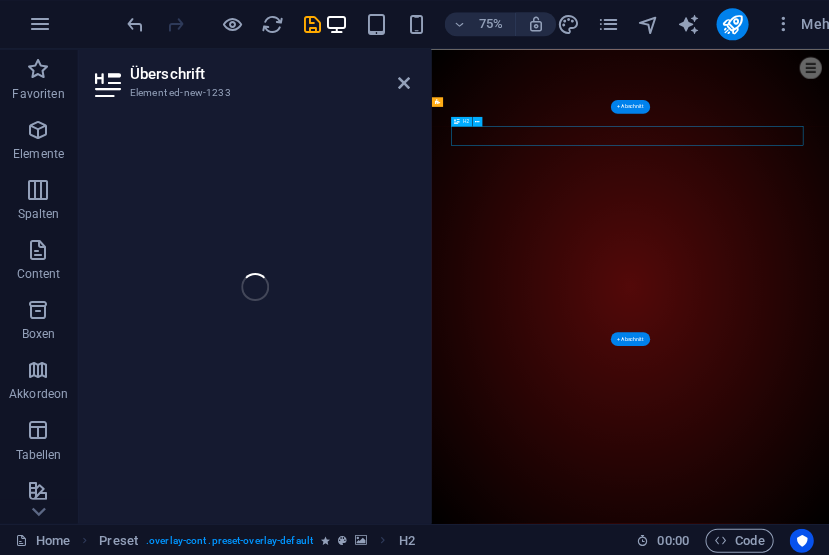 type 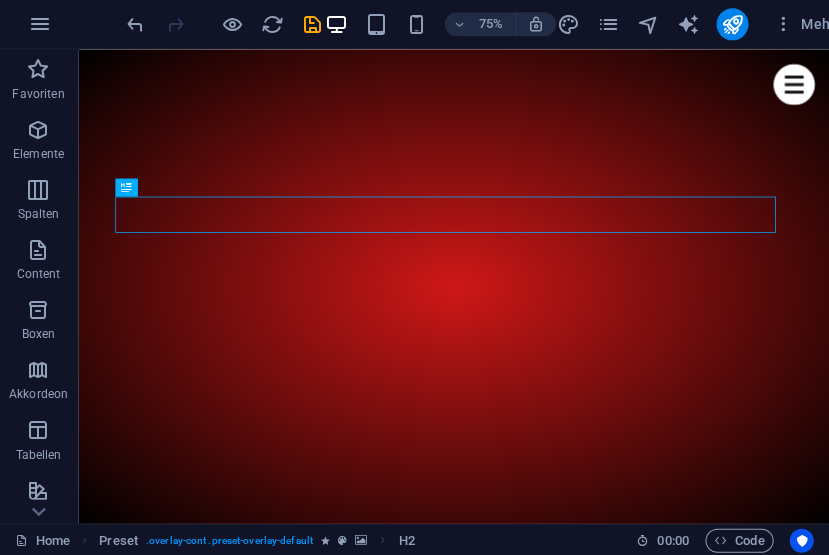 click on "Bin seit [MONTH] [YEAR] dazu gestoßen wegen meiner Frau. Sie wünschte sich ihren Kindheitstraum zu Weihnachten, eine Carrera Digital Bahn. Letztendlich ist Sie zweimal gefahren, mich hat das Fieber gepackt. 😎😁 Aber alleine fahren ist naja... Also entschloss ich mich Anzeigen zu schalten, und habe bis jetzt eine Community von 13 Fahrern auf verschiedenen Bahnen im Umkreis von 25 km. Darauf bin ich sehr Stolz! Schnellstes Slotcar: Kommt auf den Fahrer an! Lieblingsslotcars: Audi R8 EVO II Ferrari 458 Thorsten ist mitgründer der SlotfreundeODWB45, seit Anfang an dabei und einer unserer stärksten Fahrer. Die Planung all unserer Events das Marketing nach außen und das hinterherjagen der neusten Techniken im Slotracing machen Thorsten unersetzlich." at bounding box center (566, 12793) 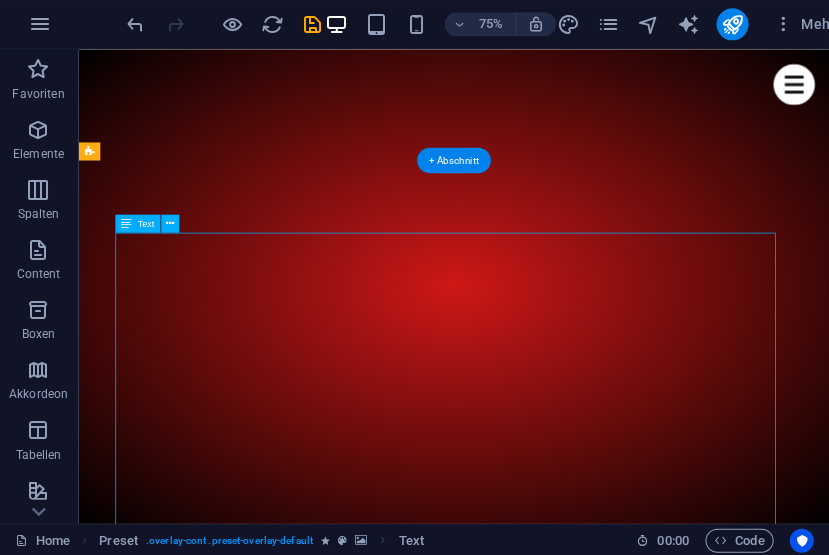 click on "Bin seit [MONTH] [YEAR] dazu gestoßen wegen meiner Frau. Sie wünschte sich ihren Kindheitstraum zu Weihnachten, eine Carrera Digital Bahn. Letztendlich ist Sie zweimal gefahren, mich hat das Fieber gepackt. 😎😁 Aber alleine fahren ist naja... Also entschloss ich mich Anzeigen zu schalten, und habe bis jetzt eine Community von 13 Fahrern auf verschiedenen Bahnen im Umkreis von 25 km. Darauf bin ich sehr Stolz! Schnellstes Slotcar: Kommt auf den Fahrer an! Lieblingsslotcars: Audi R8 EVO II Ferrari 458 Thorsten ist mitgründer der SlotfreundeODWB45, seit Anfang an dabei und einer unserer stärksten Fahrer. Die Planung all unserer Events das Marketing nach außen und das hinterherjagen der neusten Techniken im Slotracing machen Thorsten unersetzlich." at bounding box center (566, 12793) 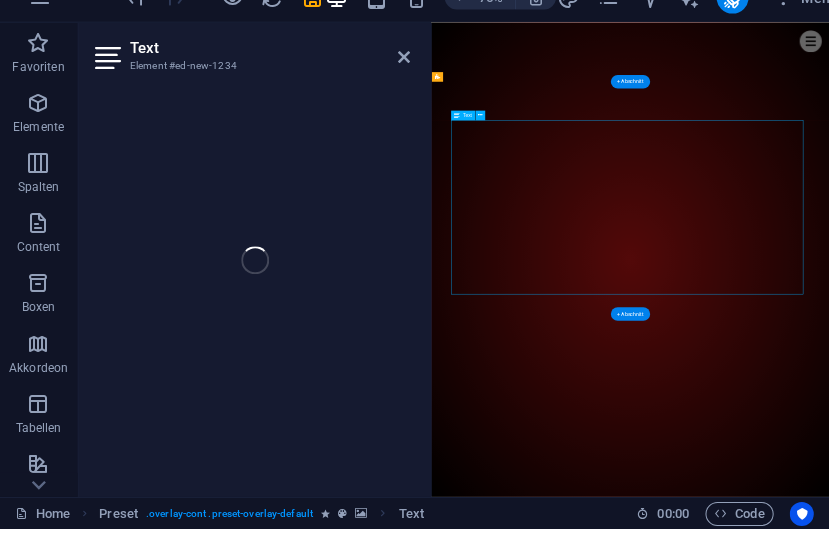scroll, scrollTop: 0, scrollLeft: 0, axis: both 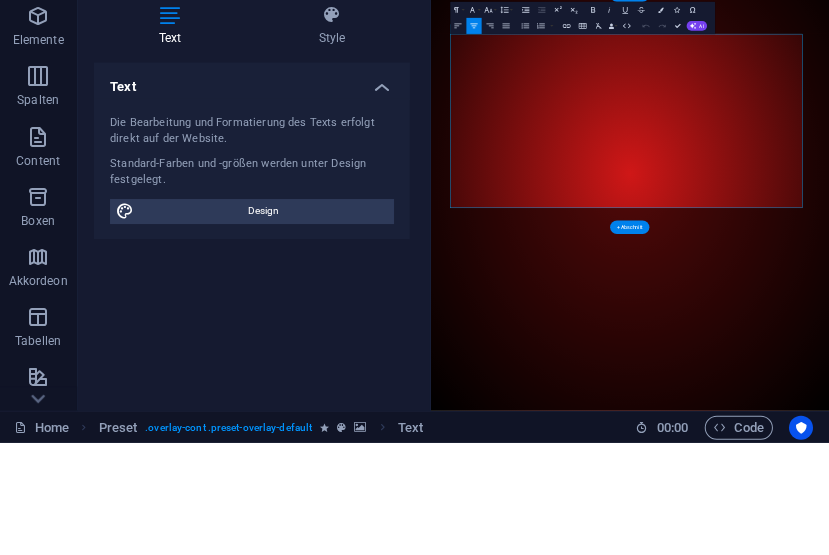 click on "Ferrari 458" at bounding box center (926, 12793) 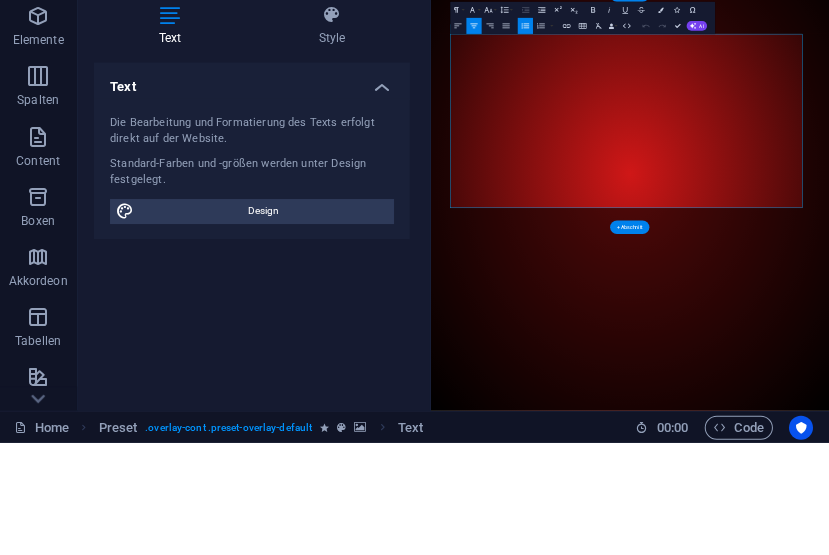 click on "Ferrari 458" at bounding box center [926, 12793] 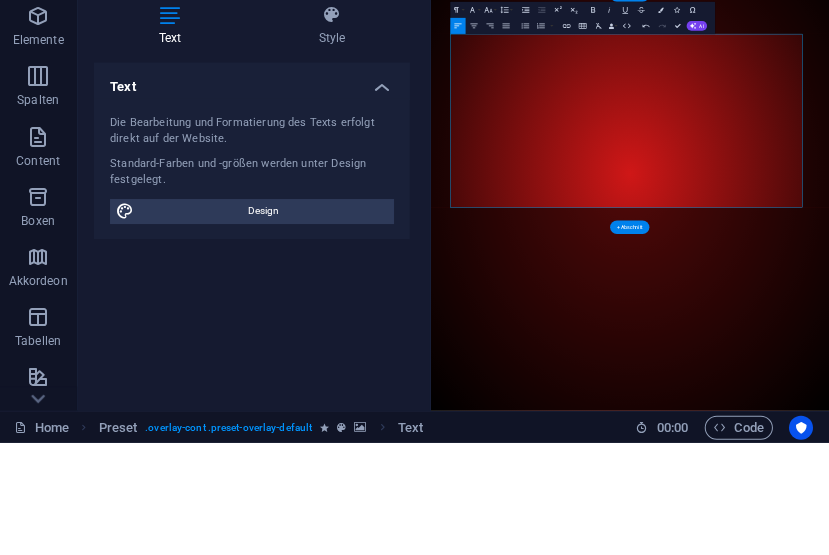 click at bounding box center (926, 12719) 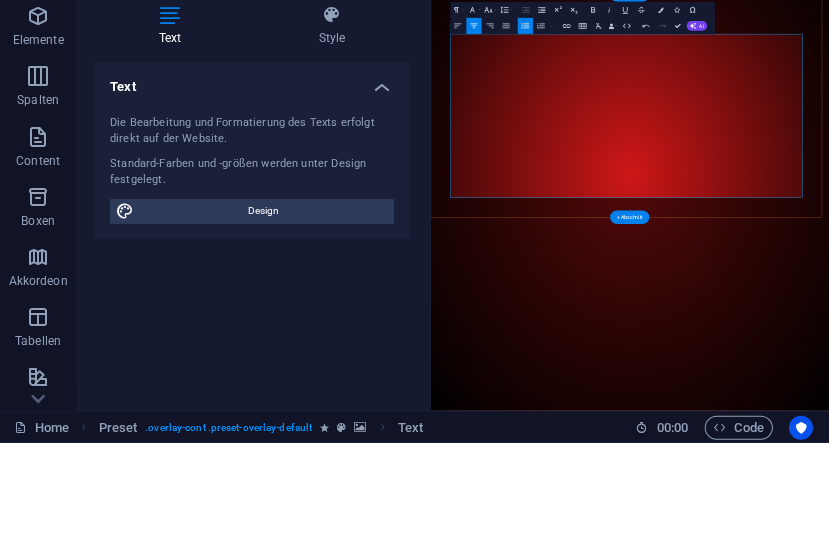 type 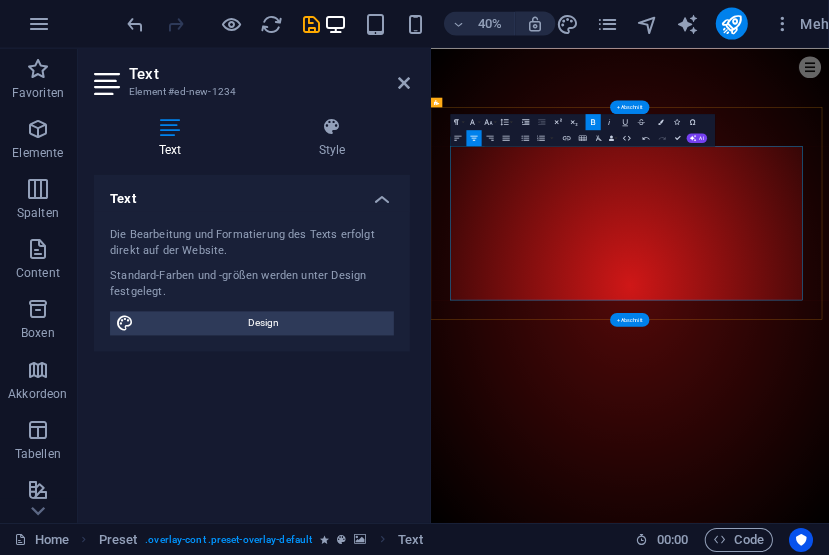 scroll, scrollTop: 1517, scrollLeft: 0, axis: vertical 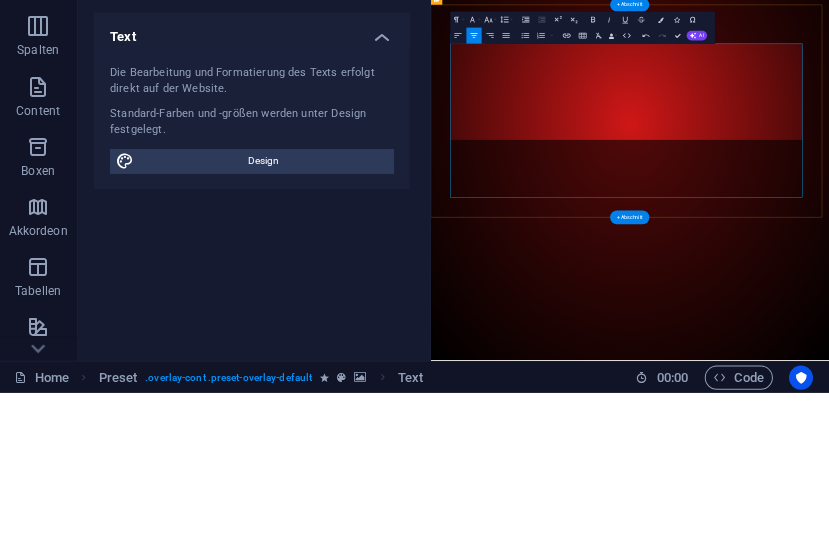 click on "!" at bounding box center (918, 12384) 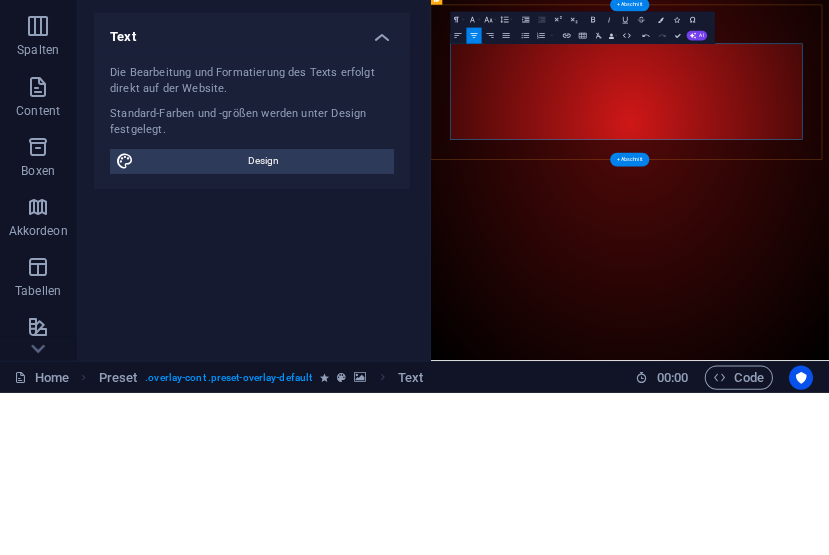 scroll, scrollTop: 0, scrollLeft: 0, axis: both 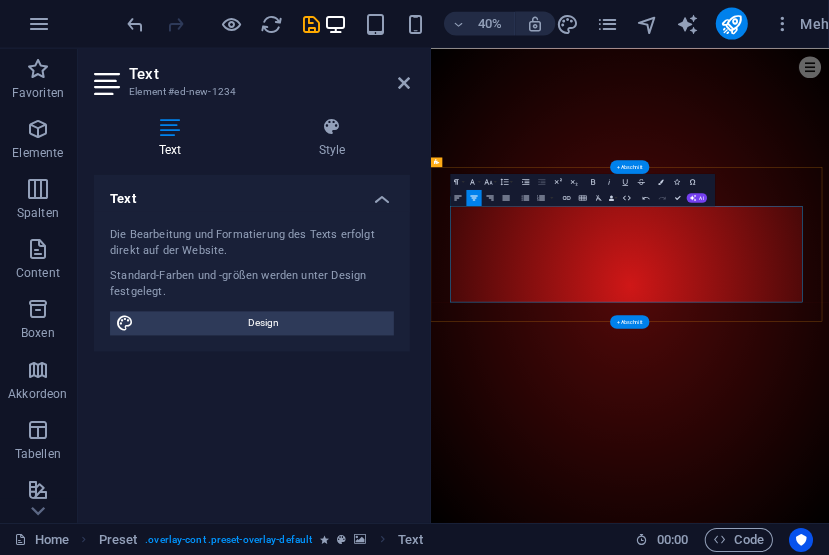 click on "[FIRST]" at bounding box center [918, 12509] 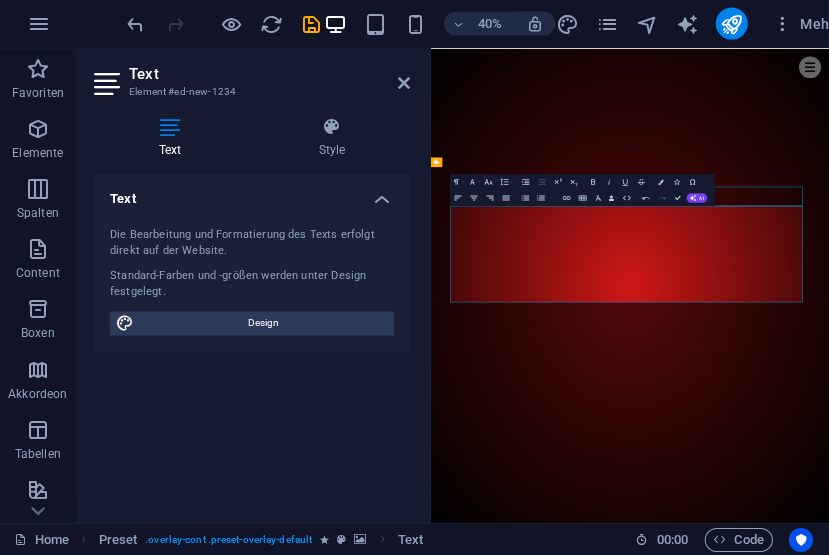 scroll, scrollTop: 1624, scrollLeft: 0, axis: vertical 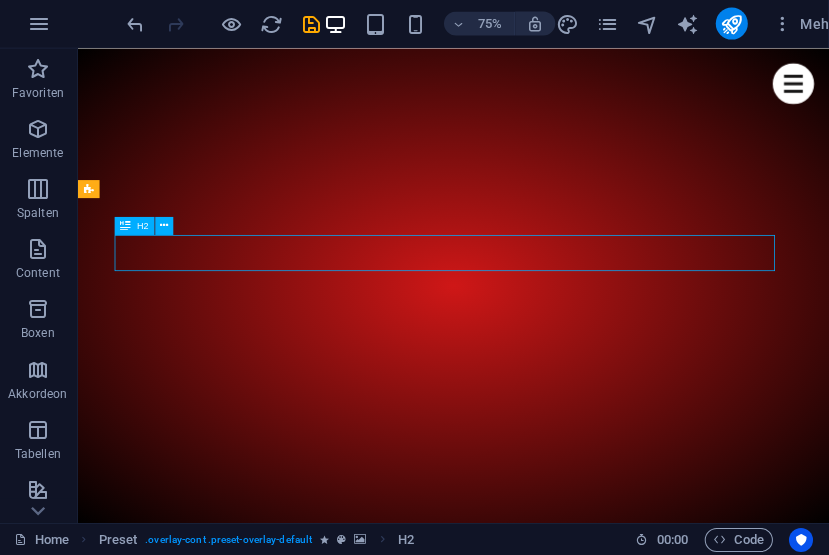 click on "Schnellstes Slotcar: Lieblingsslotcars: Audi R8 EVO II [FIRST] ist mitgründer der SlotfreundeODWB45, seit Anfang an dabei und einer unserer stärksten Fahrer. Die Planung all unserer Events das Marketing nach außen und das hinterherjagen der neusten Techniken im Slotracing machen [FIRST] unersetzlich." at bounding box center [565, 12546] 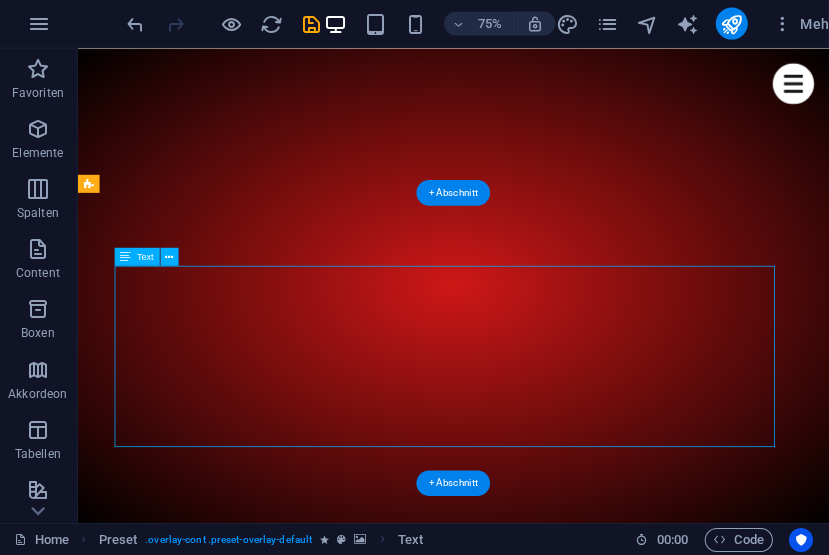 click on "Schnellstes Slotcar: Lieblingsslotcars: Audi R8 EVO II [FIRST] ist mitgründer der SlotfreundeODWB45, seit Anfang an dabei und einer unserer stärksten Fahrer. Die Planung all unserer Events das Marketing nach außen und das hinterherjagen der neusten Techniken im Slotracing machen [FIRST] unersetzlich." at bounding box center [565, 12546] 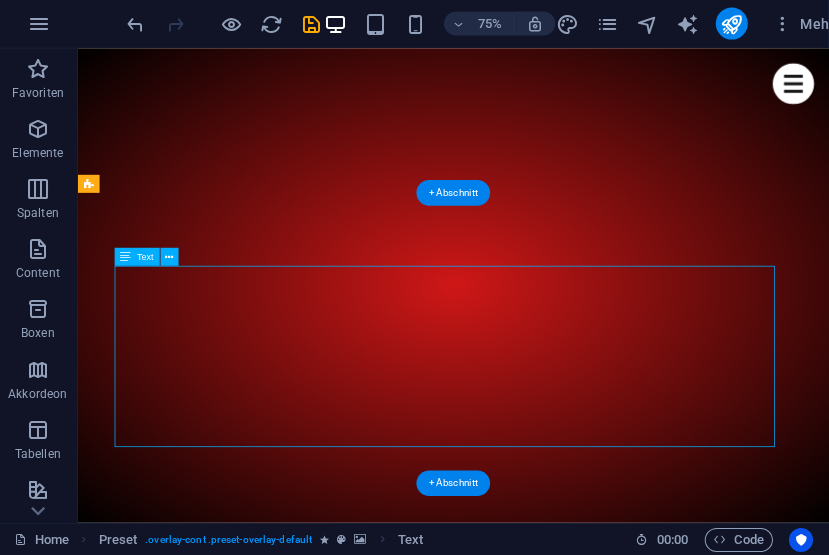 scroll, scrollTop: 0, scrollLeft: 0, axis: both 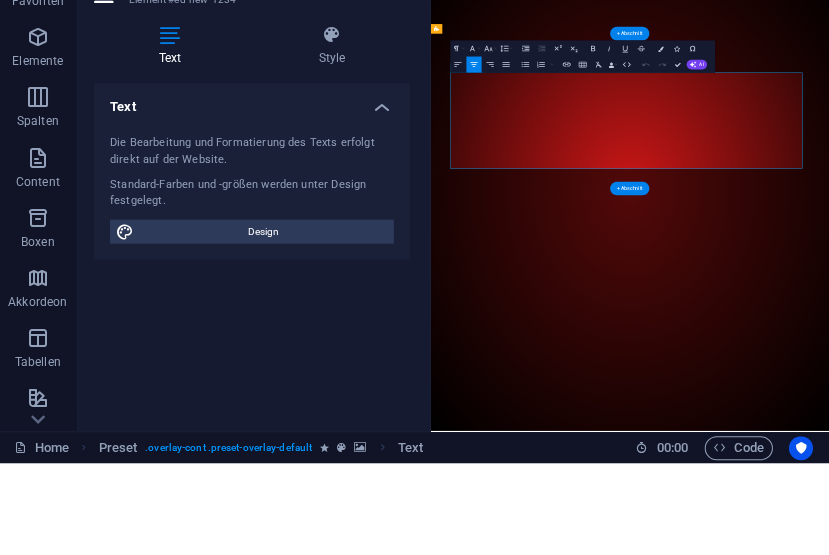 click on "[FIRST] ist mitgründer der SlotfreundeODWB45, seit Anfang an dabei und einer unserer stärksten Fahrer. Die Planung all unserer Events das Marketing nach außen und das hinterherjagen der neusten Techniken im Slotracing machen [FIRST] unersetzlich." at bounding box center [918, 12531] 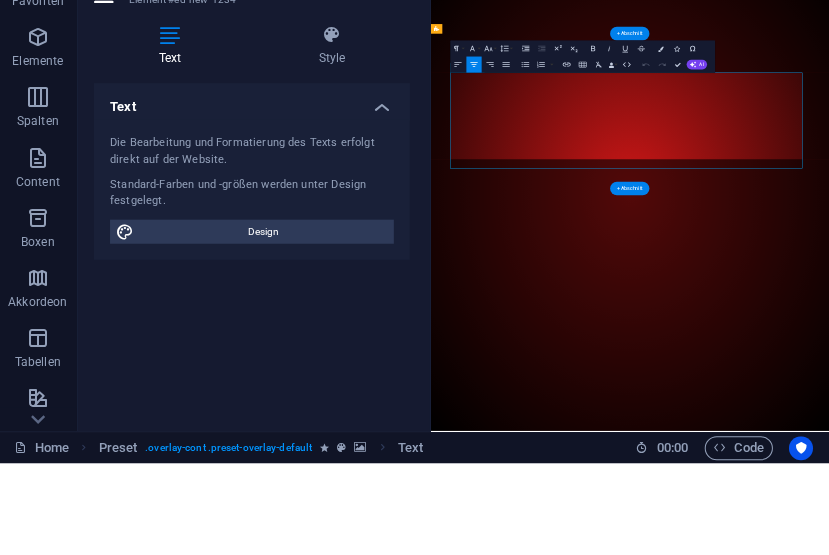 scroll, scrollTop: 0, scrollLeft: 0, axis: both 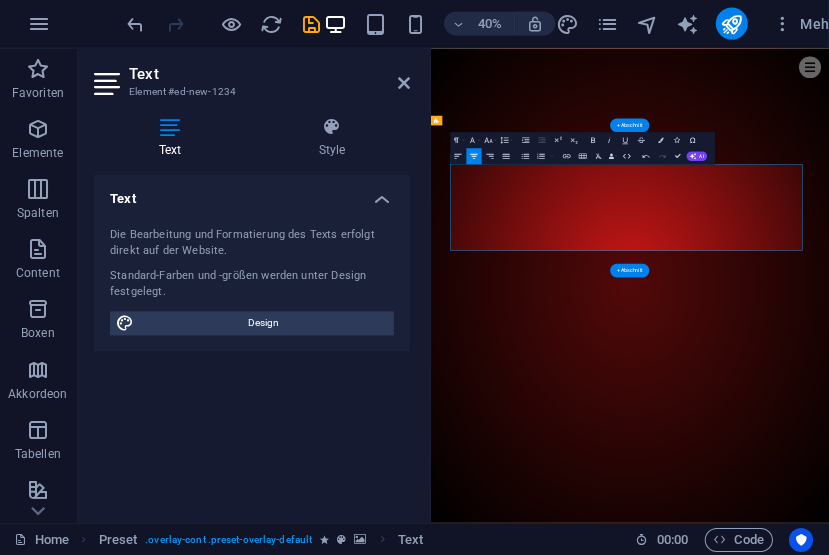 click at bounding box center (918, 12128) 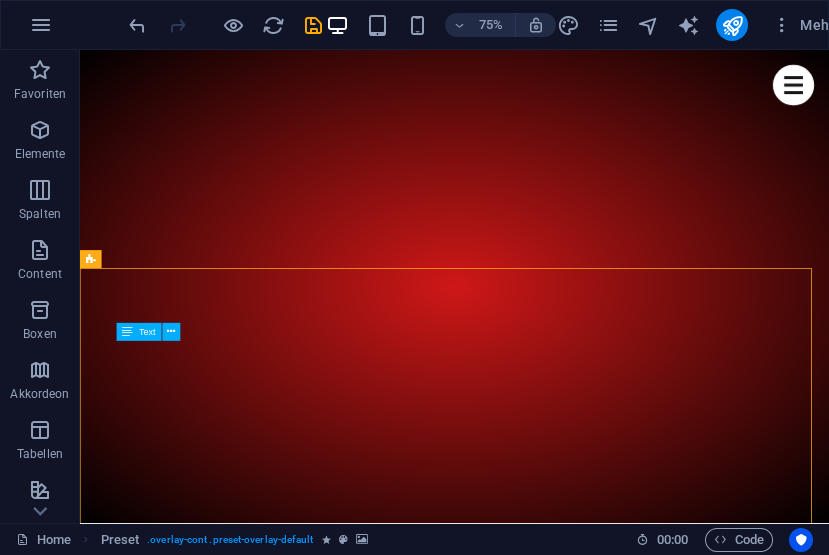 scroll, scrollTop: 1321, scrollLeft: 0, axis: vertical 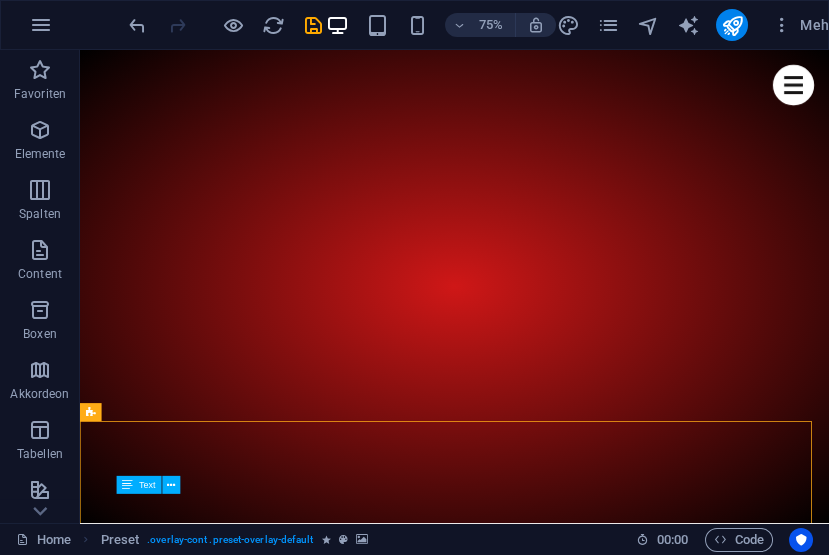 click on "Preset" at bounding box center (0, 0) 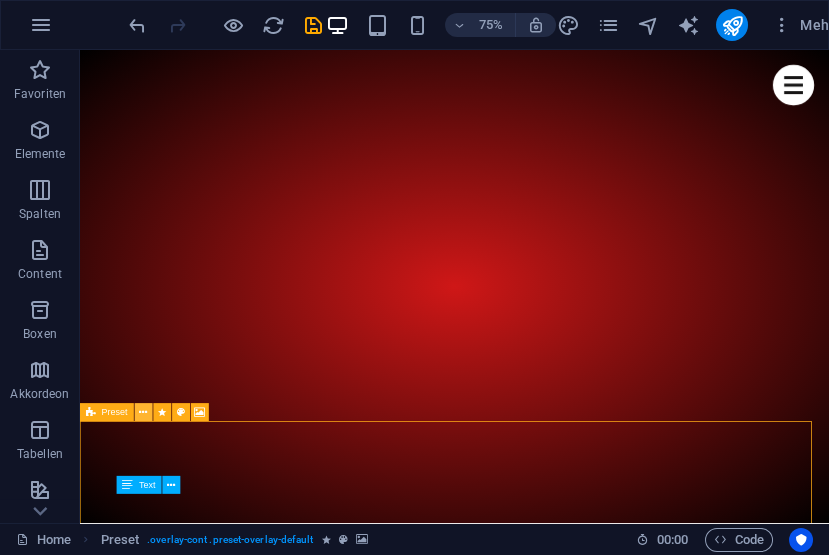 click at bounding box center (144, 413) 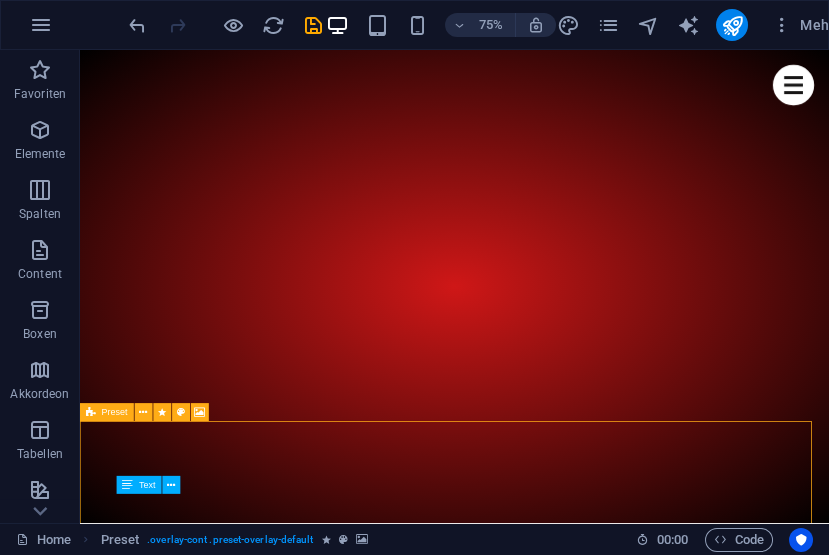 click on "Bin seit [MONTH] [YEAR] dazu gestoßen wegen meiner Frau. Sie wünschte sich ihren Kindheitstraum zu Weihnachten, eine Carrera Digital Bahn. Letztendlich ist Sie zweimal gefahren, mich hat das Fieber gepackt. 😎😁 Aber alleine fahren ist naja... Also entschloss ich mich Anzeigen zu schalten, und habe bis jetzt eine Community von 13 Fahrern auf verschiedenen Bahnen im Umkreis von 25 km. Darauf bin ich sehr Stolz! Schnellstes Slotcar: Kommt auf den Fahrer an! Lieblingsslotcars: Audi R8 EVO II Ferrari 458 Thorsten ist mitgründer der SlotfreundeODWB45, seit Anfang an dabei und einer unserer stärksten Fahrer. Die Planung all unserer Events das Marketing nach außen und das hinterherjagen der neusten Techniken im Slotracing machen Thorsten unersetzlich." at bounding box center [568, 11981] 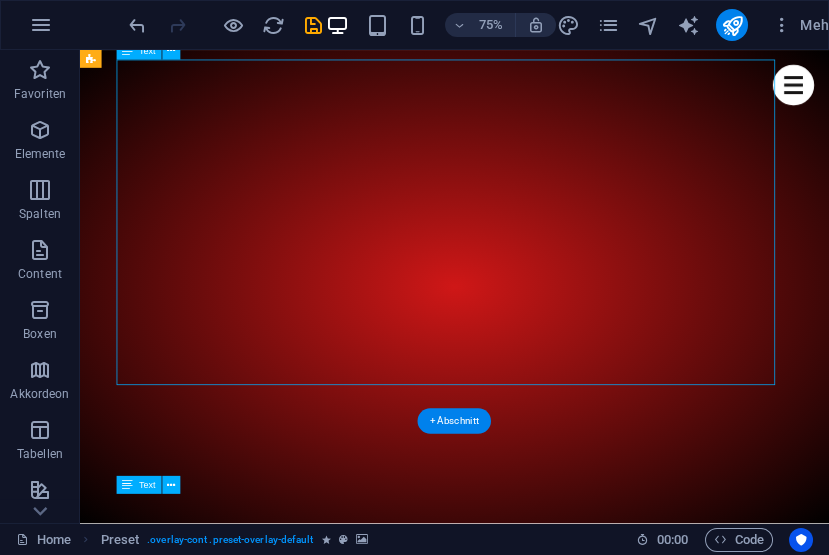 scroll, scrollTop: 1034, scrollLeft: 0, axis: vertical 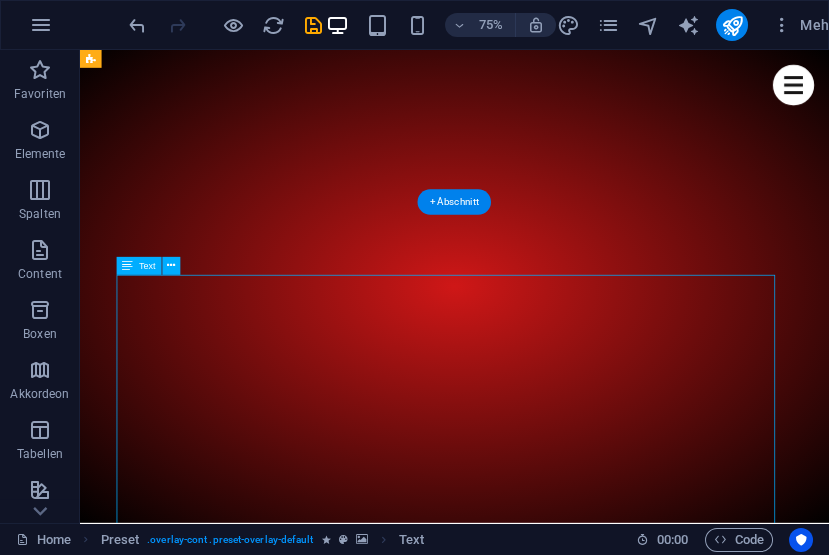 click on "Slotracer Unser Racingteam aus dem [LOCATION] bestreitet seit mehreren Jahren Slotrennen. Unsere Fahrer zählen zu den 100 besten Slotracern Deutschlands. Auf die Bilder klicken für mehr Infos Fahrer [FIRST] Fahrer [FIRST] Fahrer [FIRST] Fahrer [FIRST] Fahrer [FIRST]" at bounding box center (579, 8112) 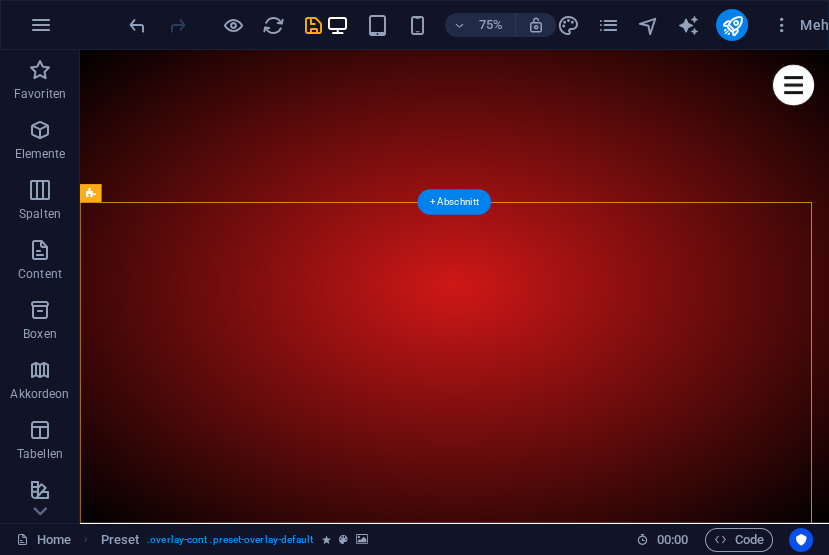 click at bounding box center [568, 11664] 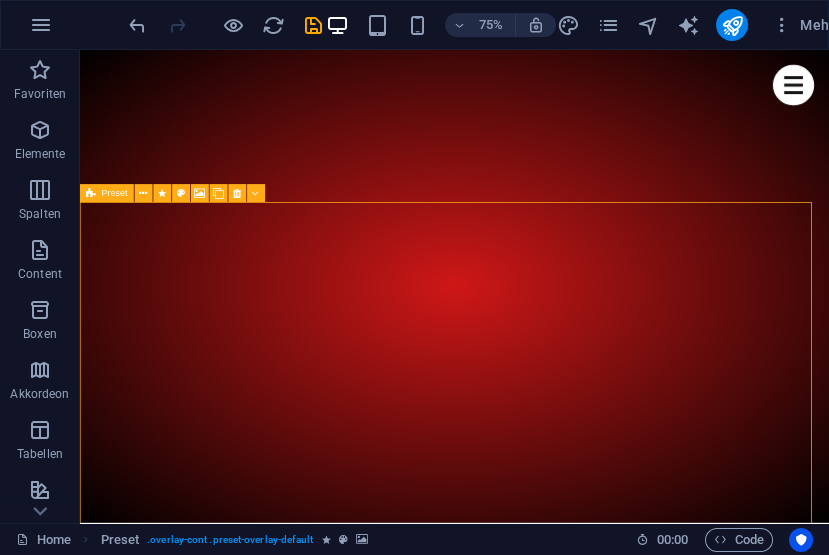 click on "Fahrer [FIRST]" at bounding box center [580, 5727] 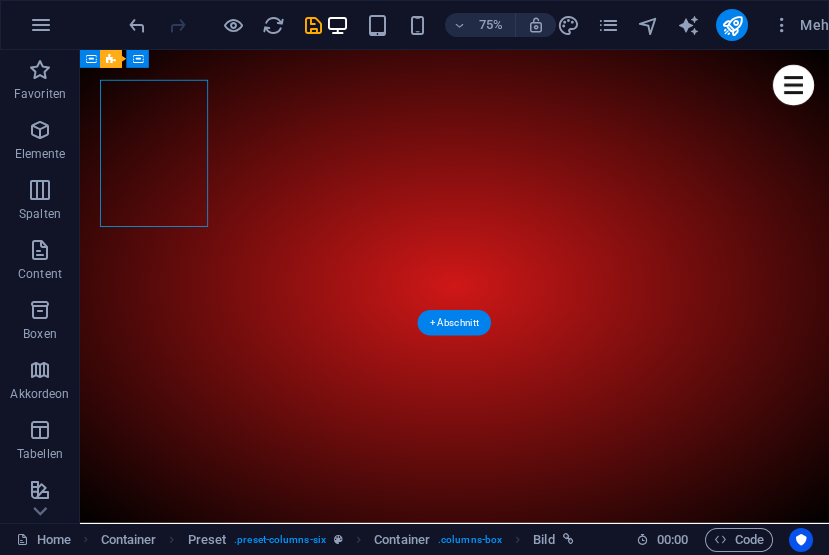 scroll, scrollTop: 641, scrollLeft: 0, axis: vertical 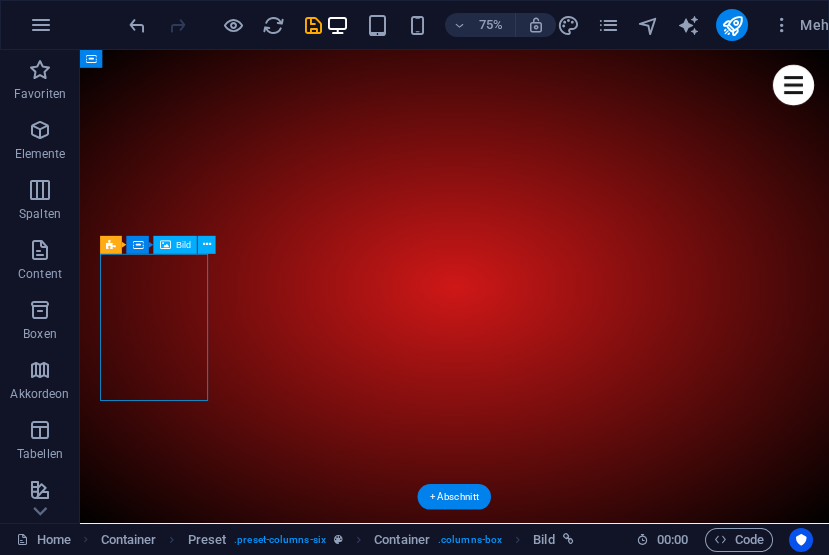 click on "Fahrer [FIRST]" at bounding box center (580, 6120) 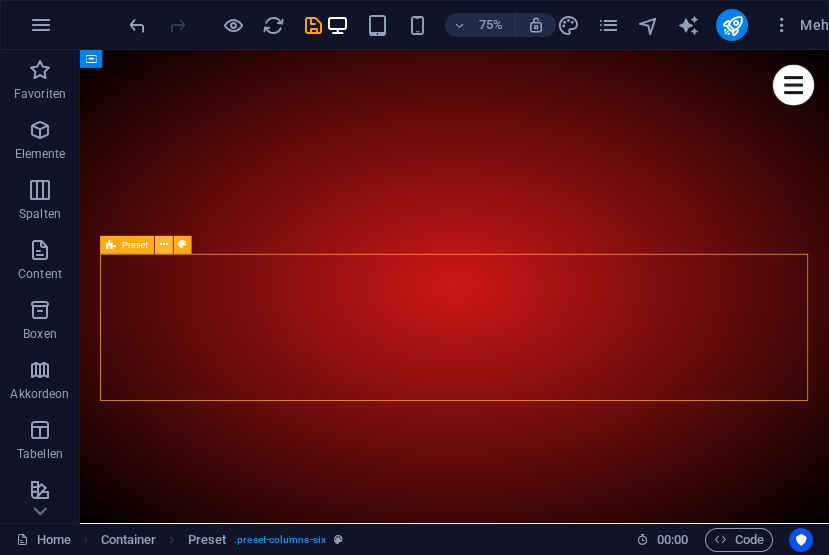 click at bounding box center [164, 245] 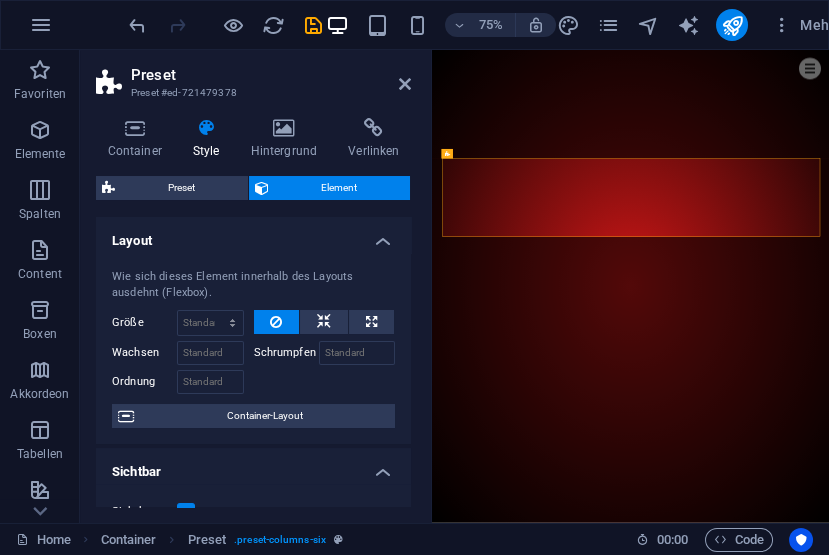 scroll, scrollTop: 638, scrollLeft: 0, axis: vertical 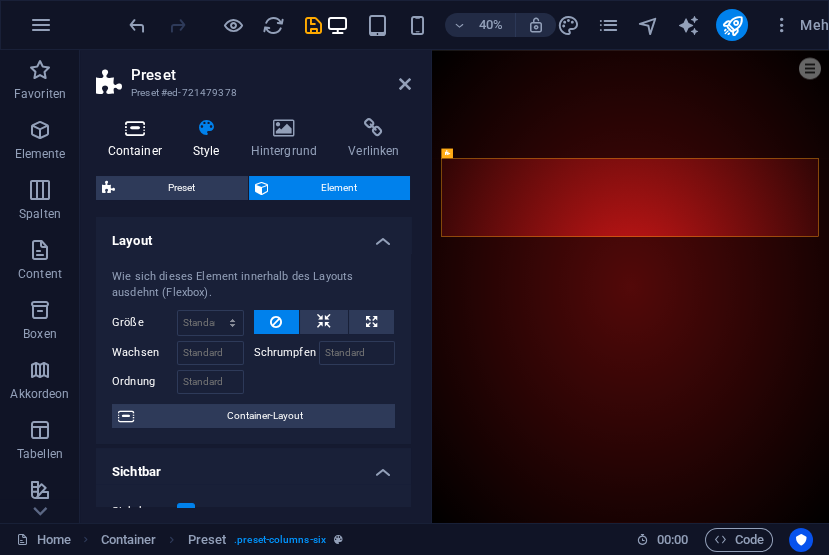 click on "Container" at bounding box center (138, 139) 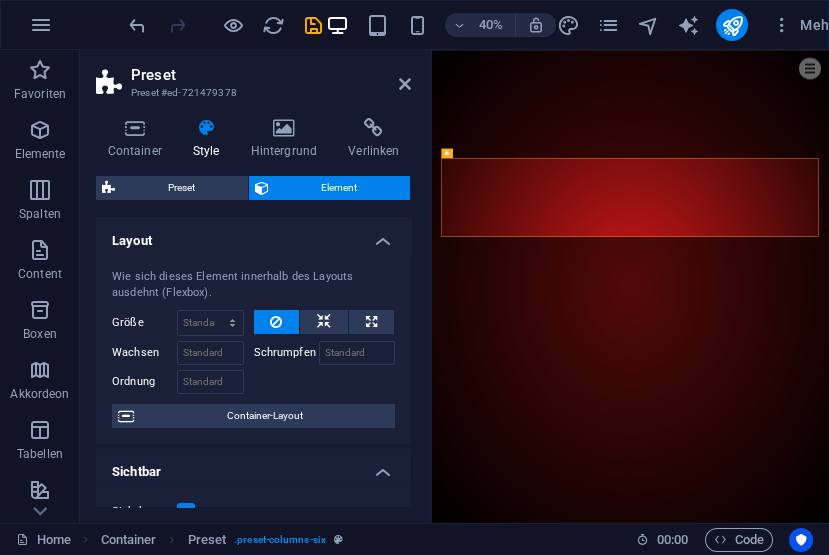 click at bounding box center (920, 12060) 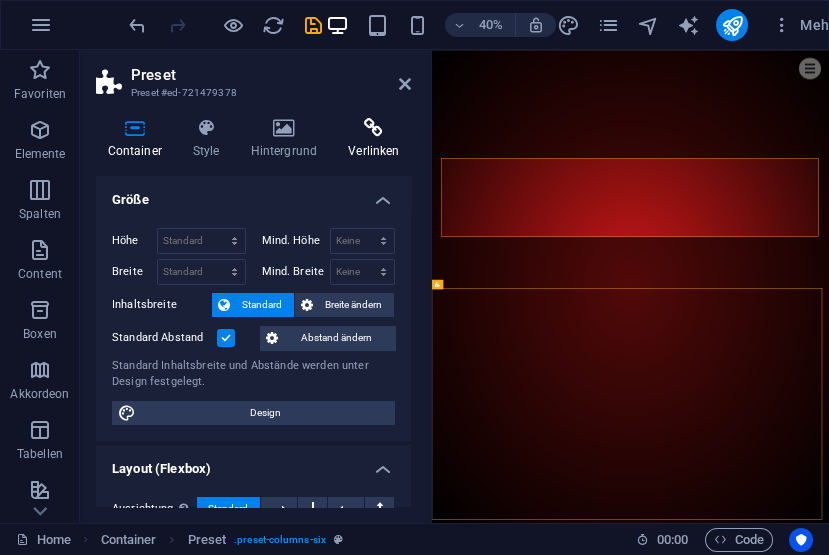 click at bounding box center (374, 128) 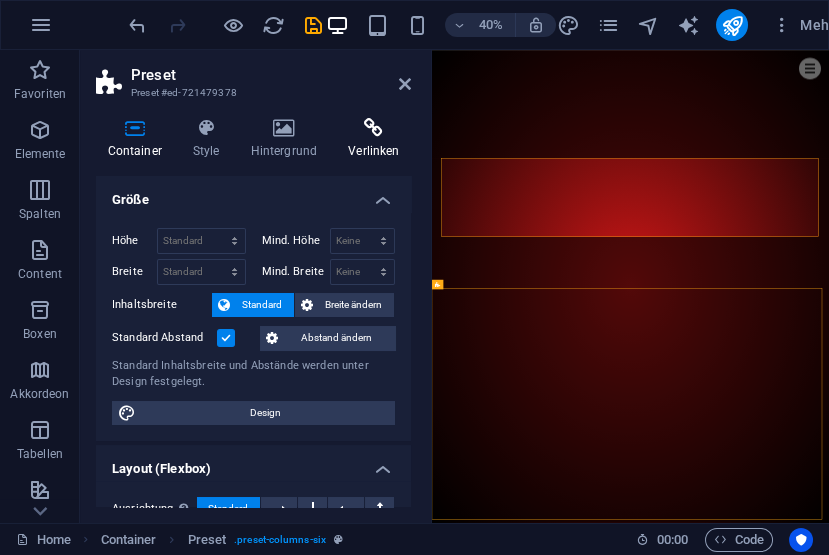 scroll, scrollTop: 641, scrollLeft: 0, axis: vertical 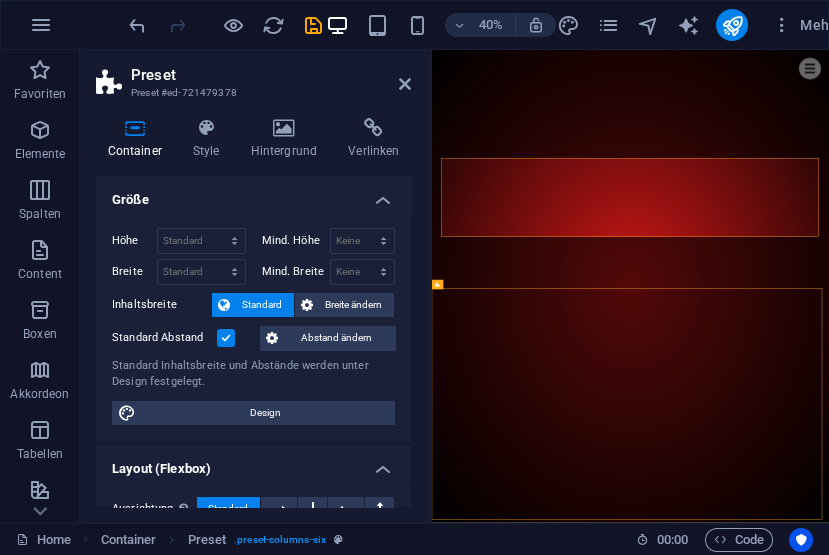 click on "Fahrer [FIRST]" at bounding box center (929, 6120) 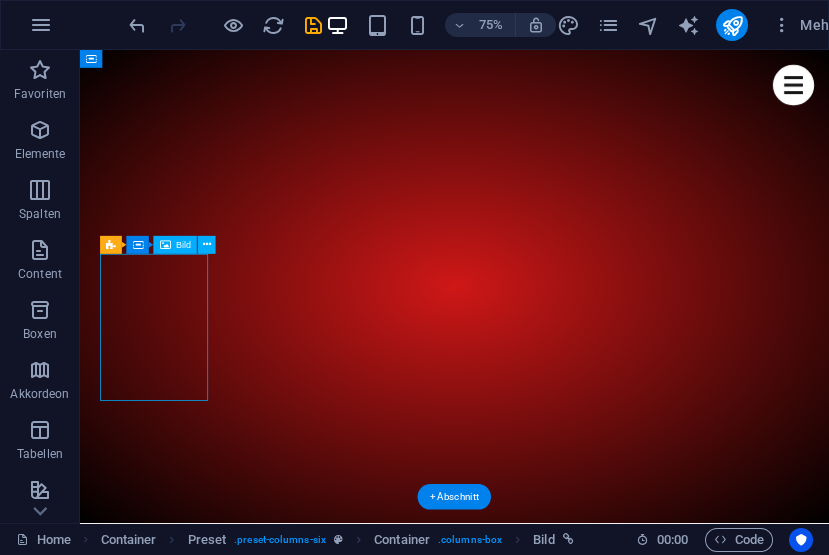 click on "Preset" at bounding box center [111, 245] 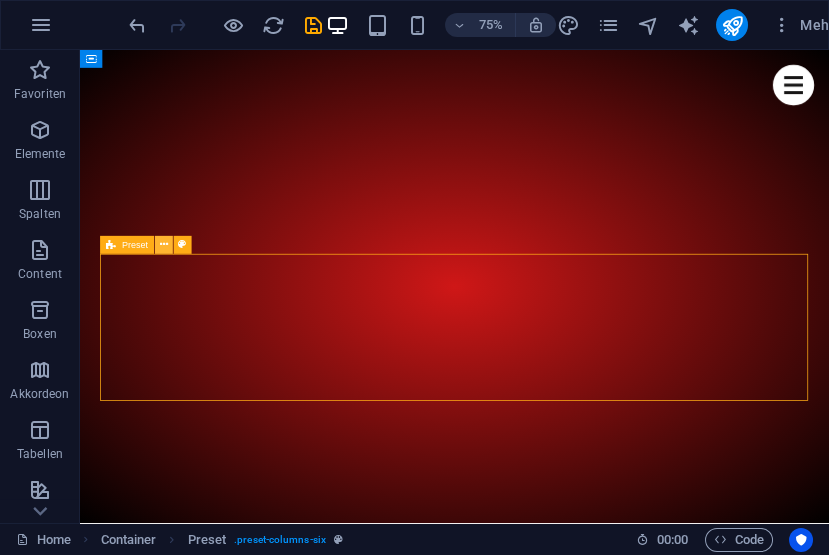 click at bounding box center (164, 245) 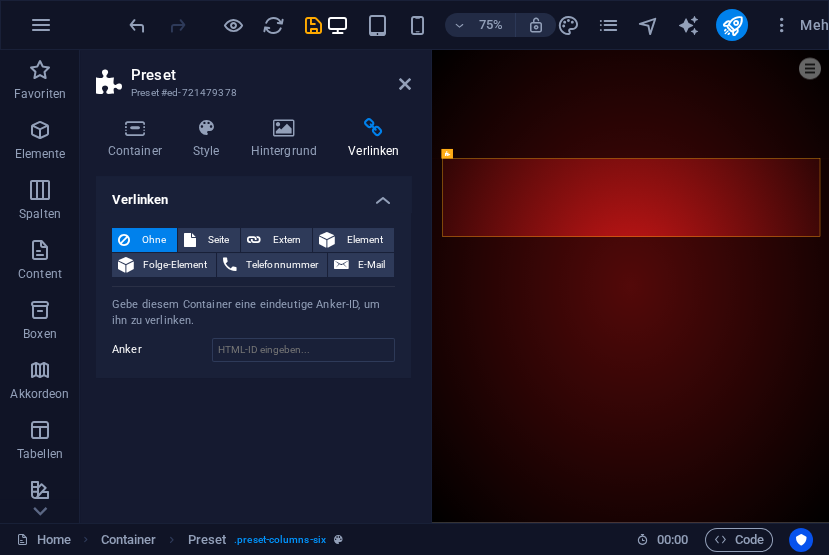 scroll, scrollTop: 638, scrollLeft: 0, axis: vertical 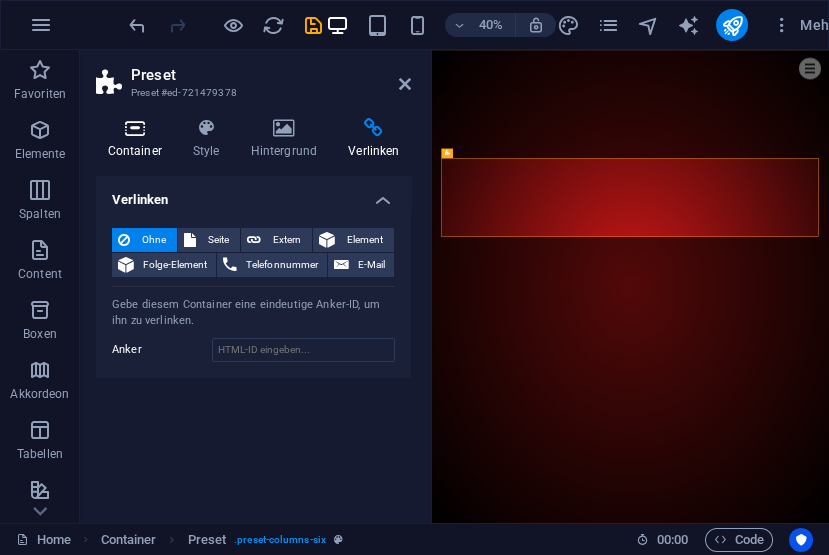 click on "Container" at bounding box center [138, 139] 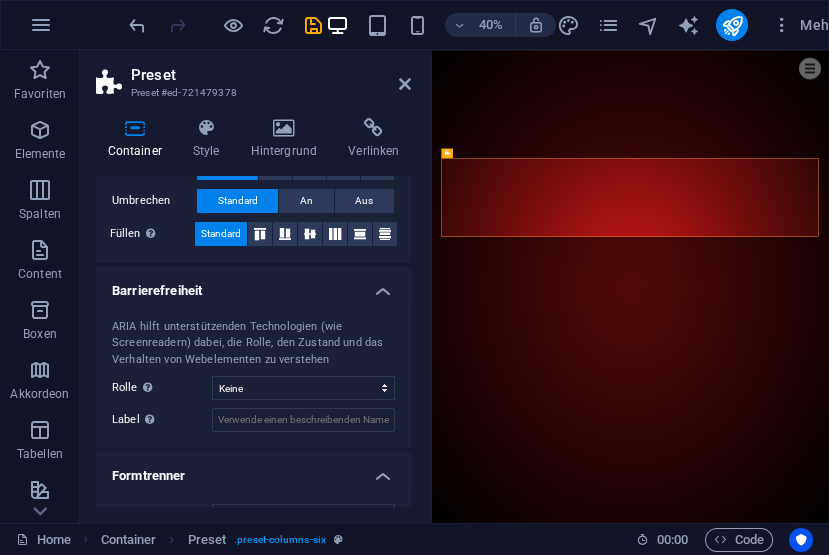 scroll, scrollTop: 442, scrollLeft: 0, axis: vertical 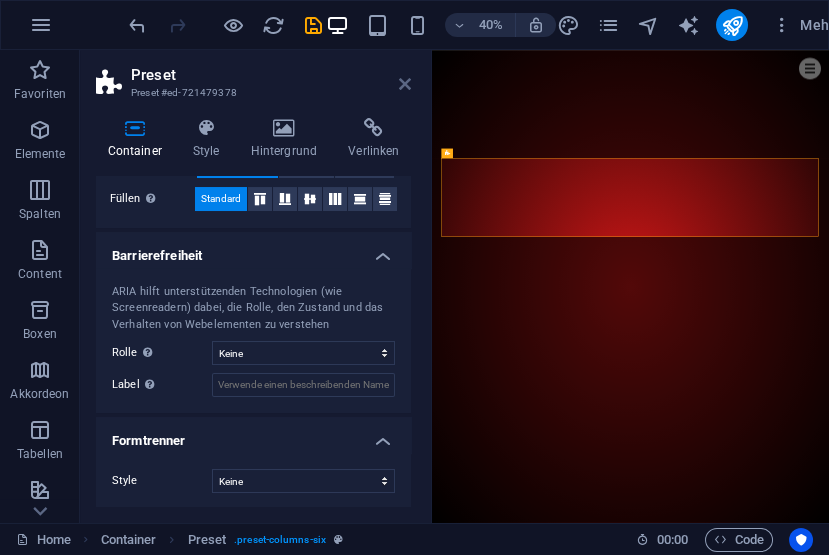 click at bounding box center [405, 84] 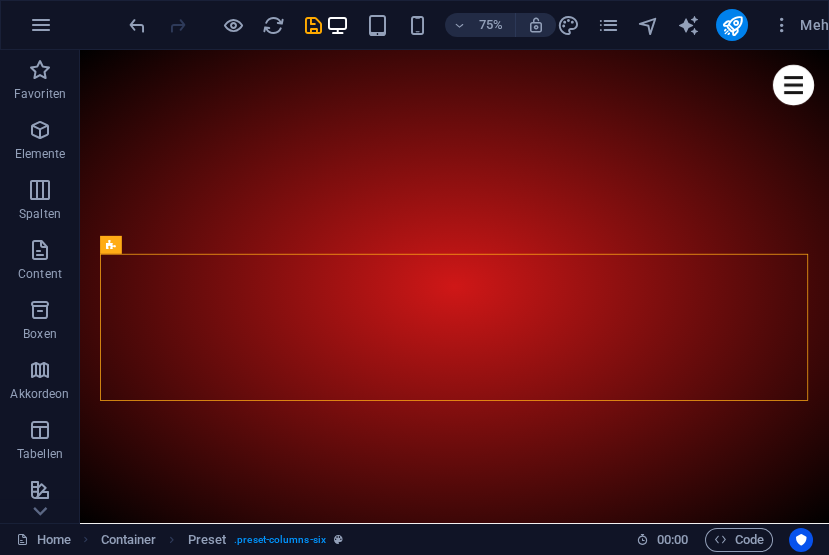 click on "Fahrer [FIRST]" at bounding box center (580, 6120) 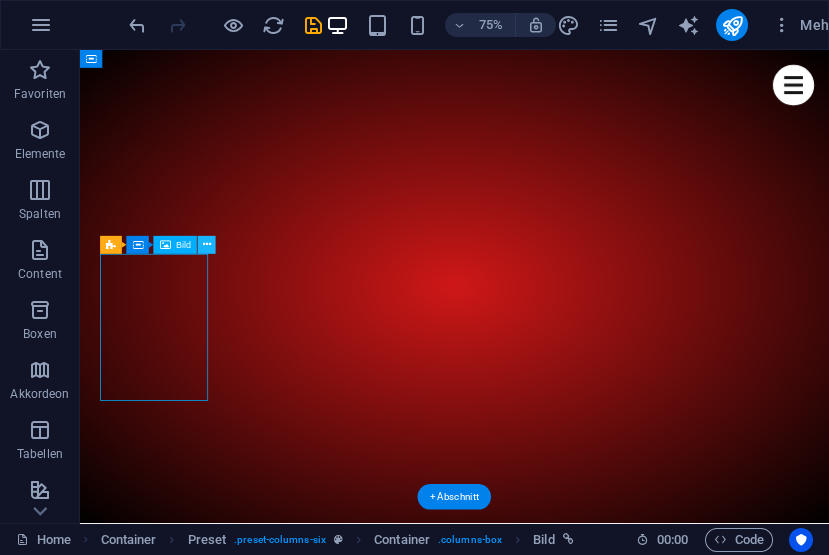 click at bounding box center (207, 245) 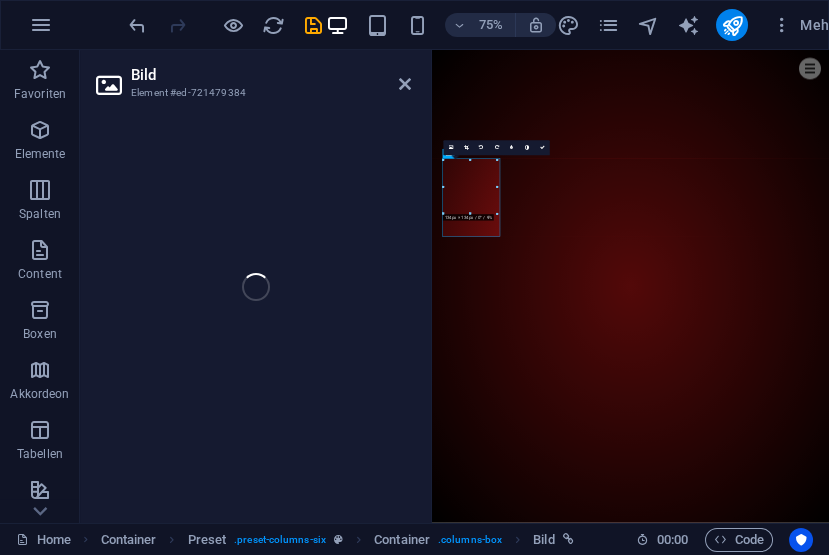 scroll, scrollTop: 638, scrollLeft: 0, axis: vertical 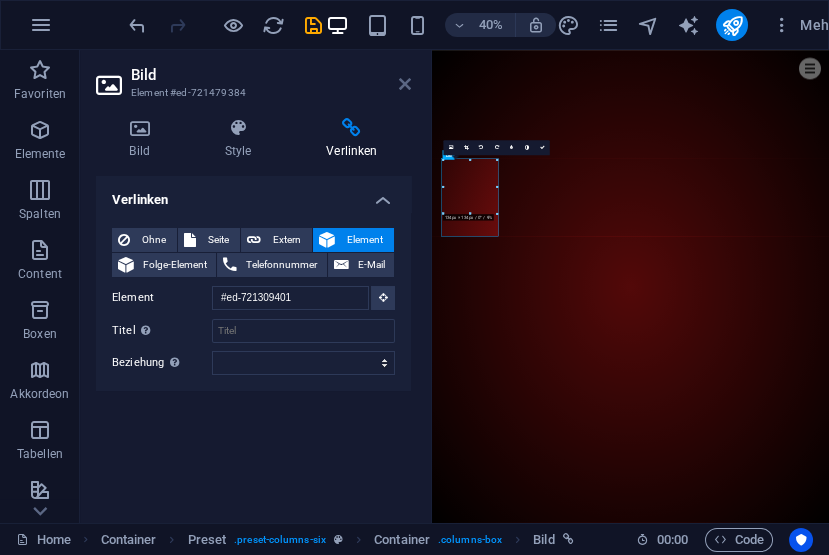 click at bounding box center [405, 84] 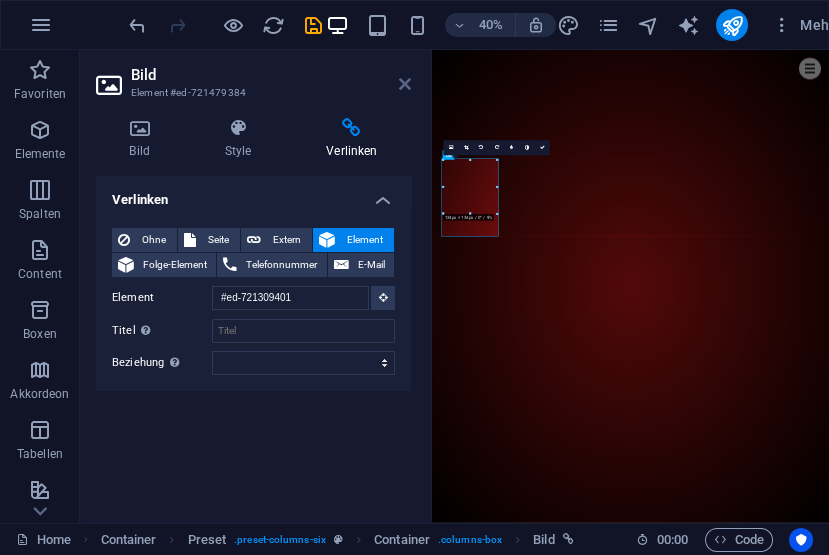 scroll, scrollTop: 1293, scrollLeft: 0, axis: vertical 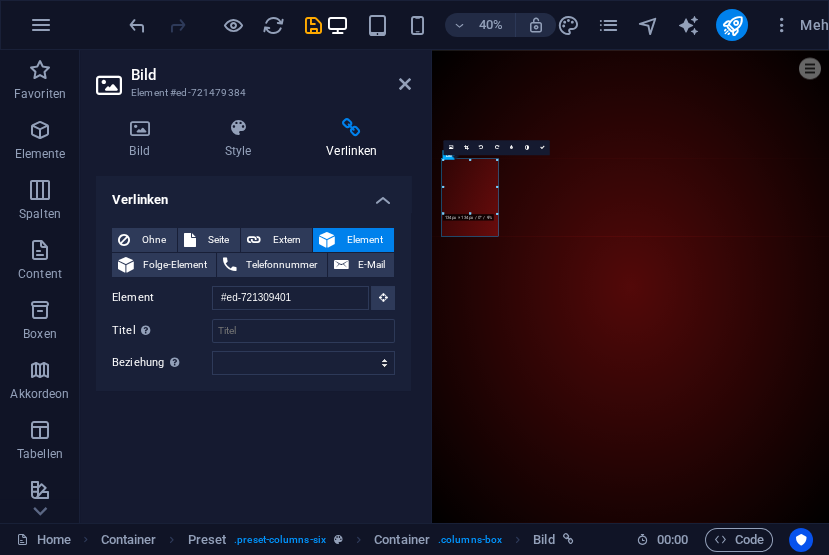 click at bounding box center (920, 12458) 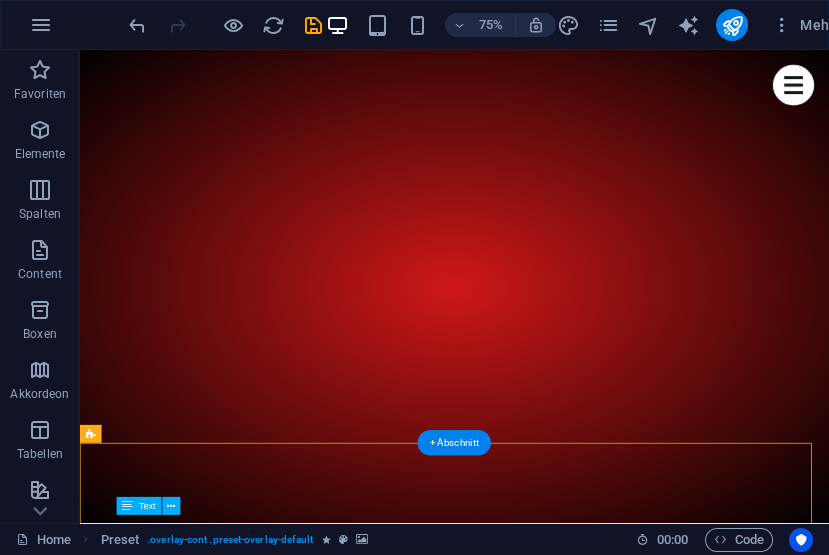 click on "Preset" at bounding box center (91, 434) 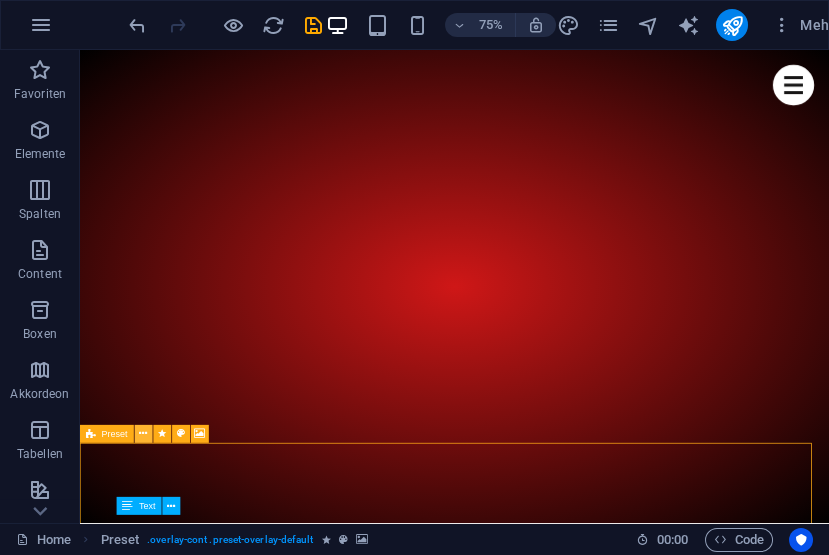 click at bounding box center [143, 434] 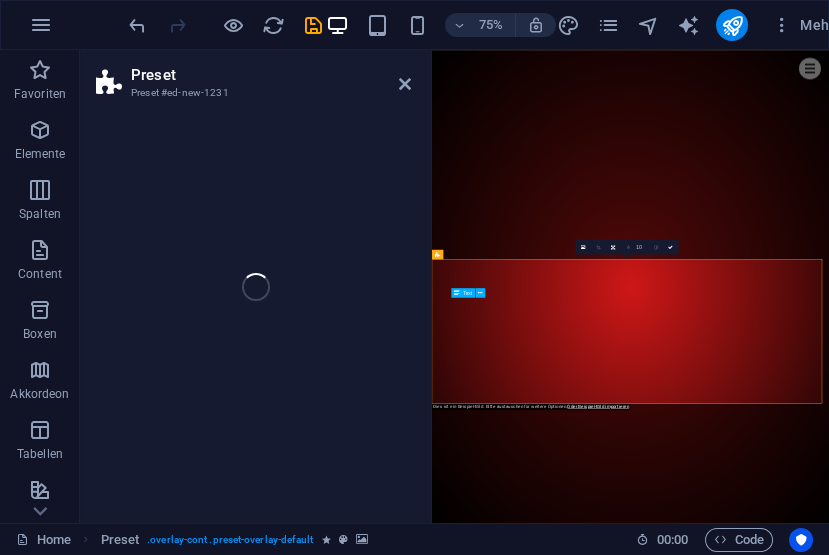 scroll, scrollTop: 1290, scrollLeft: 0, axis: vertical 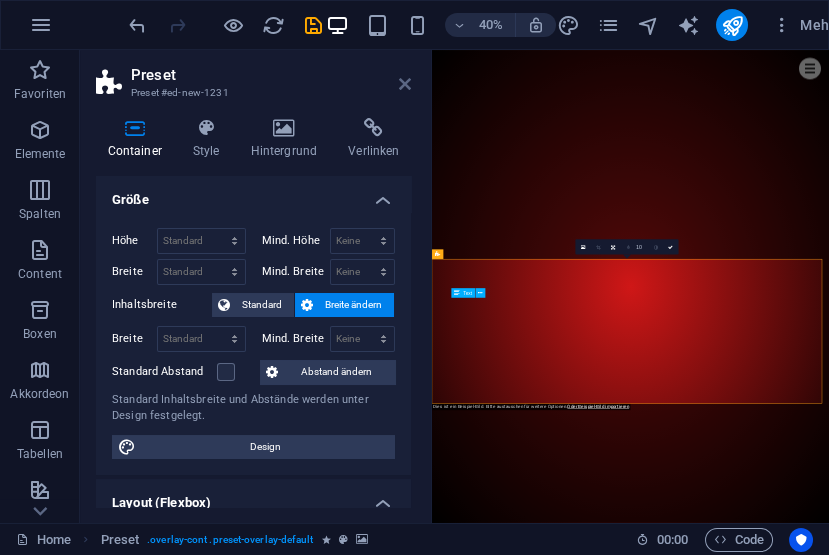 click at bounding box center (405, 84) 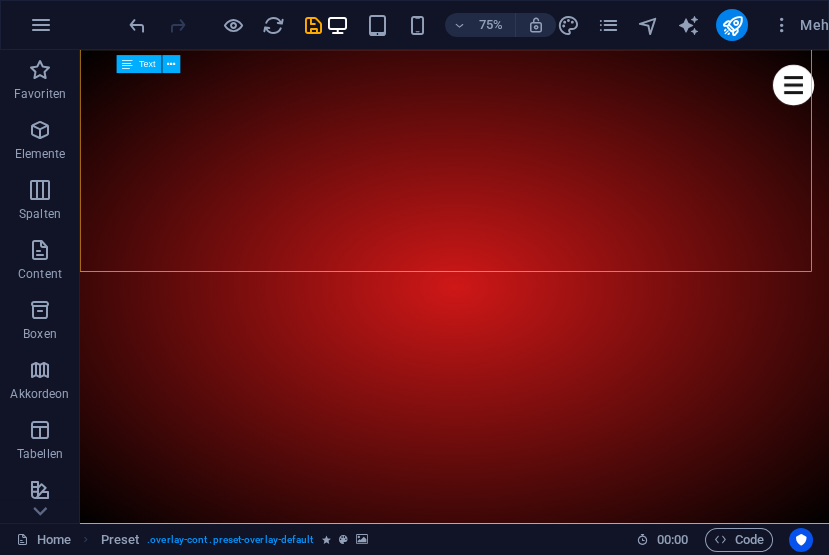 scroll, scrollTop: 1900, scrollLeft: 0, axis: vertical 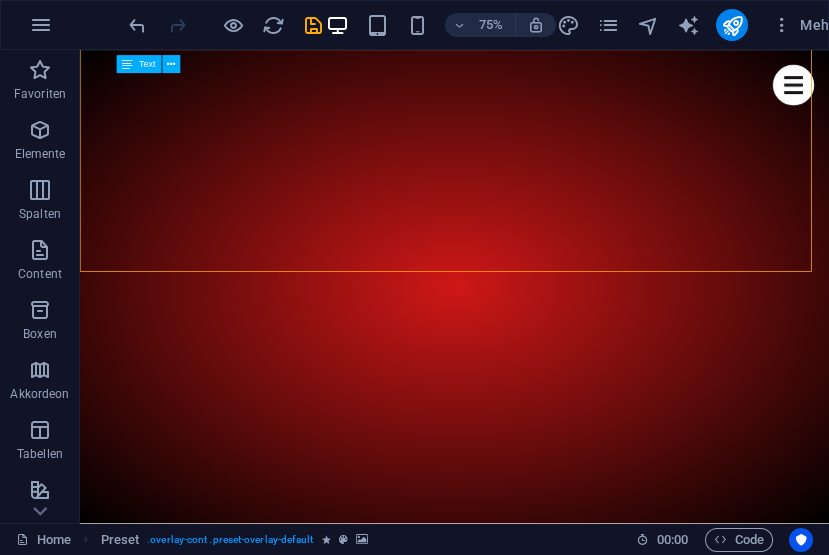 click on "2005 mit Carrera PRO-X angefangen. Erst Sommer 2024 wieder in das Carrera Hobby eingestiegen mit Digital 132 und nach ein paar Monaten (mehr oder weniger gezwungen aber nie bereut 🤣) auf Maßstab 124 umgestiegen. Schnellstes Slotcar: Ferrari 458 Lieblingsslotcar: Porsche 917K Porsche GT3 RSR" at bounding box center [568, 12927] 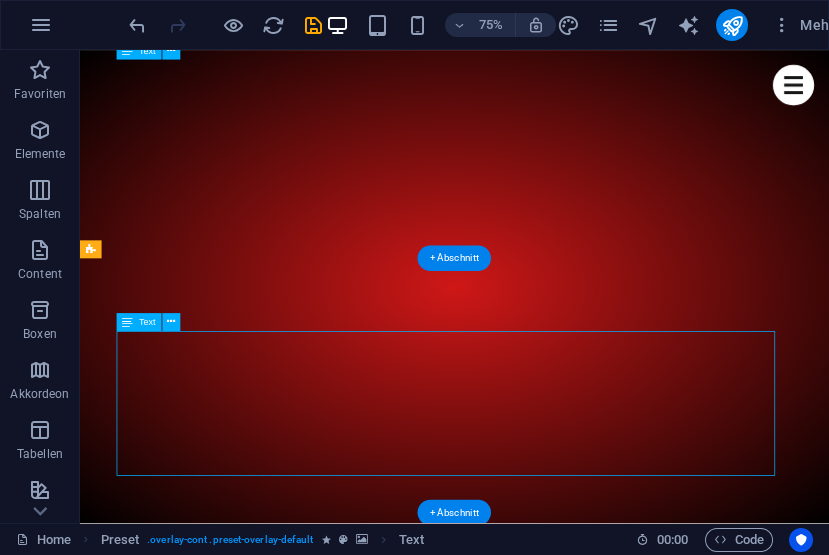 click on "Preset" at bounding box center (0, 0) 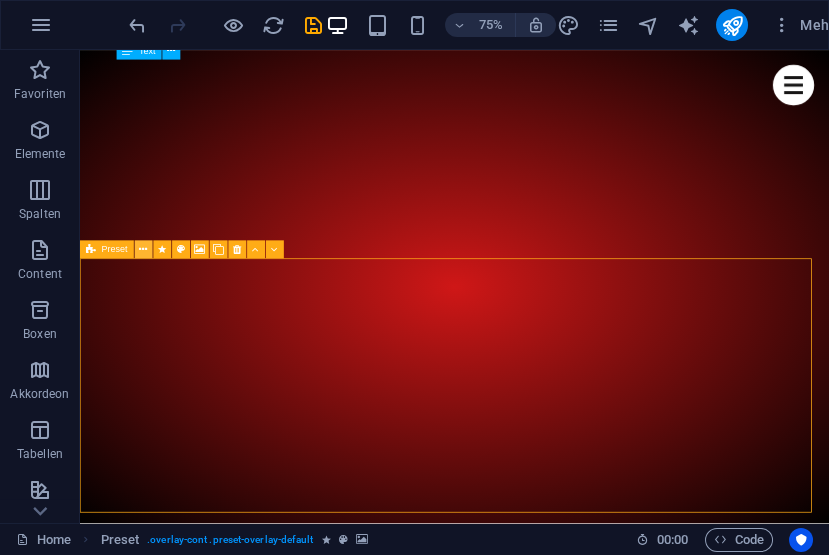 click at bounding box center (143, 250) 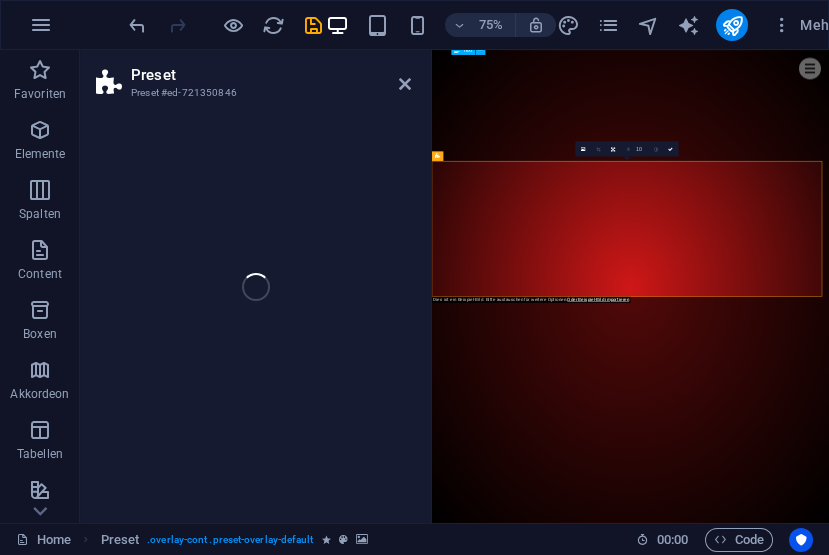 scroll, scrollTop: 1897, scrollLeft: 0, axis: vertical 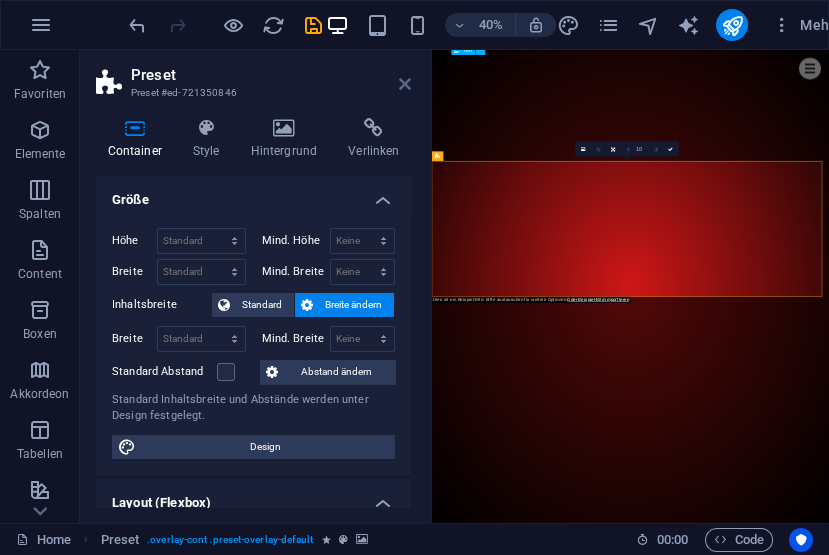 click at bounding box center [405, 84] 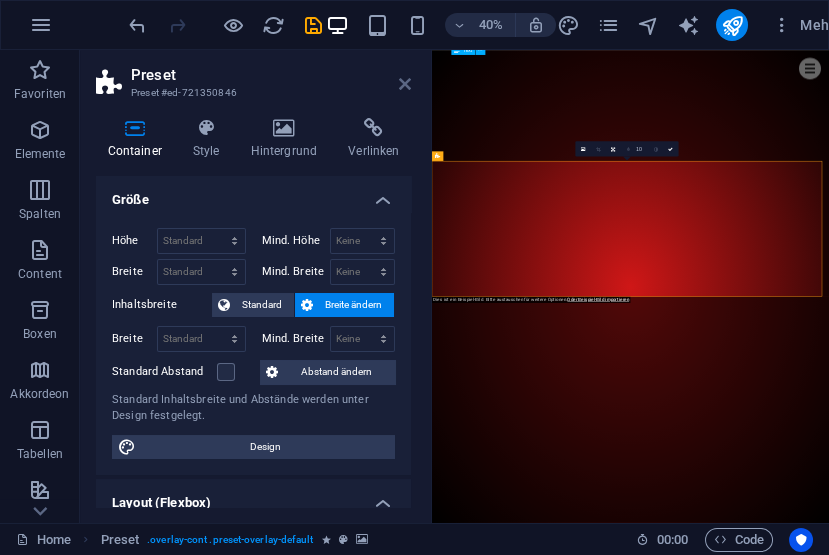 scroll, scrollTop: 1111, scrollLeft: 0, axis: vertical 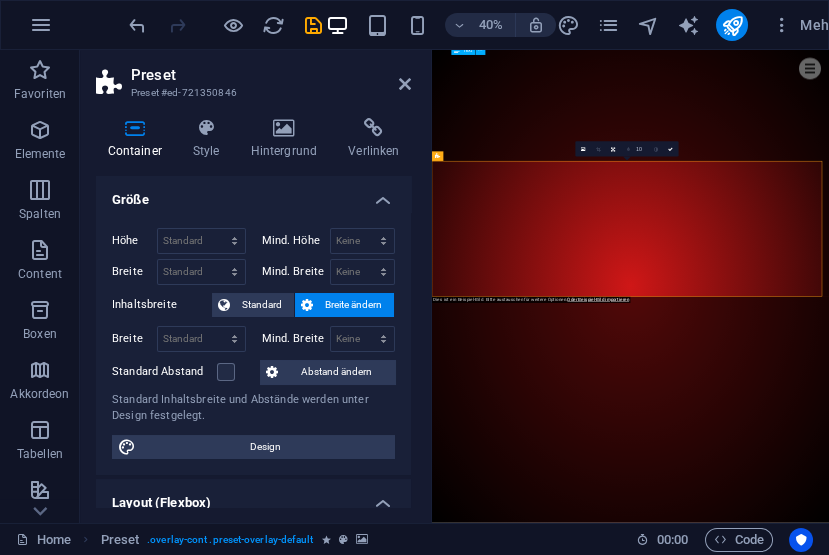 click at bounding box center [920, 11587] 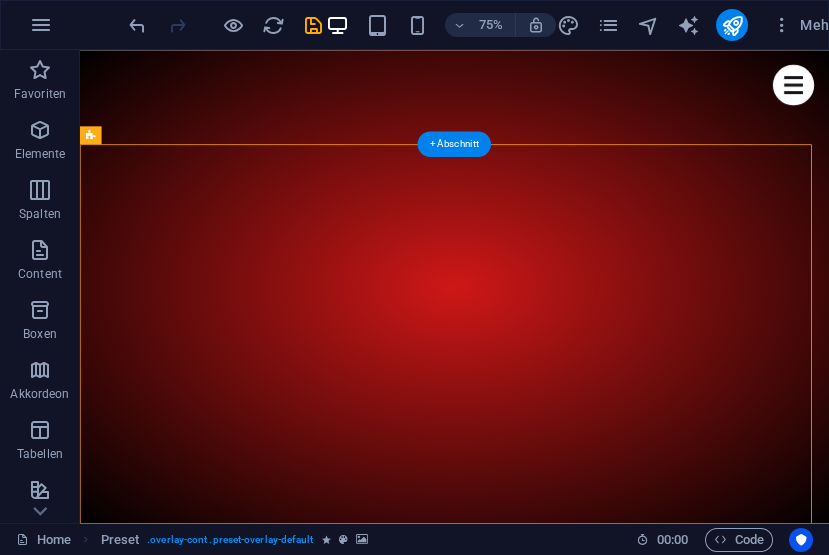 click on "Preset" at bounding box center [91, 136] 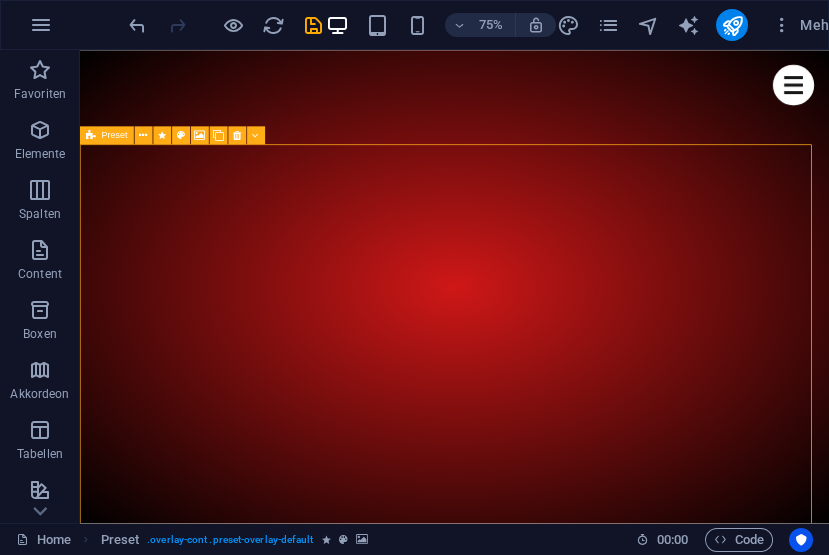 click on "Preset" at bounding box center (177, 136) 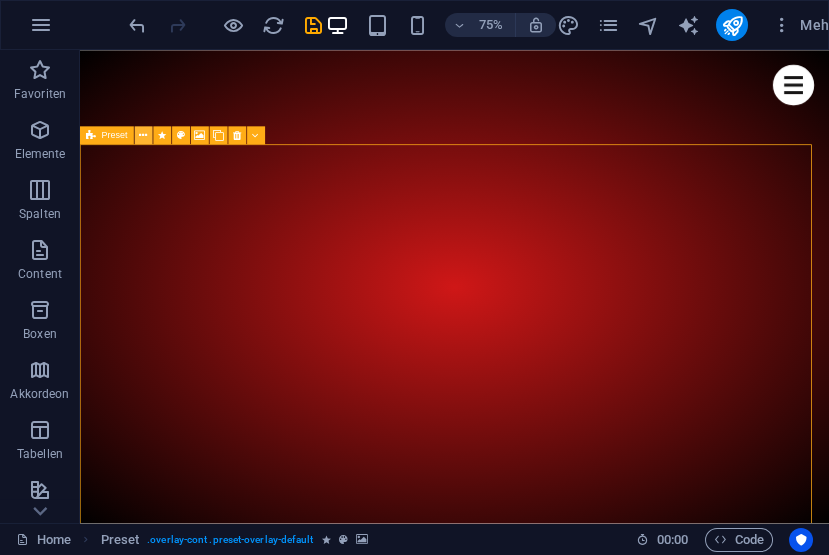 click at bounding box center (144, 136) 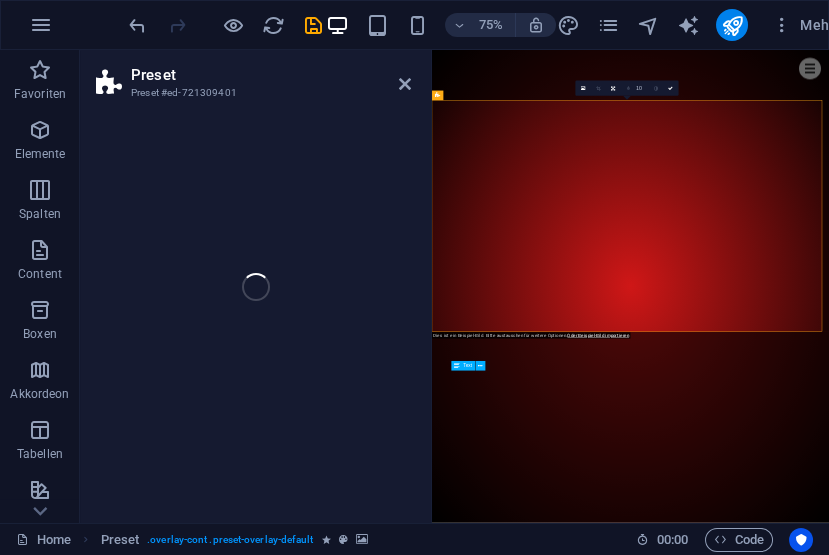 scroll, scrollTop: 1108, scrollLeft: 0, axis: vertical 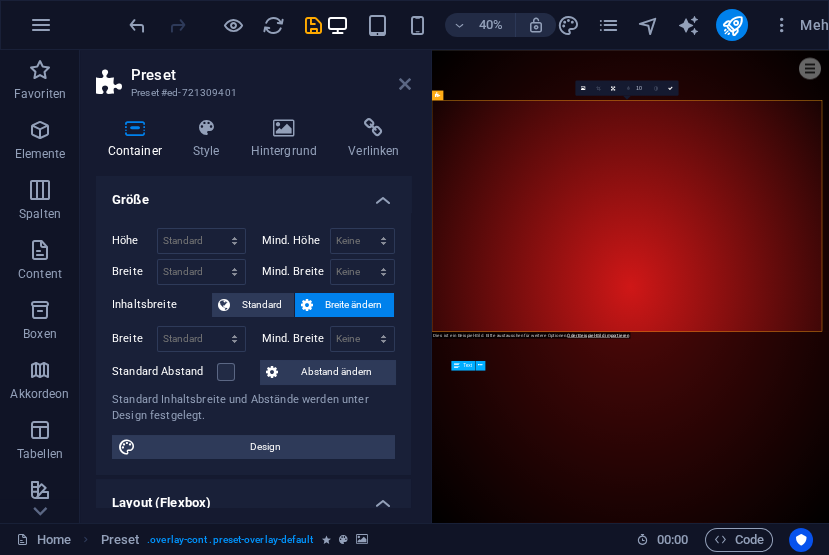 click at bounding box center (405, 84) 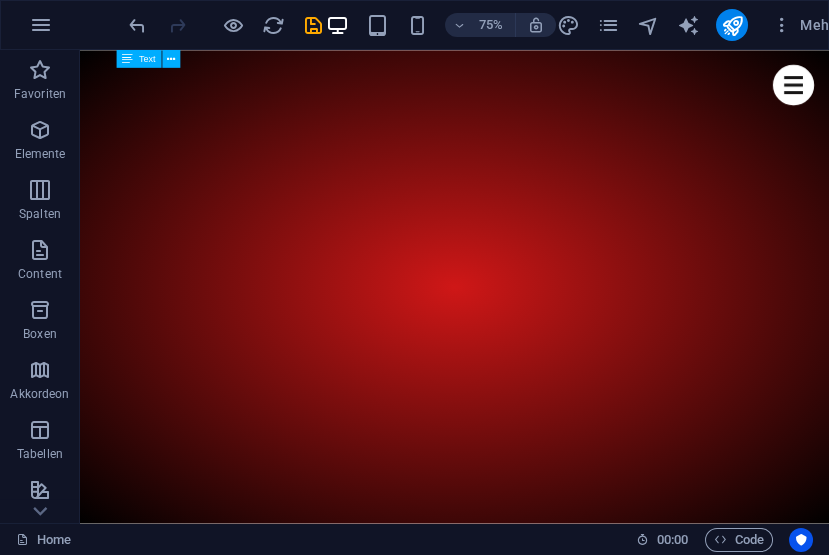 scroll, scrollTop: 1646, scrollLeft: 0, axis: vertical 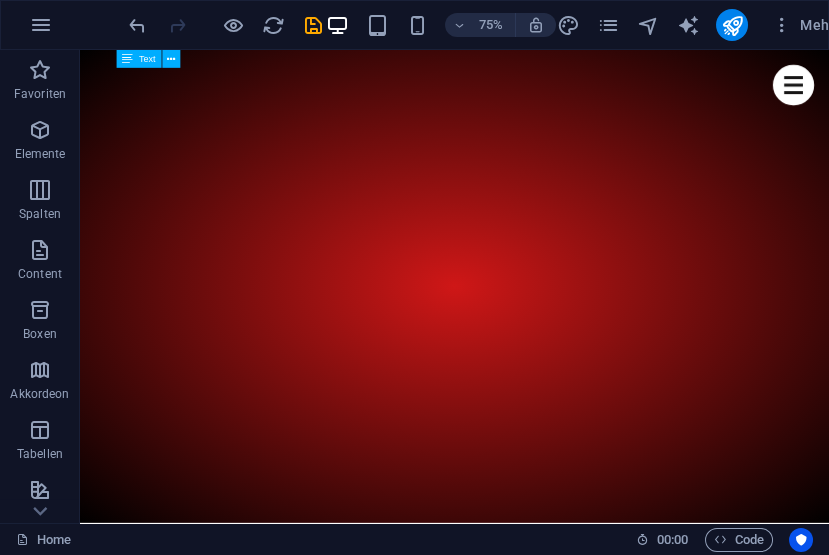 click on "[FIRST]" at bounding box center (568, 12358) 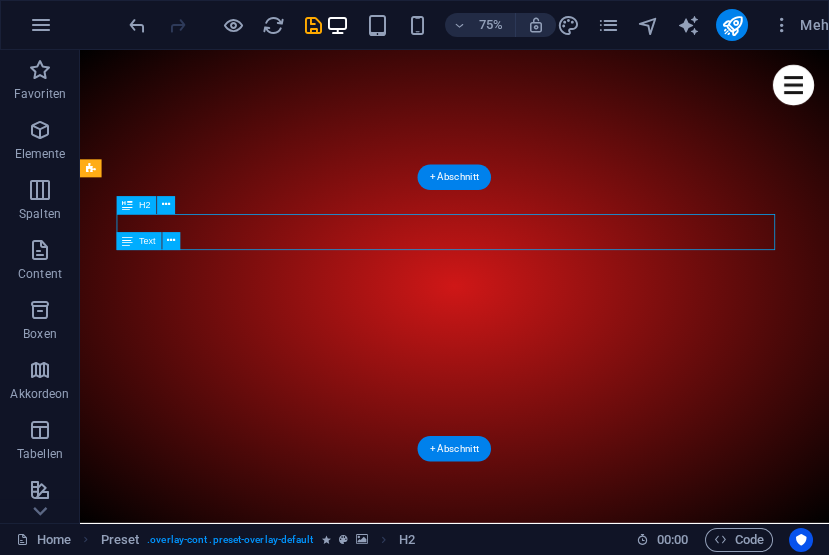 click on "Preset" at bounding box center (91, 169) 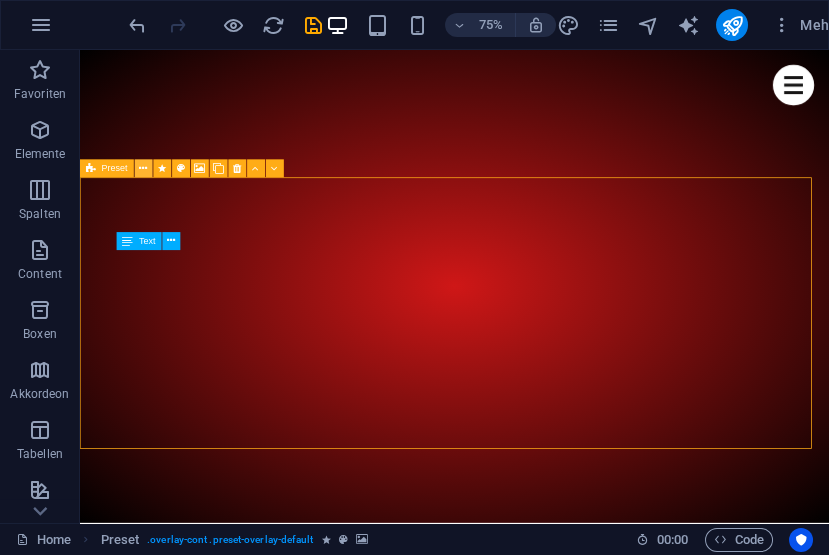 click at bounding box center [144, 169] 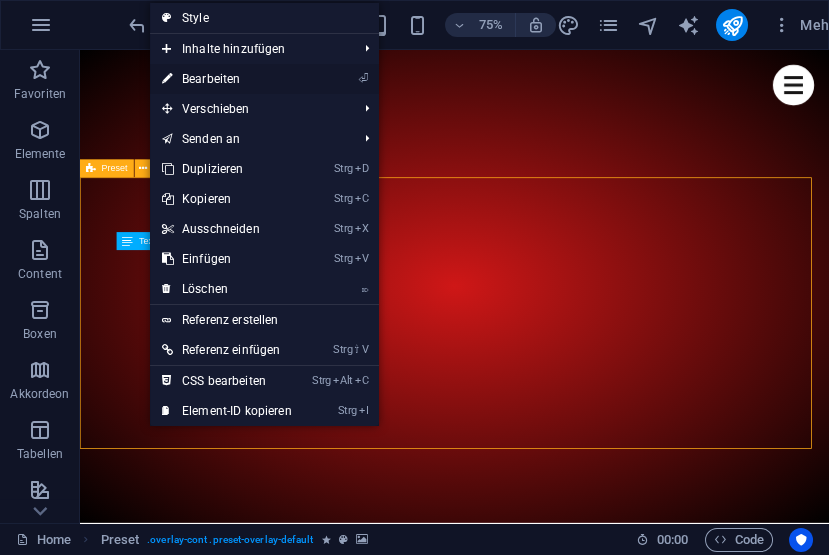 click on "⏎  Bearbeiten" at bounding box center (227, 79) 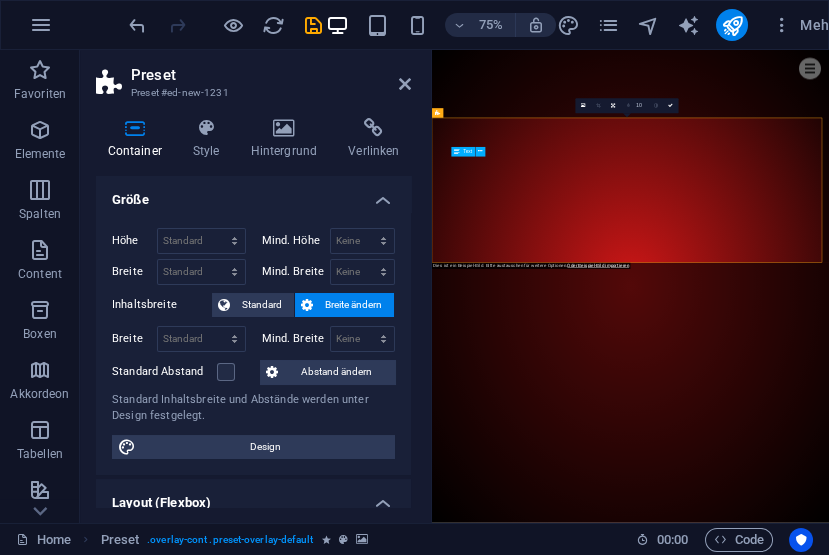 scroll, scrollTop: 1643, scrollLeft: 0, axis: vertical 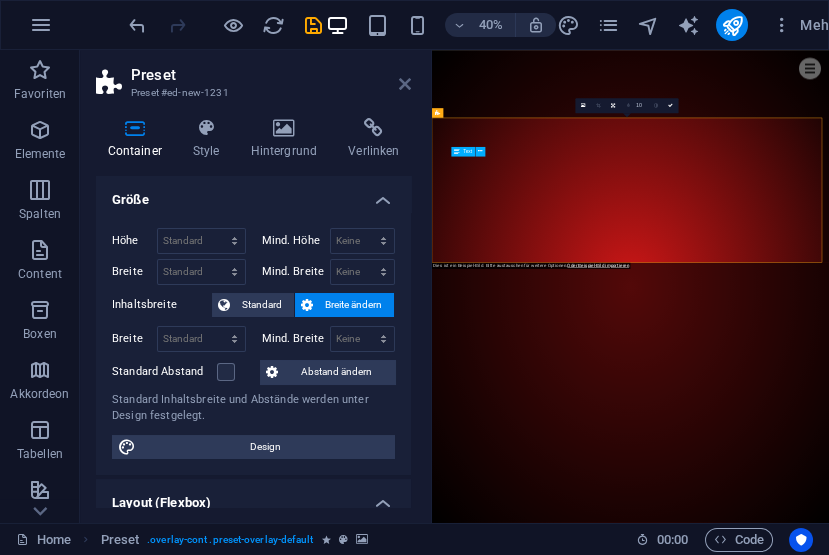 click at bounding box center [405, 84] 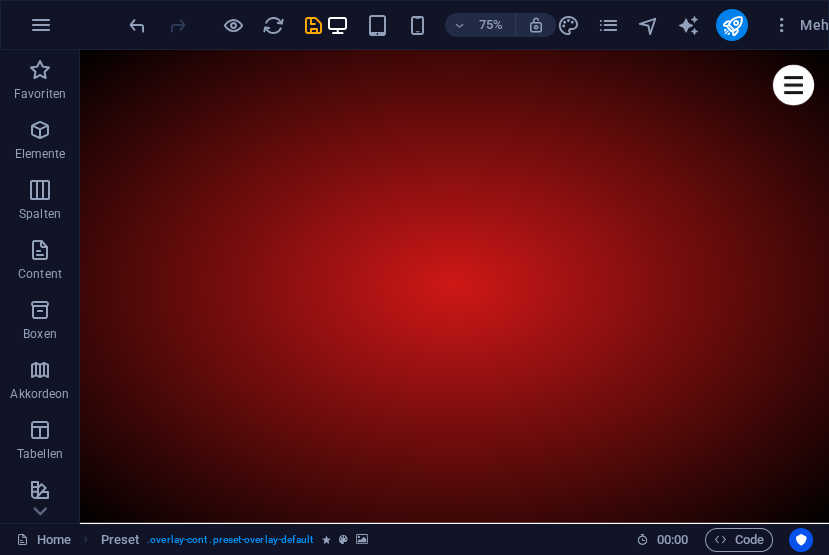 scroll, scrollTop: 565, scrollLeft: 0, axis: vertical 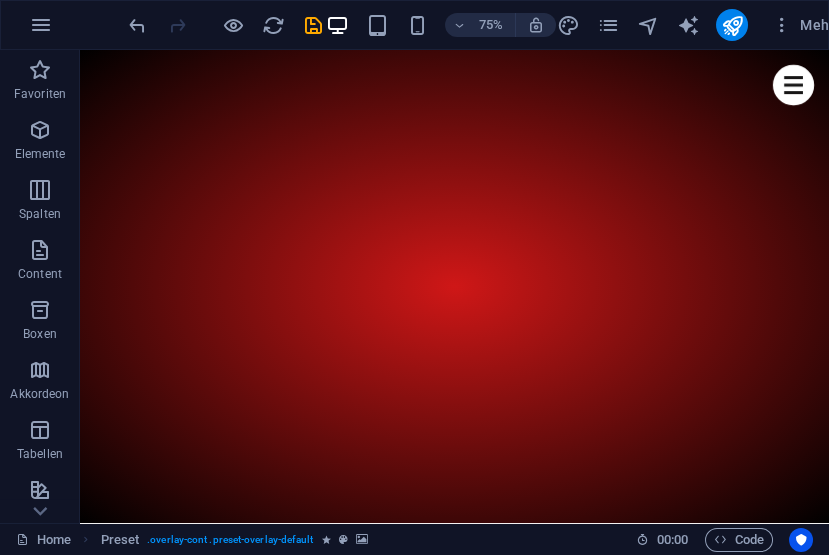 click on "Fahrer [FIRST]" at bounding box center (580, 7201) 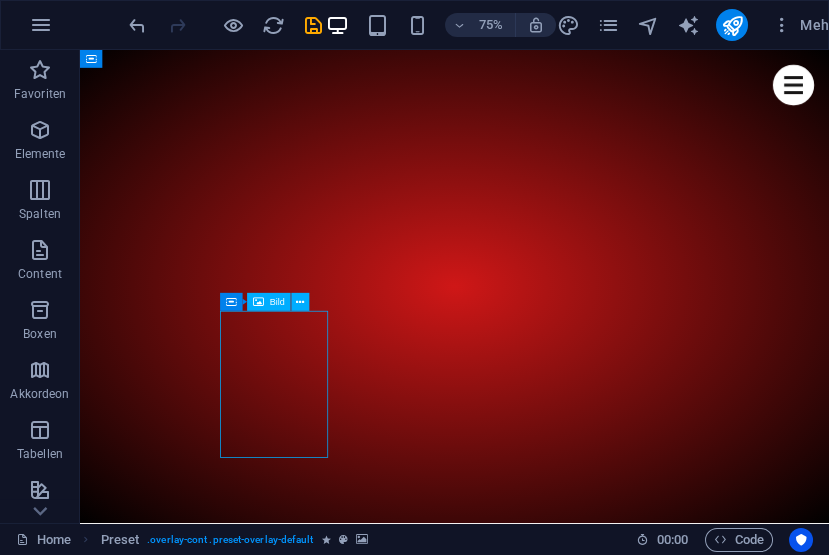 click on "Fahrer [FIRST]" at bounding box center (580, 7201) 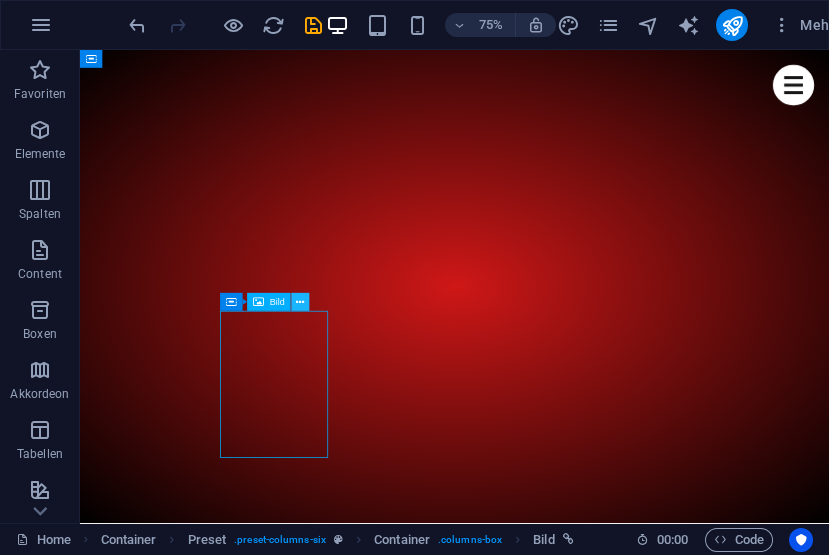 click at bounding box center (301, 302) 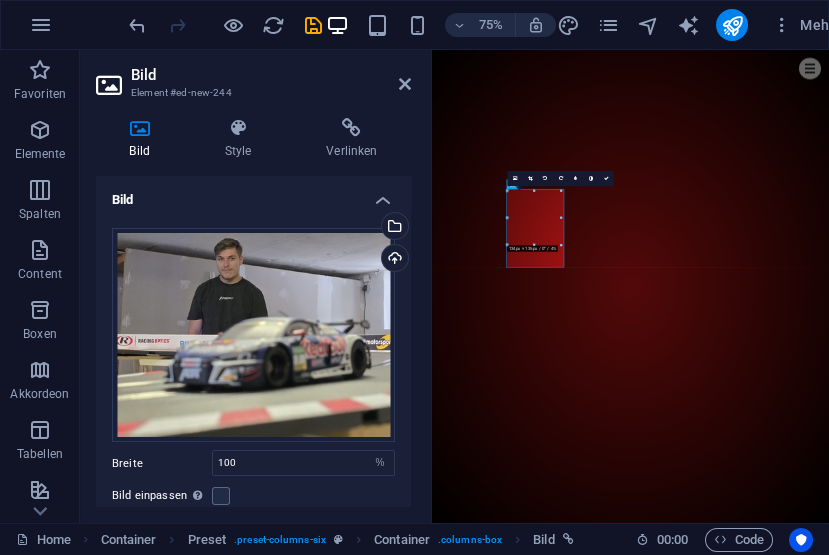 scroll, scrollTop: 562, scrollLeft: 0, axis: vertical 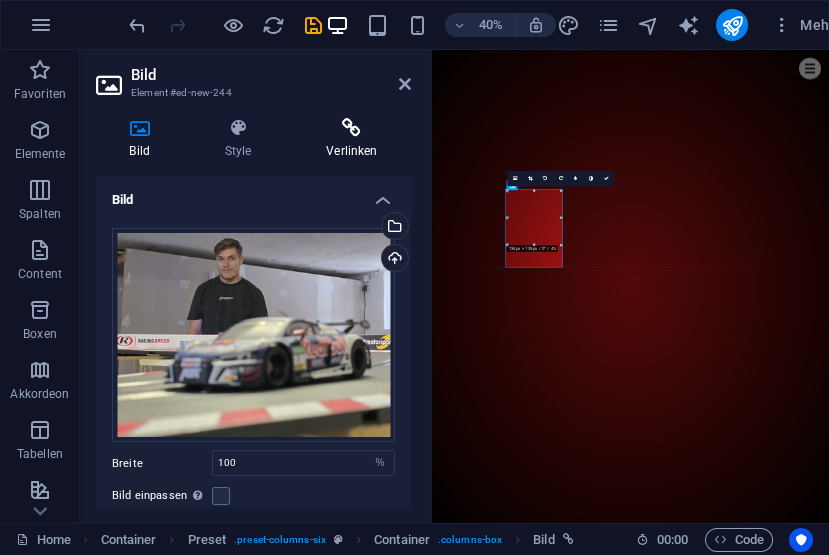 click at bounding box center (352, 128) 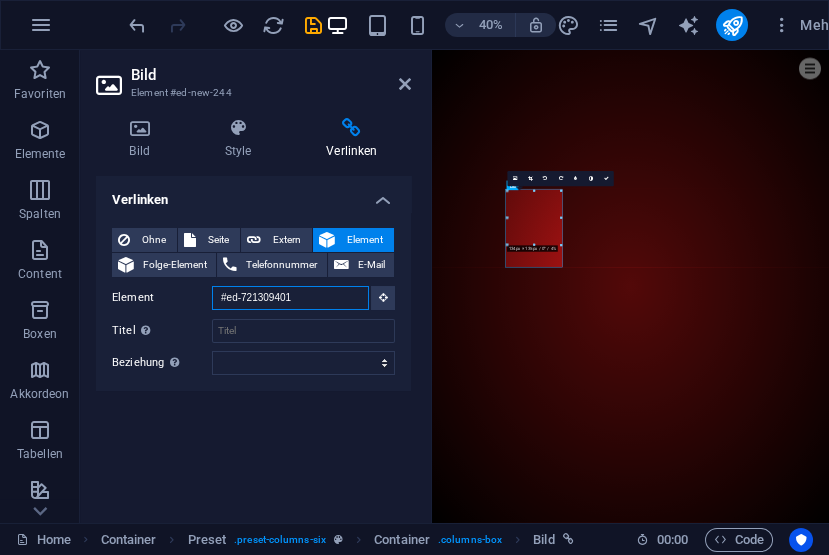 click on "#ed-721309401" at bounding box center (290, 298) 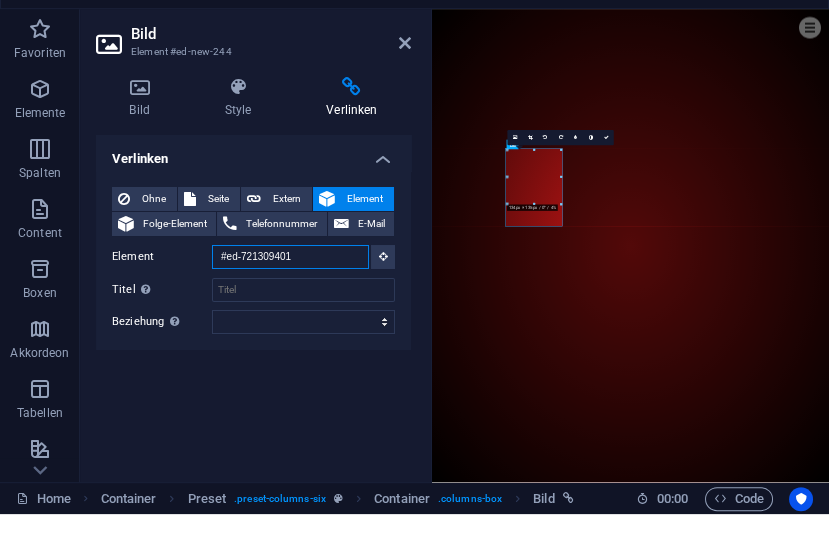 scroll, scrollTop: 932, scrollLeft: 0, axis: vertical 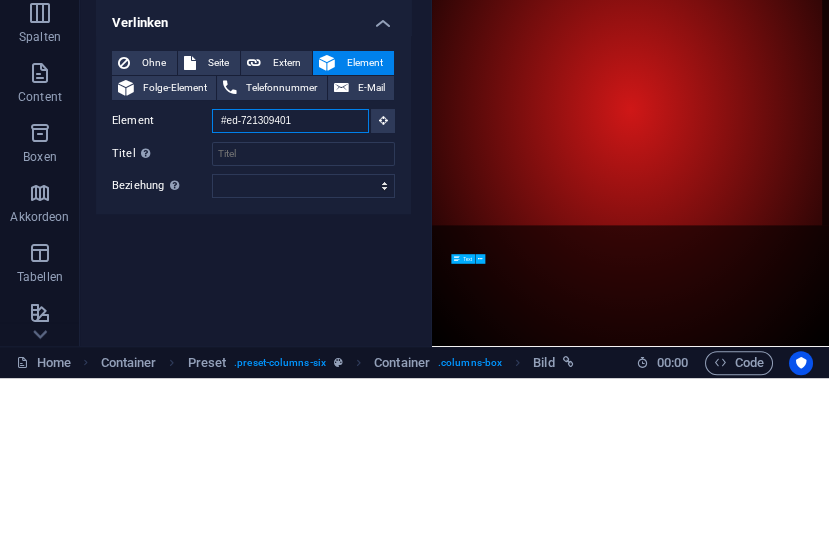type on "ed-72130940" 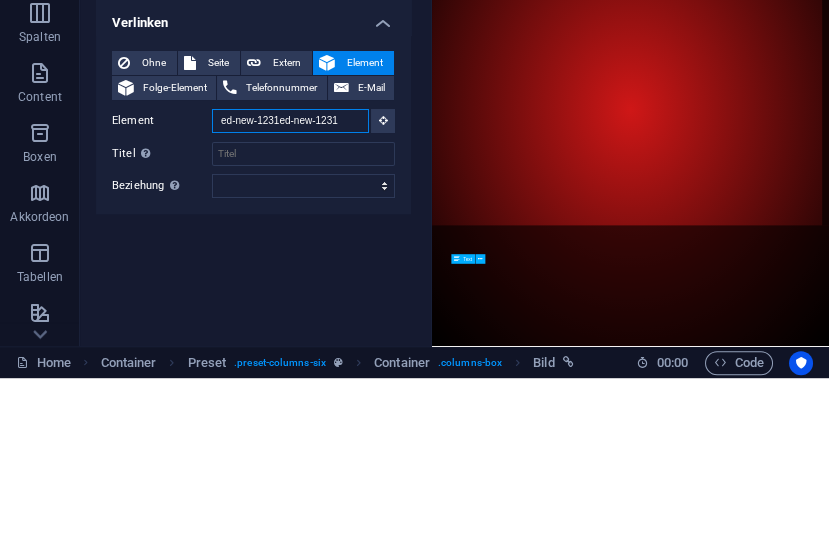 scroll, scrollTop: 0, scrollLeft: 6, axis: horizontal 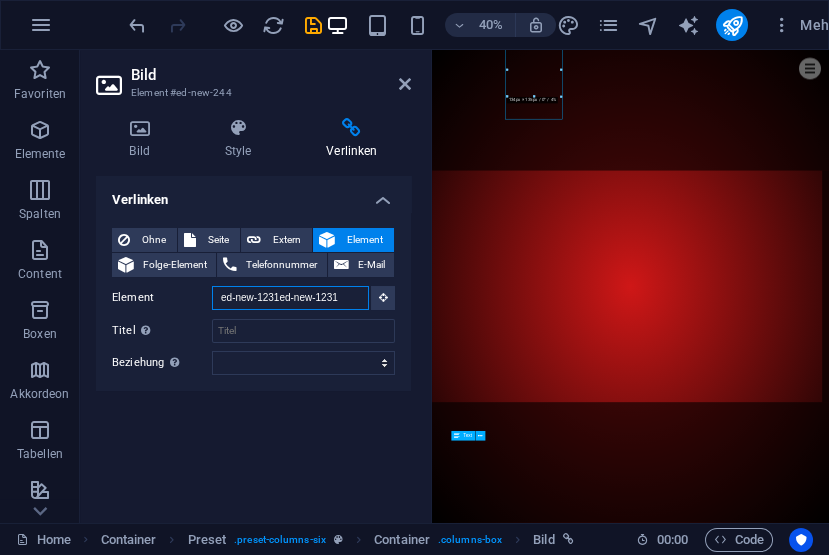 click on "ed-new-1231ed-new-1231" at bounding box center (290, 298) 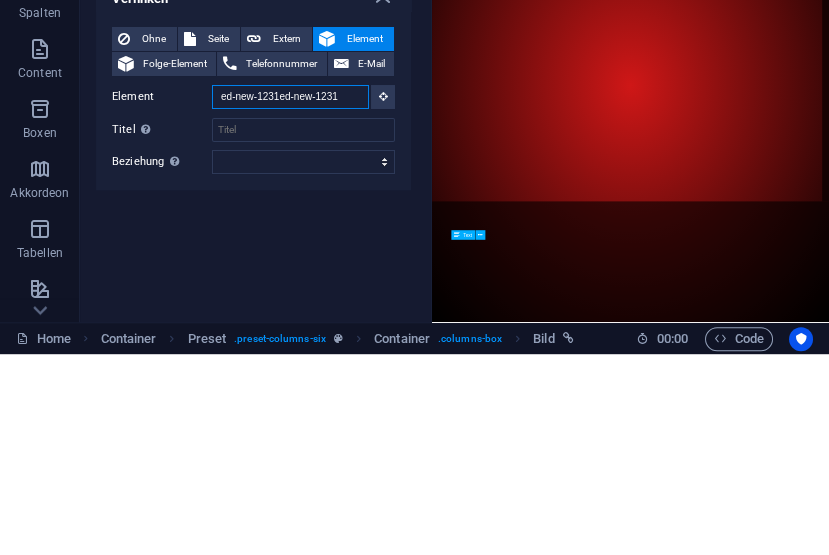 click on "ed-new-1231ed-new-1231" at bounding box center (290, 298) 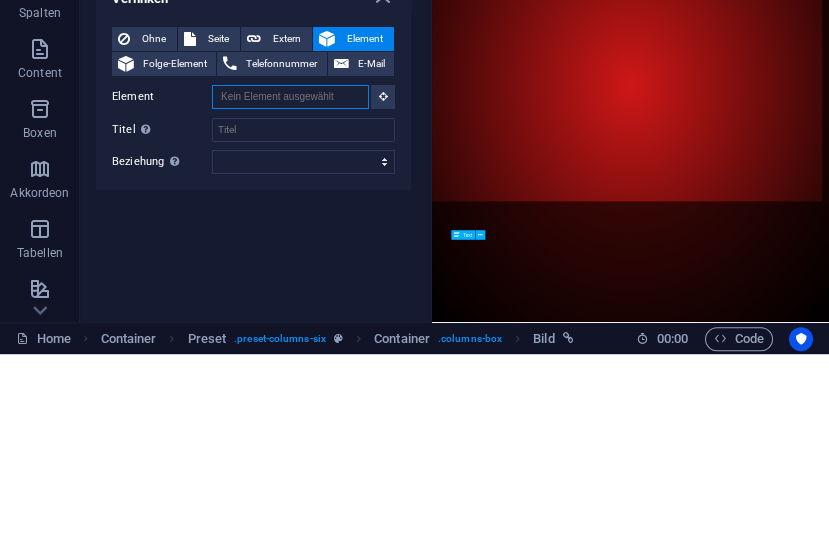 scroll, scrollTop: 0, scrollLeft: 0, axis: both 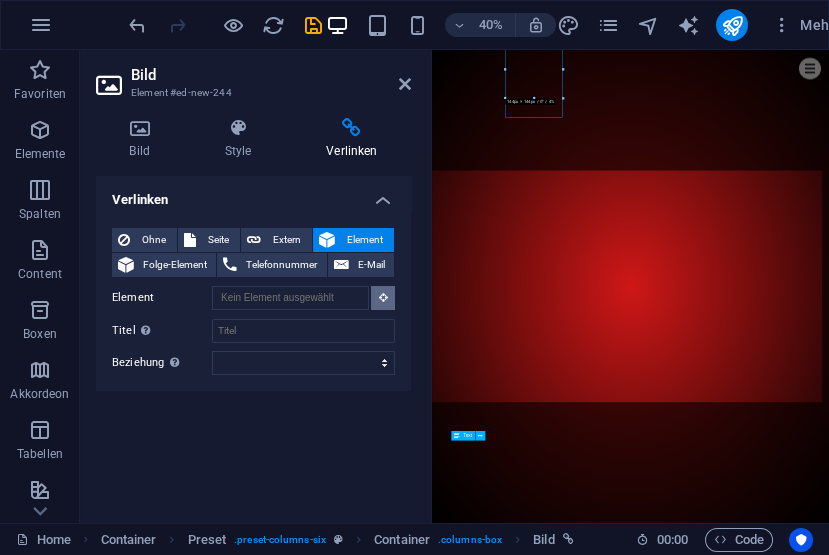 click at bounding box center (383, 298) 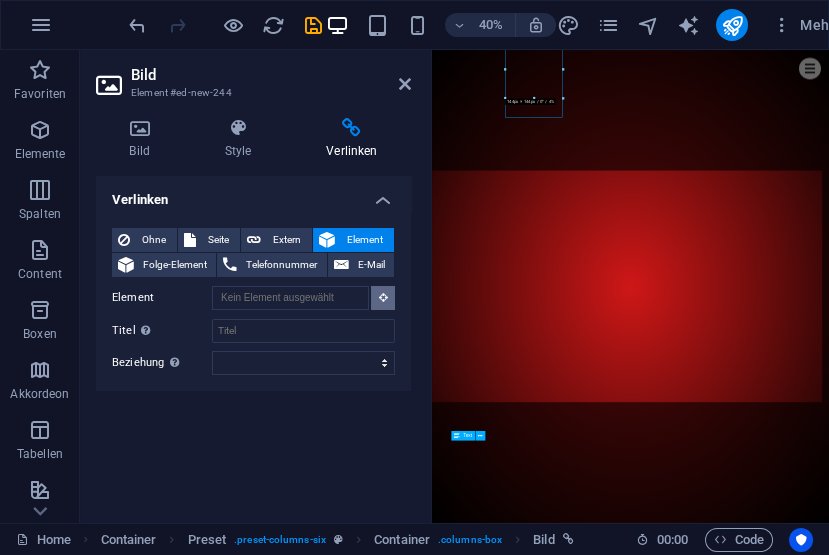 scroll, scrollTop: 1031, scrollLeft: 0, axis: vertical 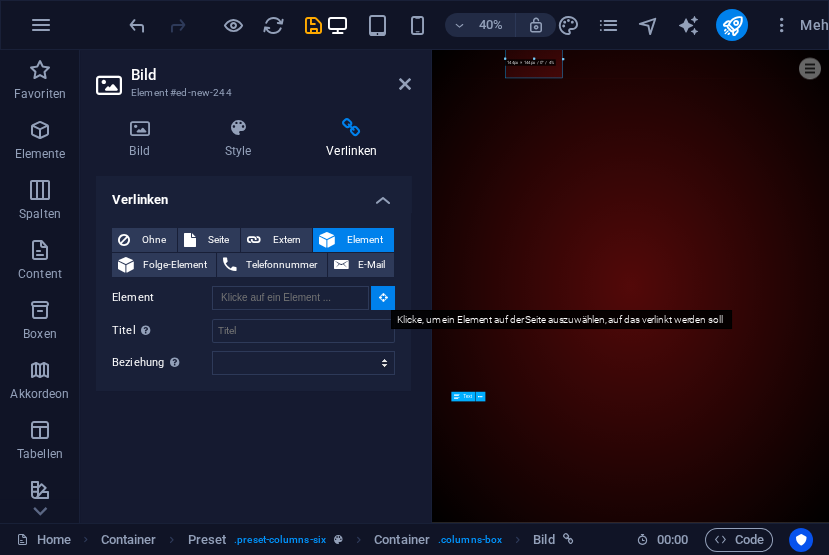 click on "[FIRST]" at bounding box center [920, 12969] 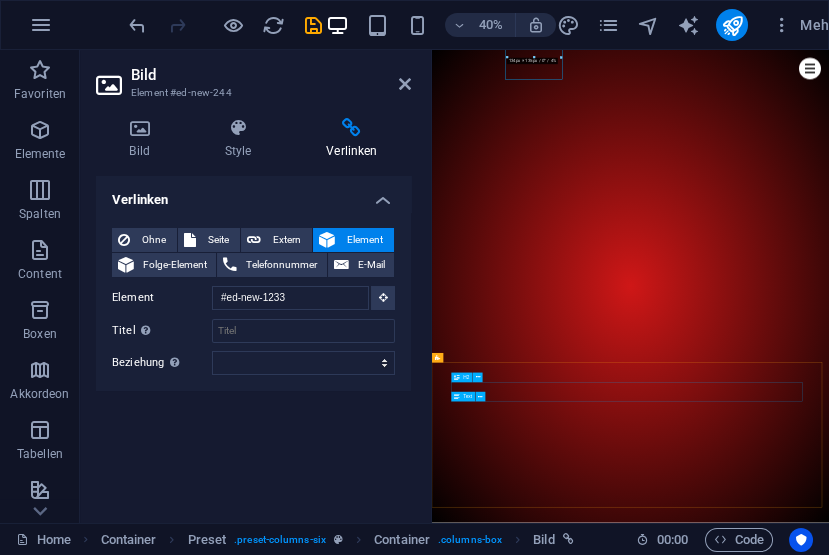 click at bounding box center (920, 12900) 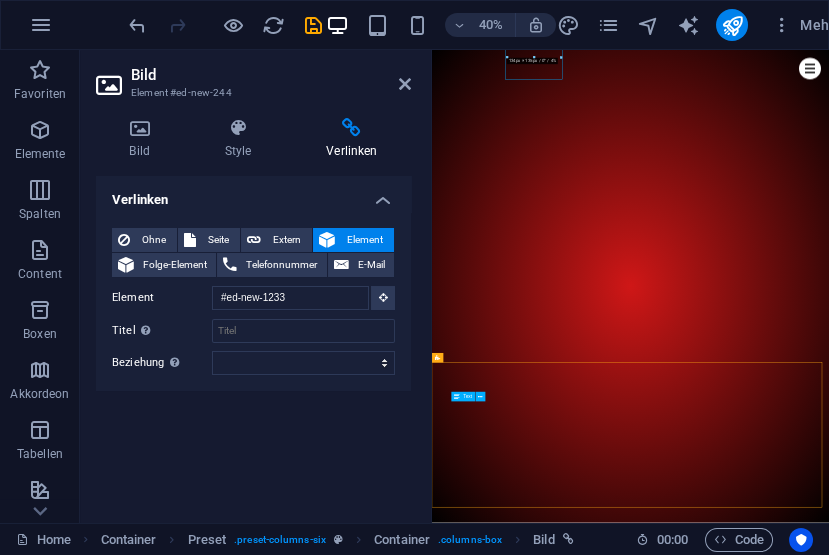 scroll, scrollTop: 1678, scrollLeft: 0, axis: vertical 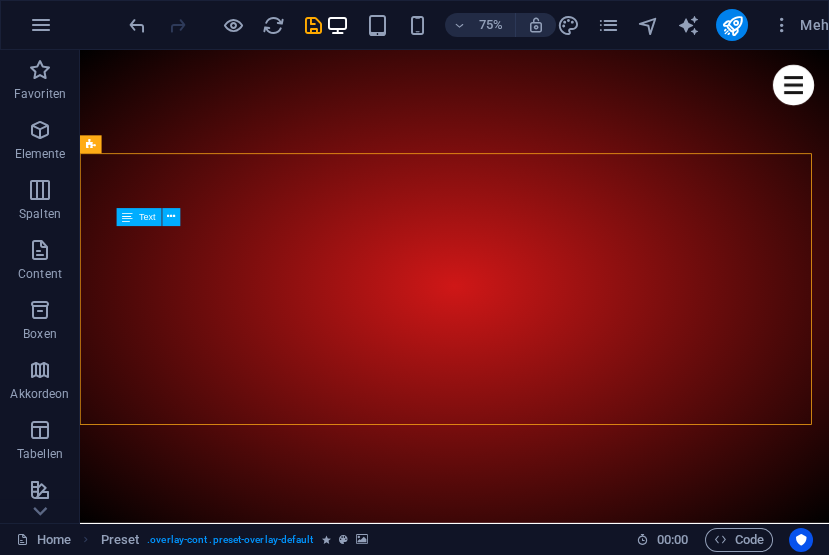 click on "Preset" at bounding box center [0, 0] 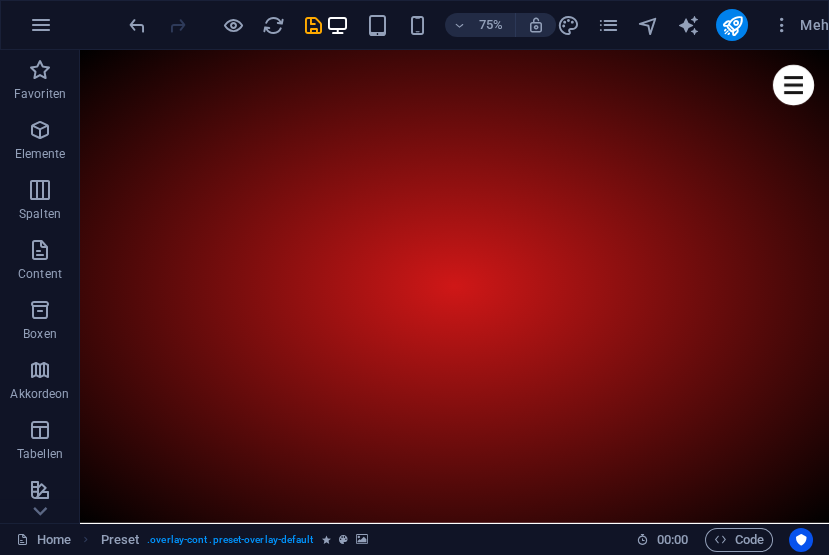 scroll, scrollTop: 659, scrollLeft: 0, axis: vertical 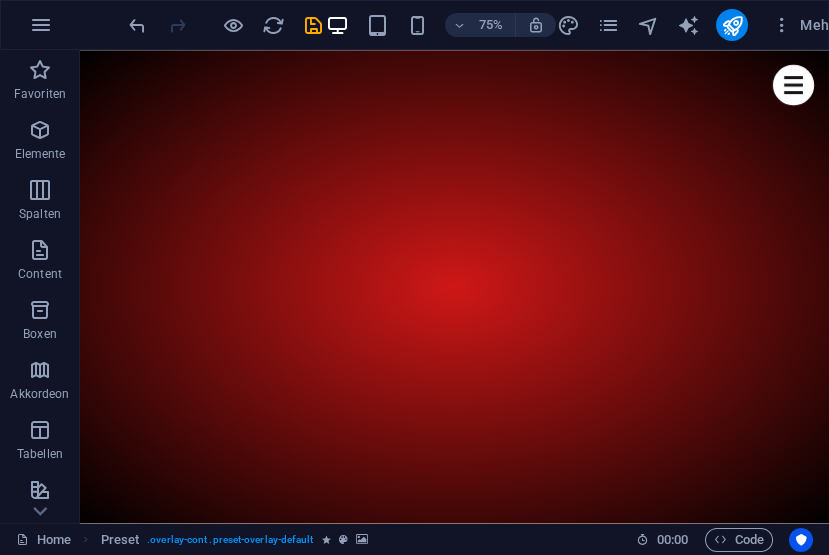 click on "Fahrer [FIRST]" at bounding box center (580, 7107) 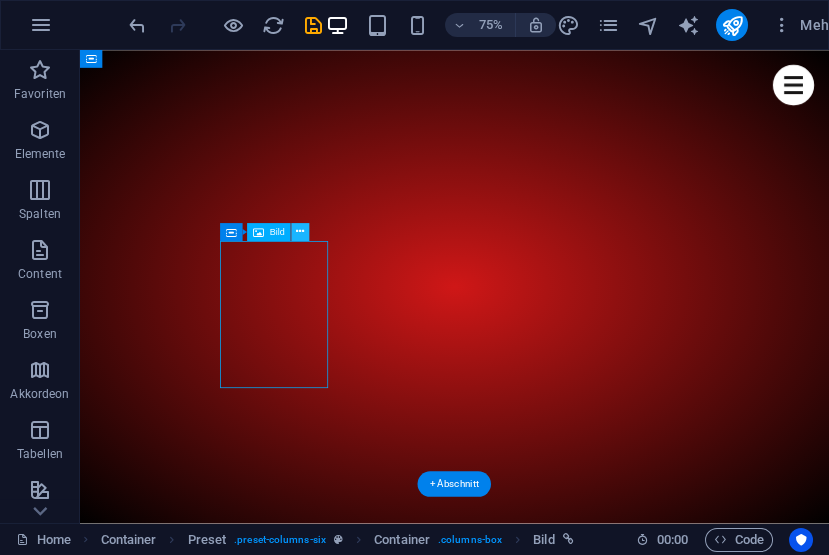 click at bounding box center [301, 232] 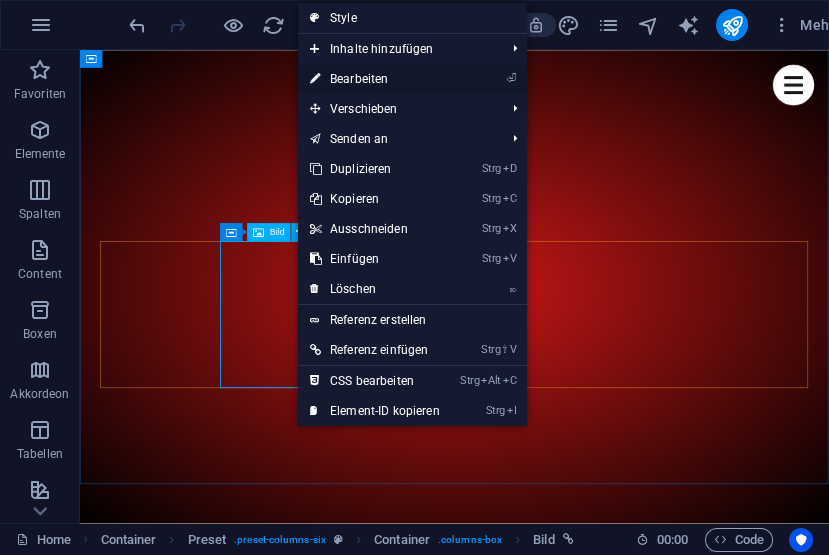 click on "⏎  Bearbeiten" at bounding box center (375, 79) 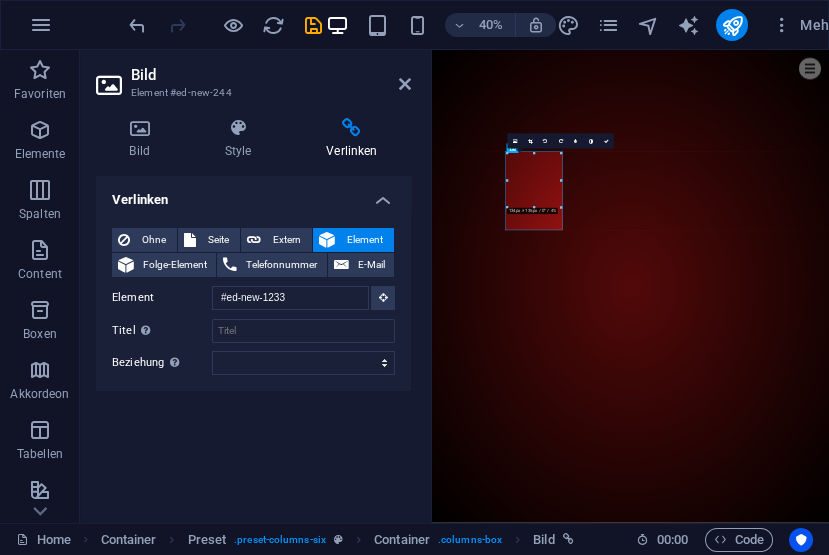 scroll, scrollTop: 1011, scrollLeft: 0, axis: vertical 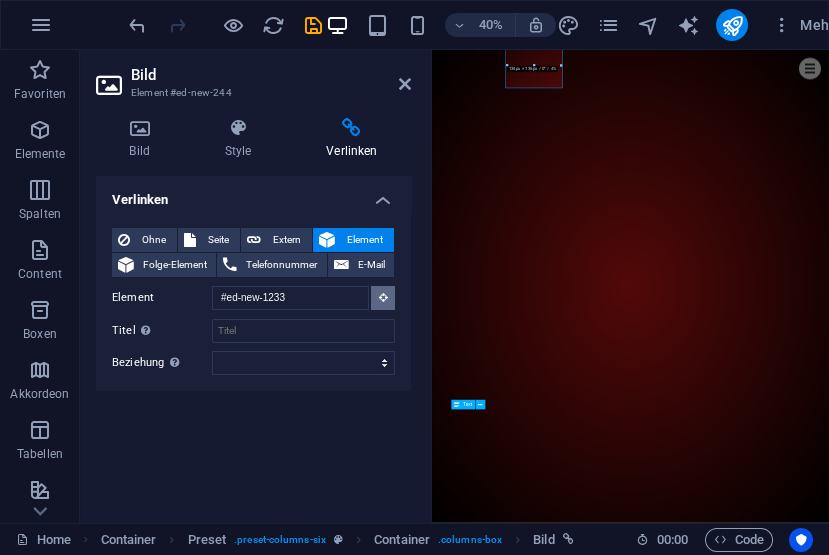 click at bounding box center (383, 297) 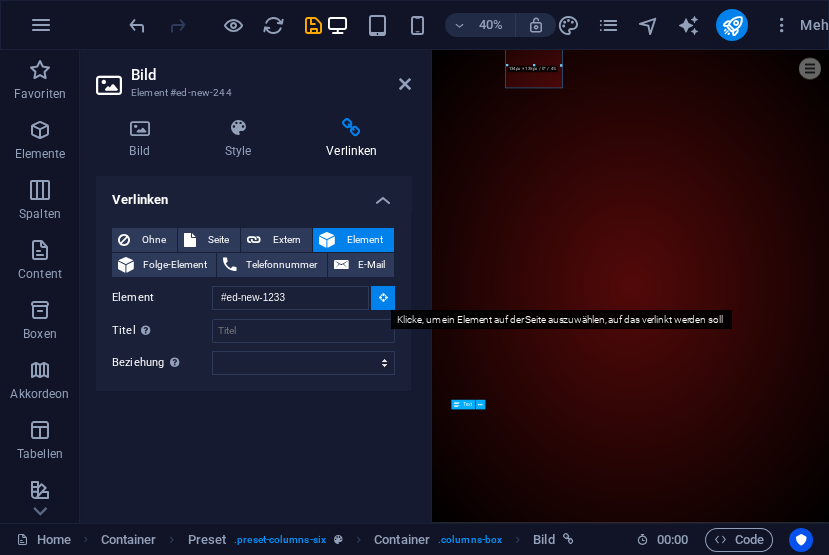 click on "[FIRST]" at bounding box center (920, 12993) 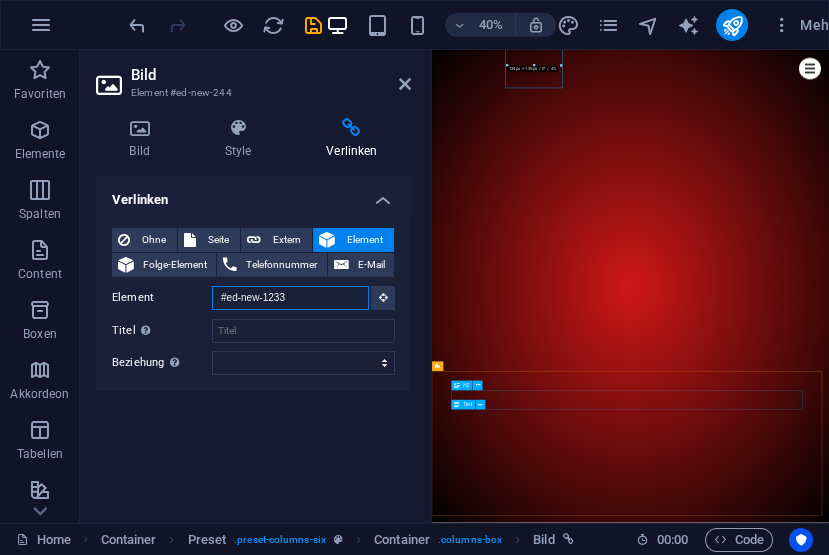 click on "#ed-new-1233" at bounding box center (290, 298) 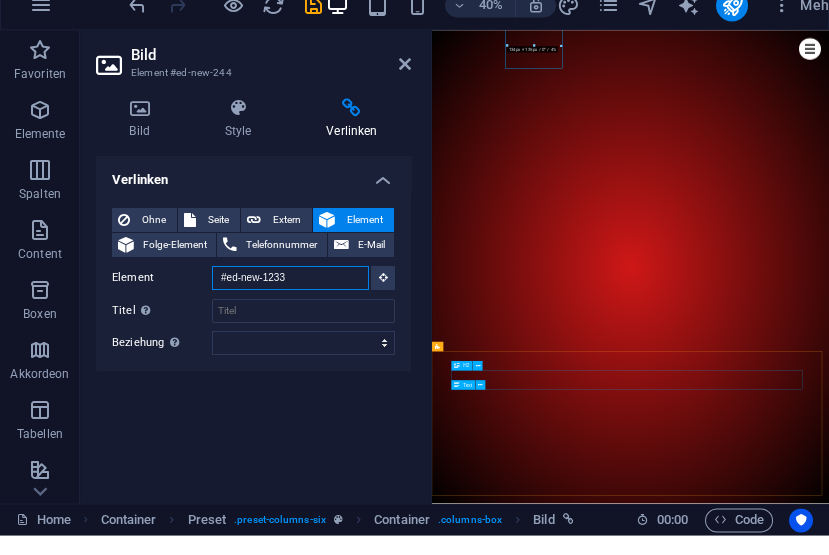 scroll, scrollTop: 1294, scrollLeft: 0, axis: vertical 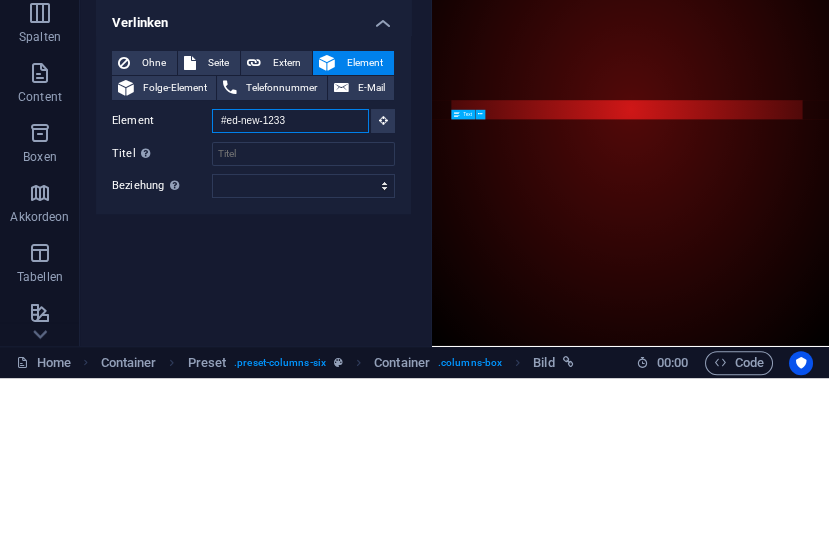 type on "#ed-new-123" 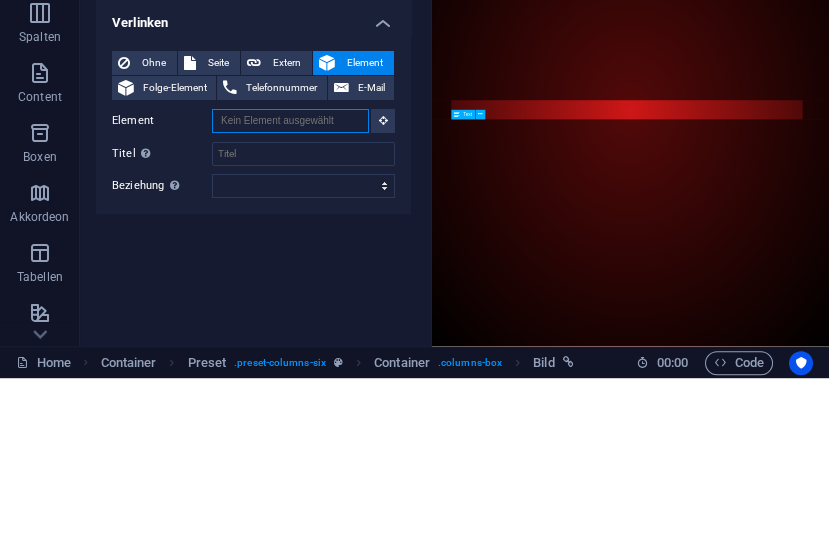 scroll, scrollTop: 414, scrollLeft: 0, axis: vertical 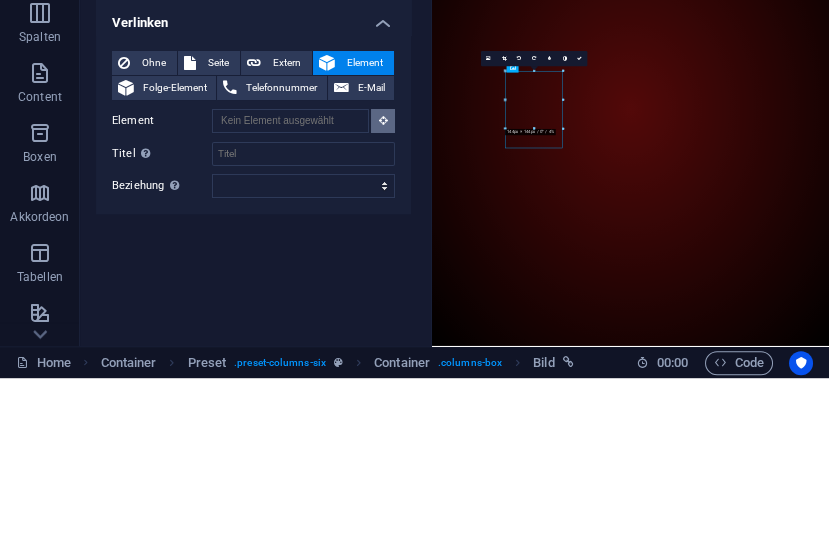 click at bounding box center (383, 297) 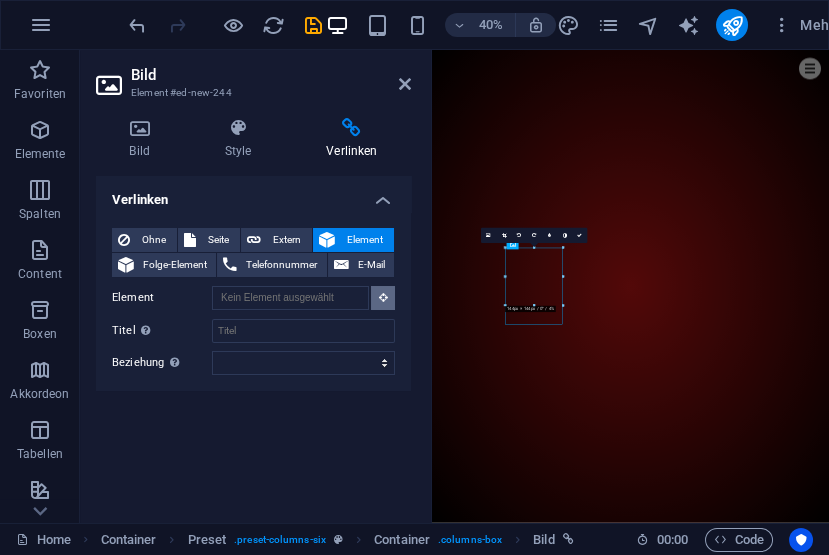 scroll, scrollTop: 1011, scrollLeft: 0, axis: vertical 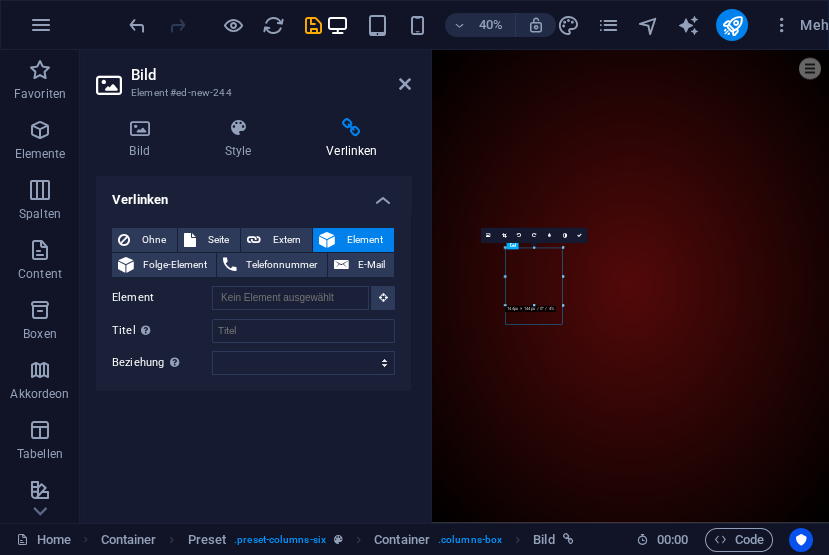 click at bounding box center (920, 11683) 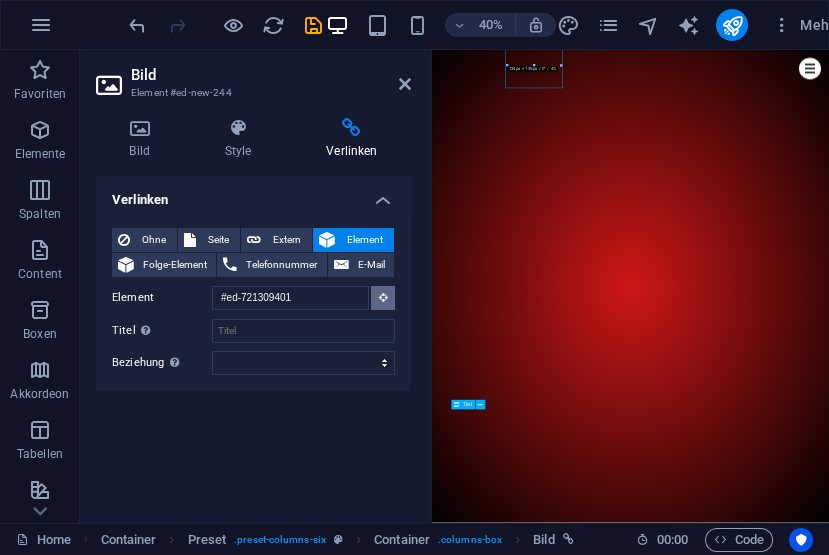 click at bounding box center (383, 298) 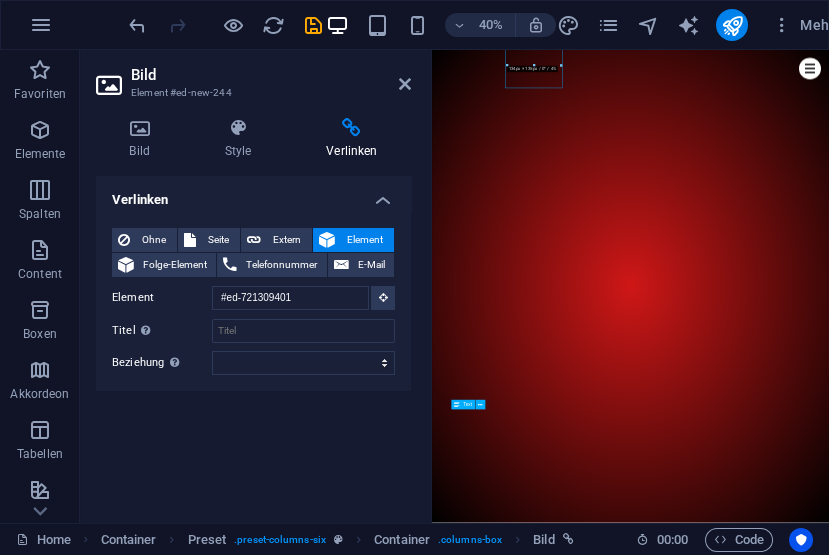 click on "Schnellstes Slotcar: Lieblingsslotcars: Audi R8 EVO II" at bounding box center (920, 13125) 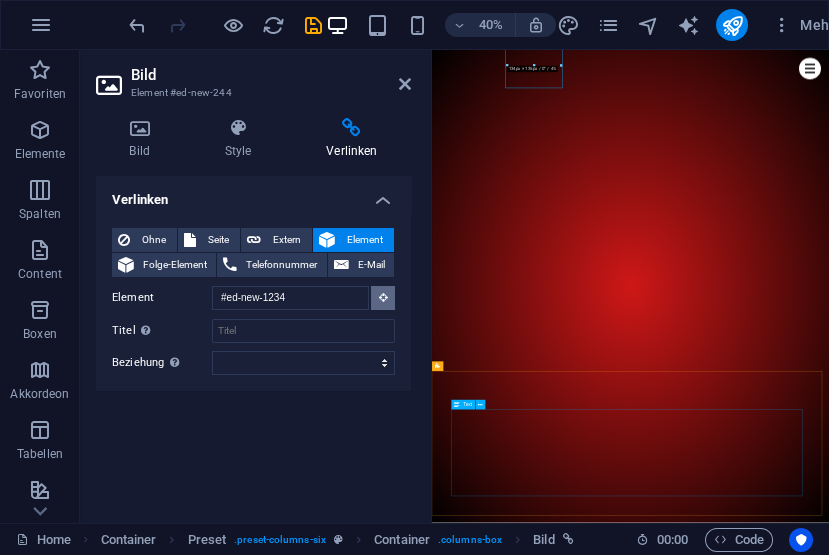 click at bounding box center (383, 297) 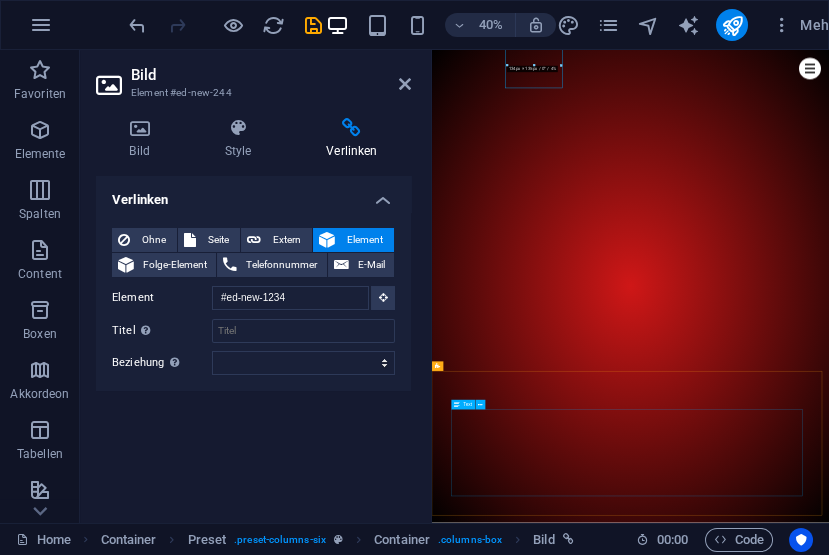 click at bounding box center [920, 12920] 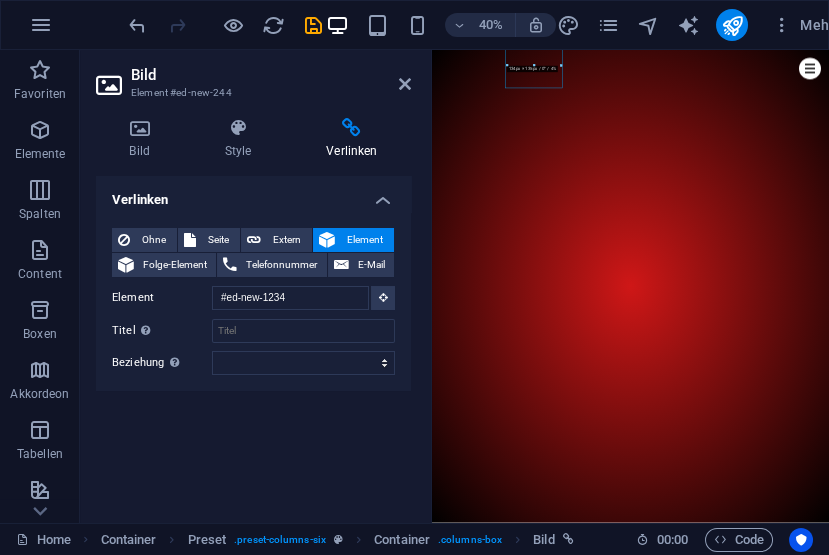 type on "#ed-new-1231" 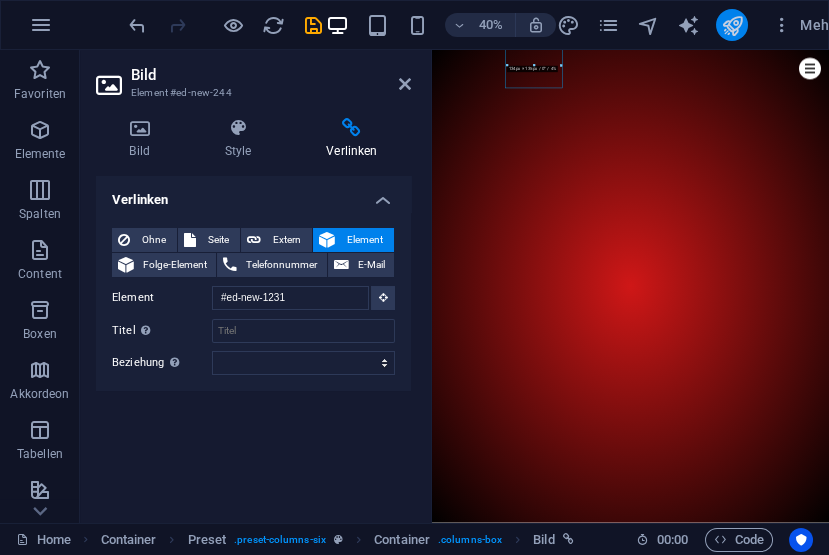 click at bounding box center (732, 25) 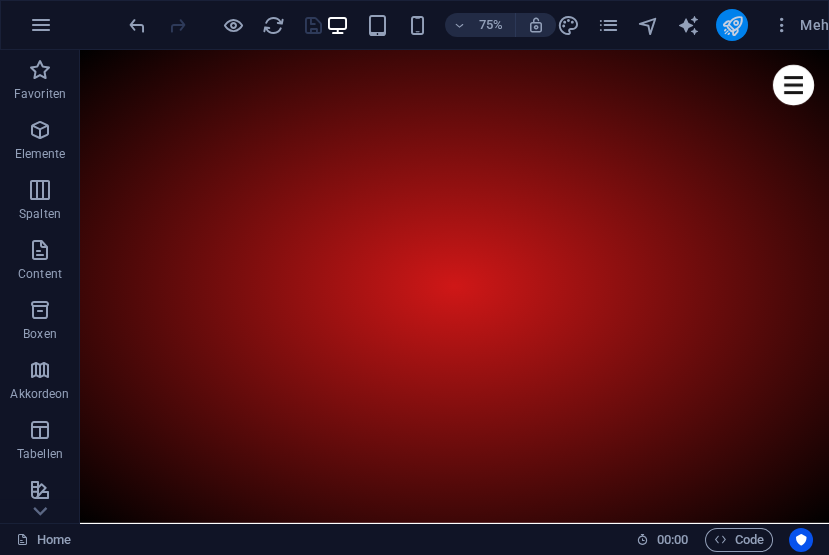 click at bounding box center [732, 25] 